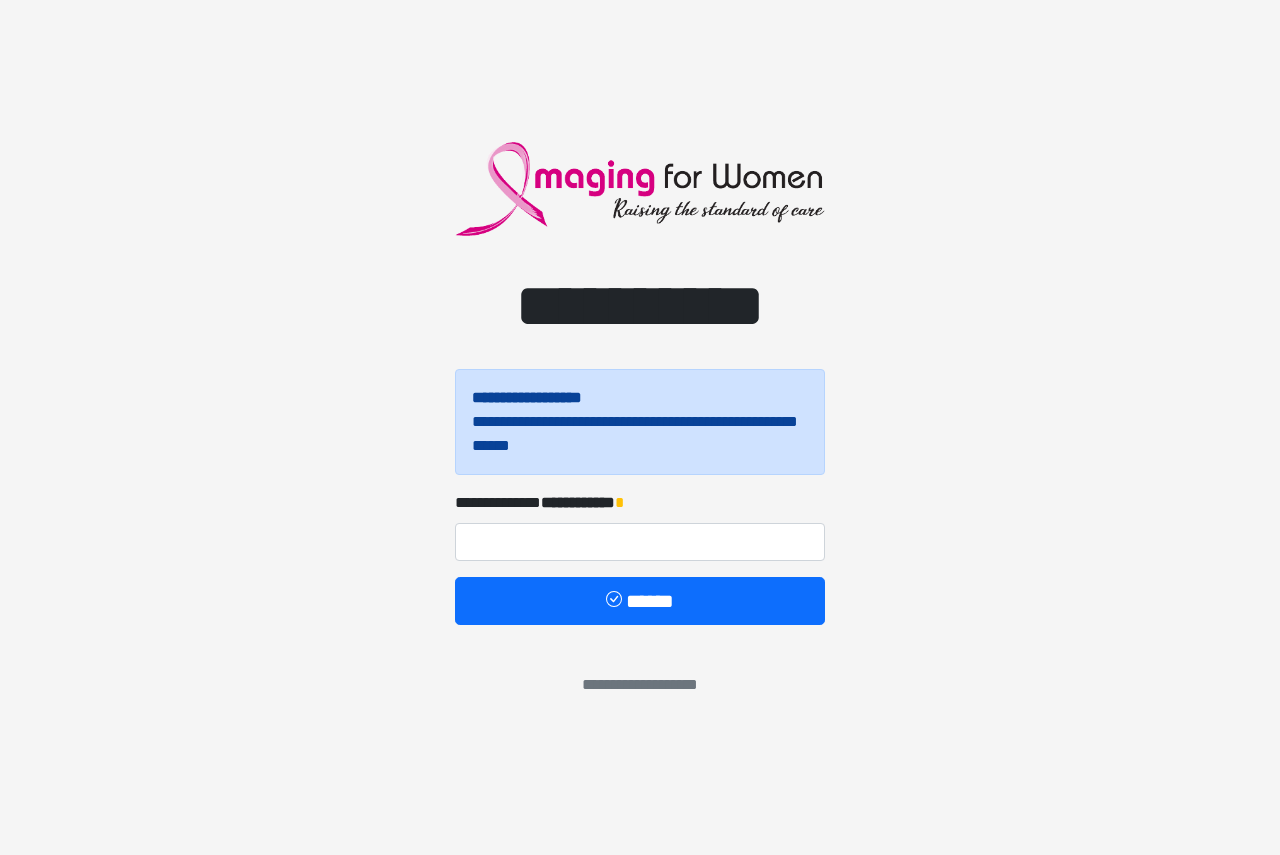 scroll, scrollTop: 0, scrollLeft: 0, axis: both 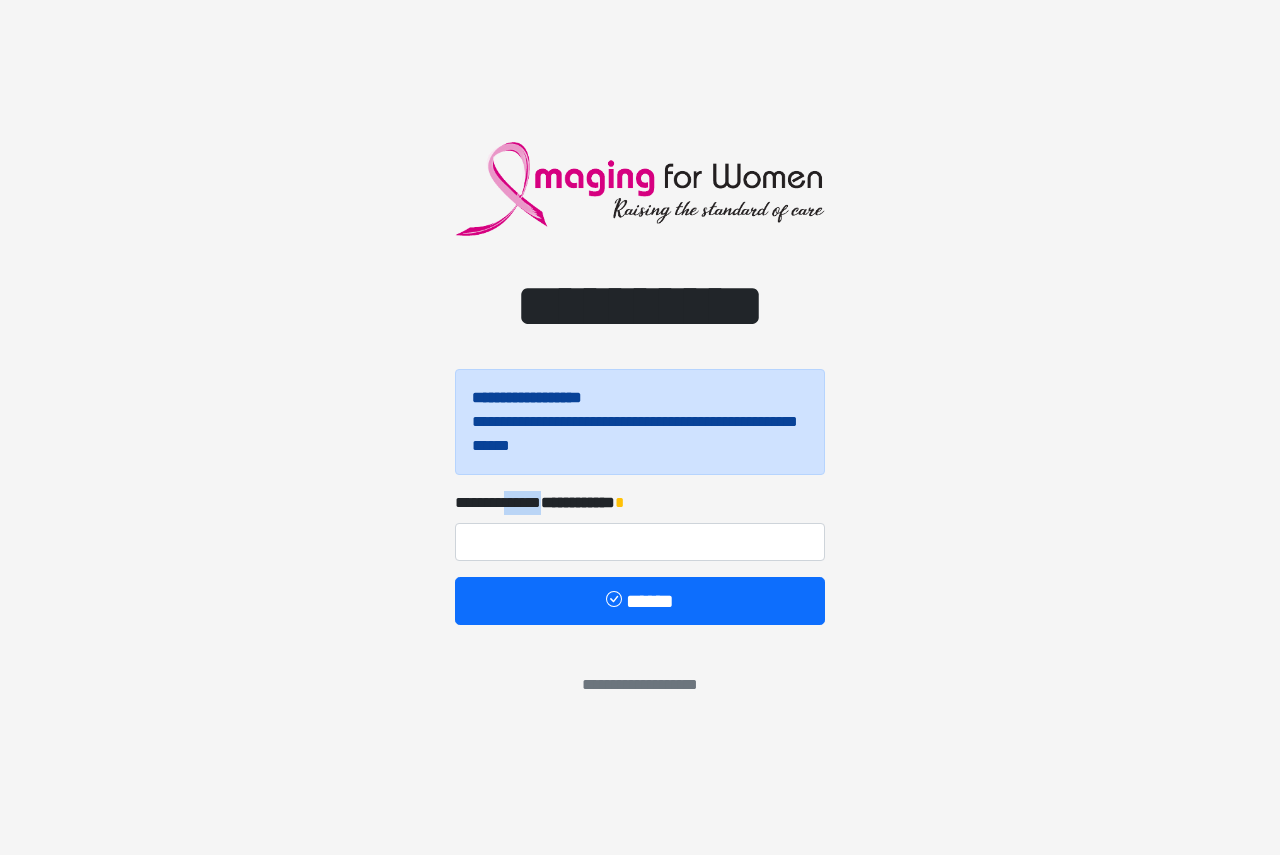 click on "**********" at bounding box center (560, 503) 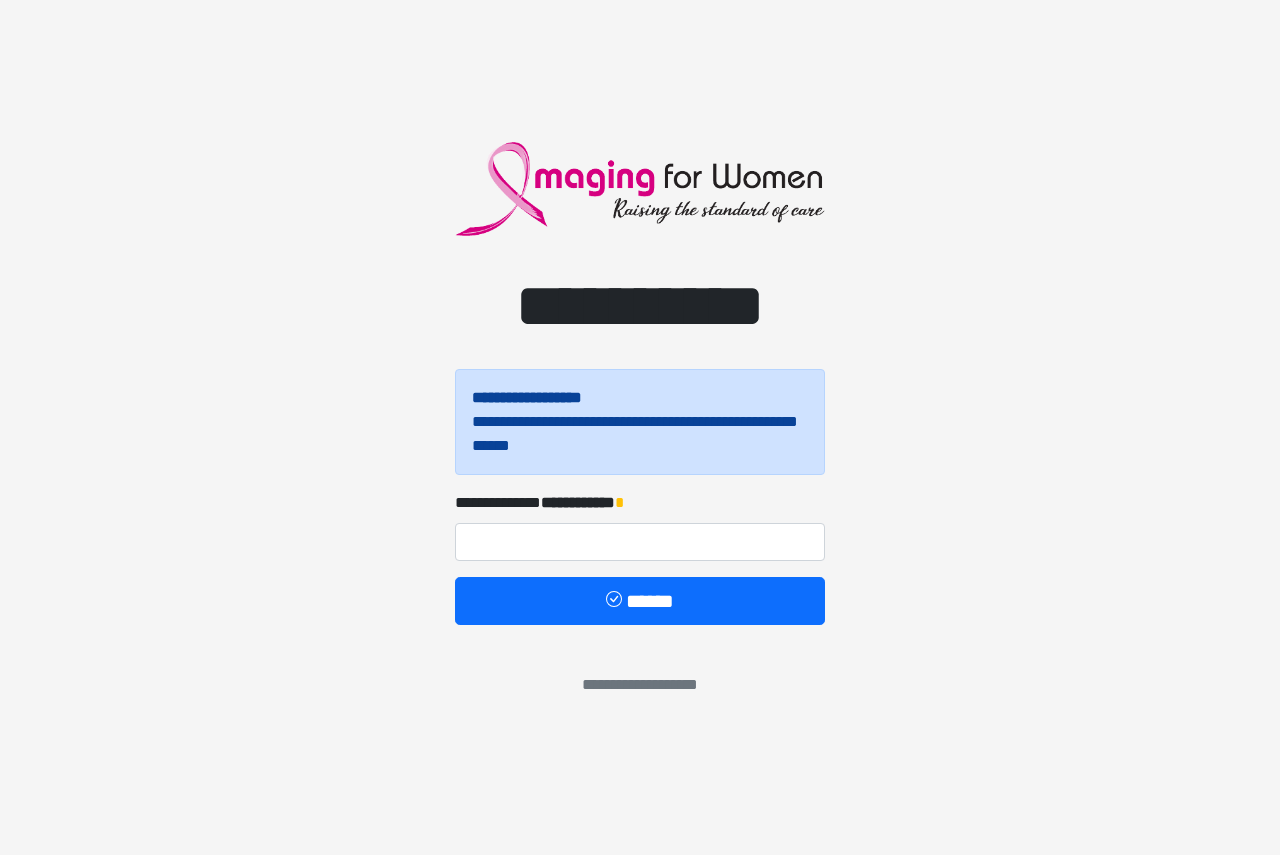 click on "**********" at bounding box center [578, 502] 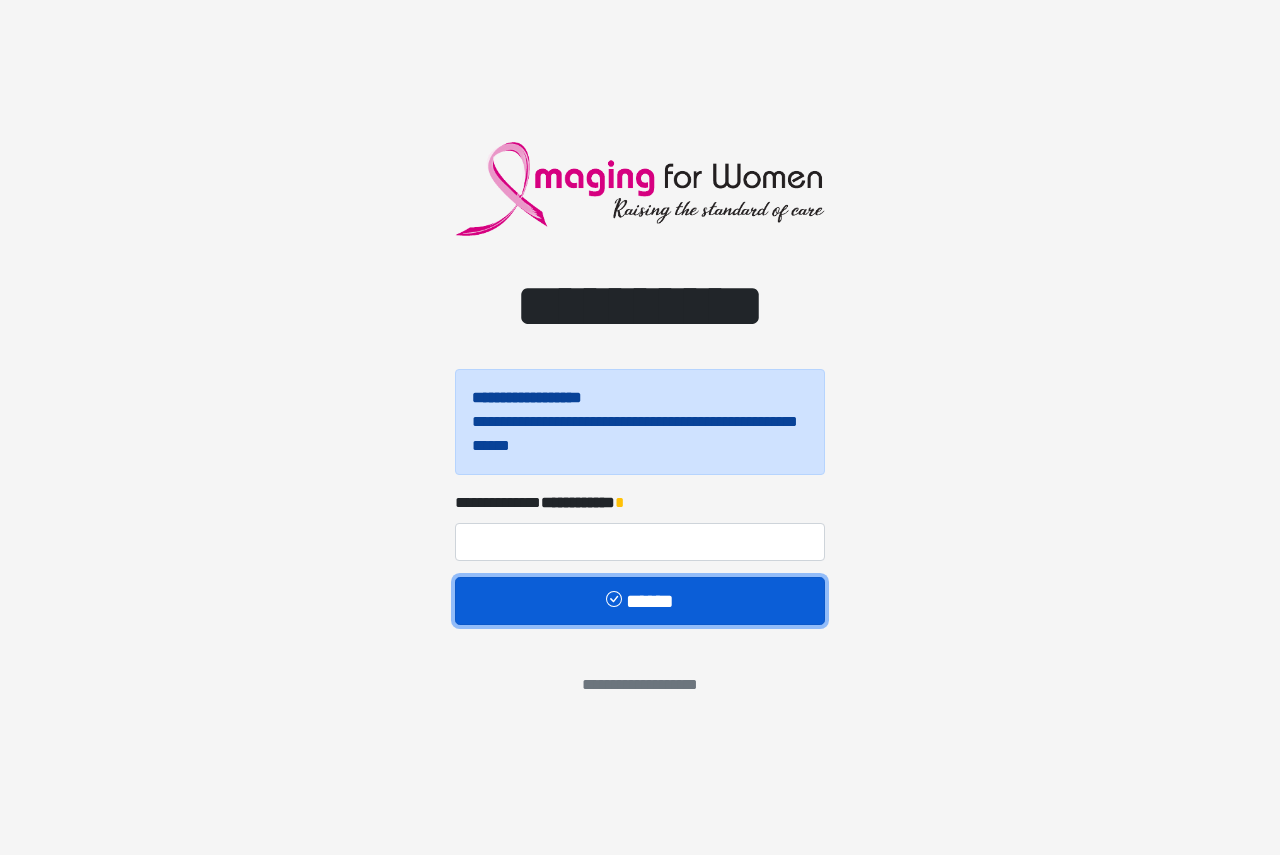 click on "******" at bounding box center [640, 601] 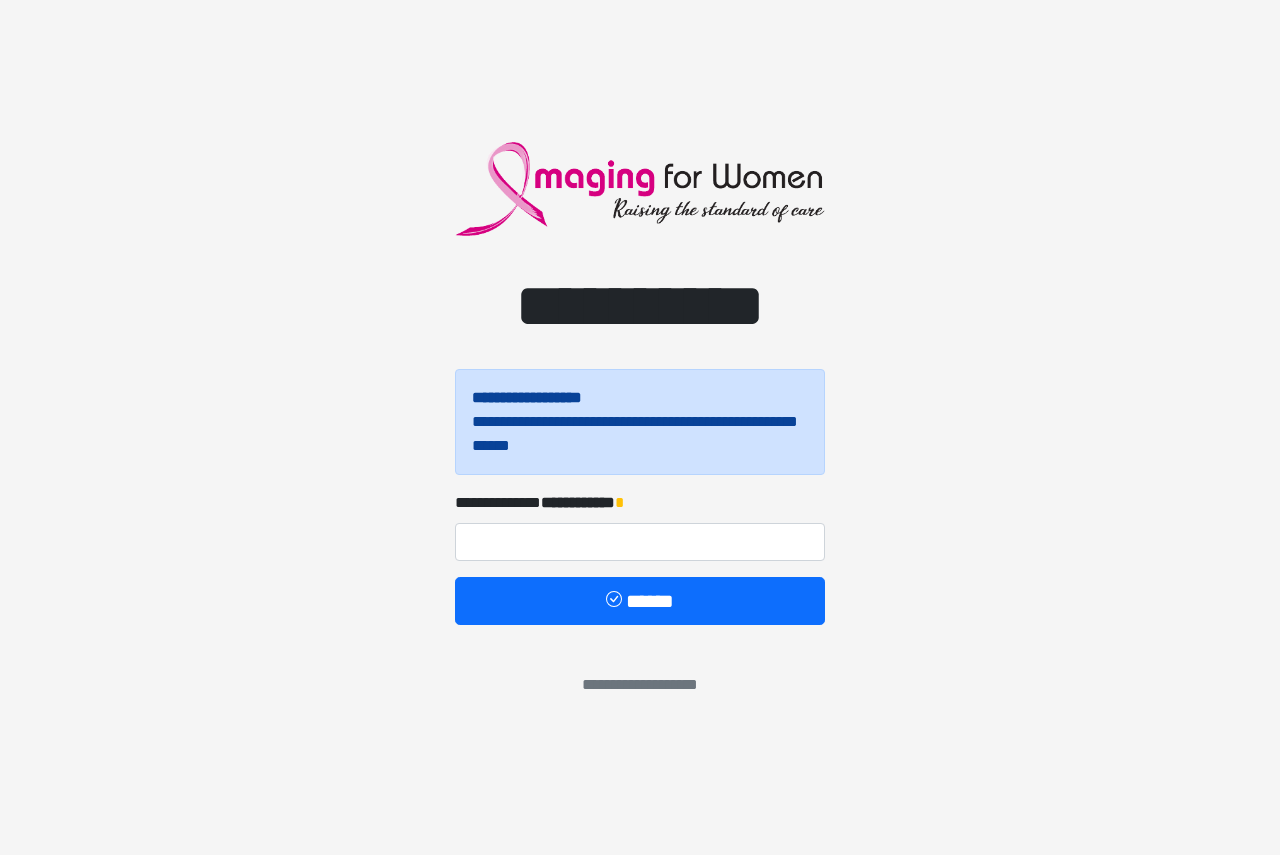 drag, startPoint x: 594, startPoint y: 505, endPoint x: 598, endPoint y: 483, distance: 22.36068 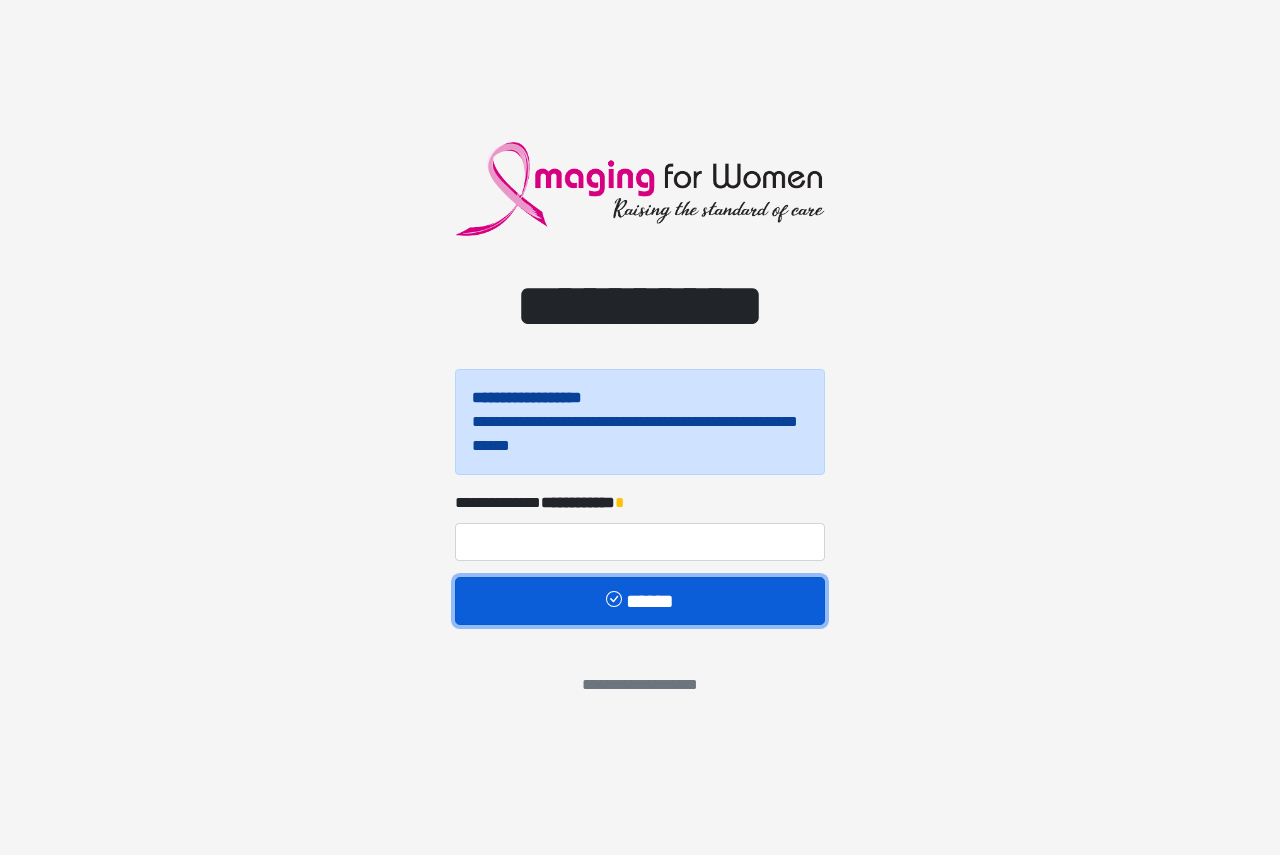 click on "******" at bounding box center (640, 601) 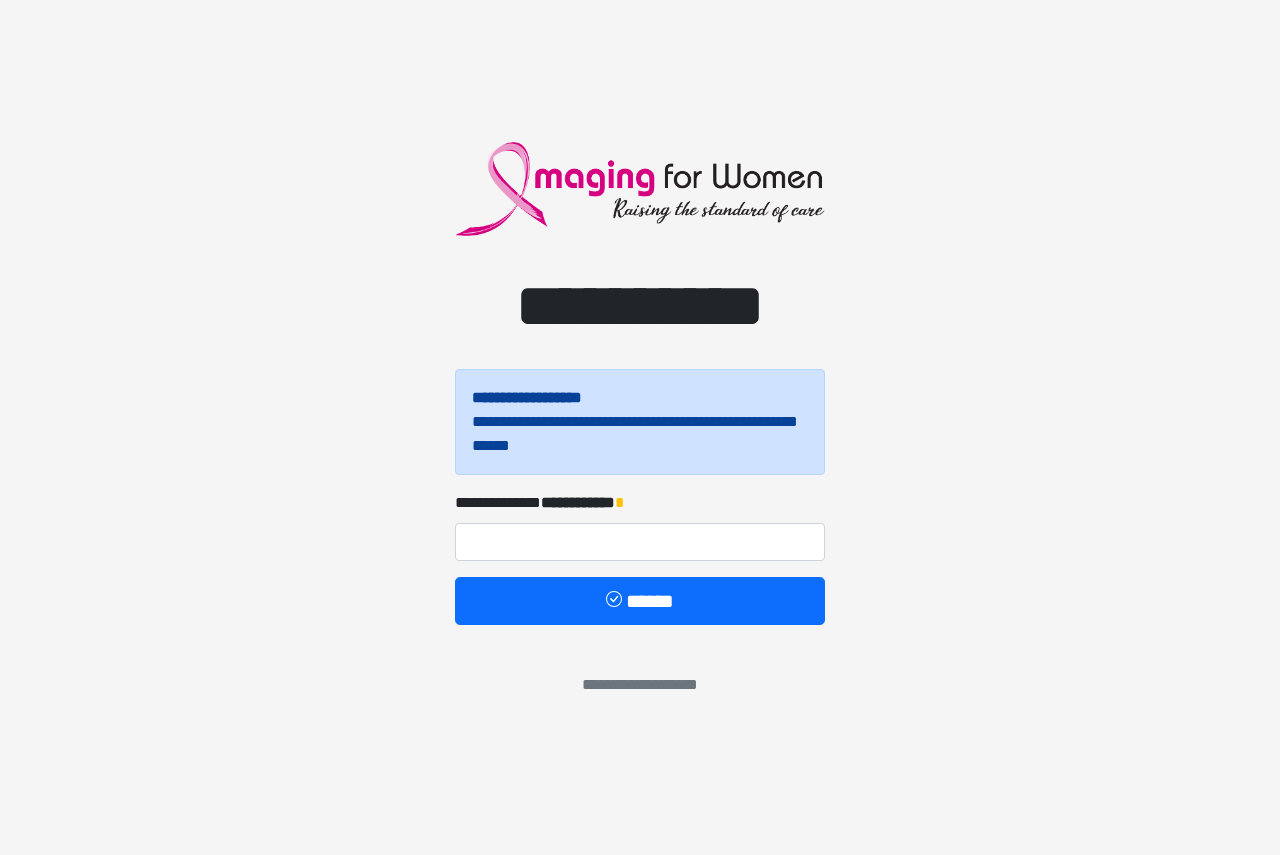click on "**********" at bounding box center [578, 502] 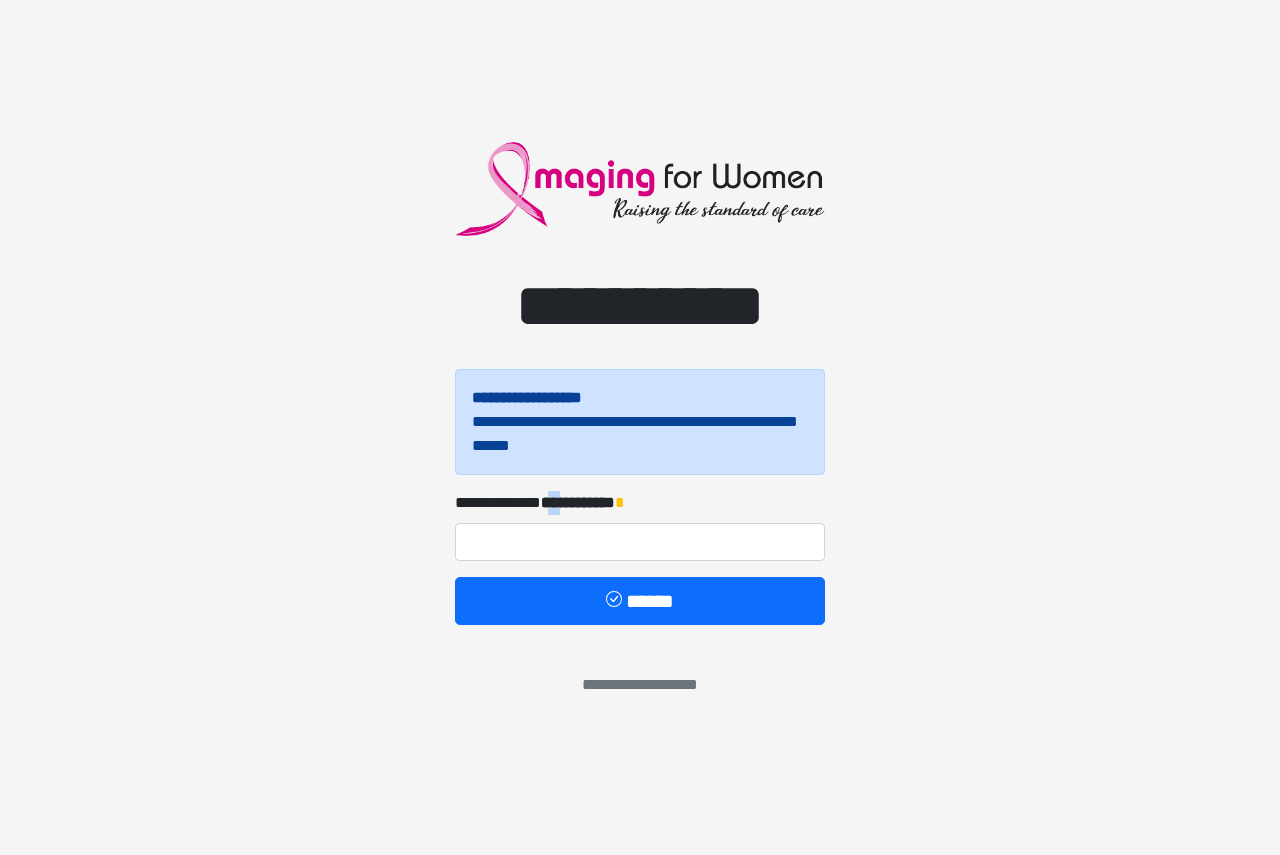 click on "**********" at bounding box center (578, 502) 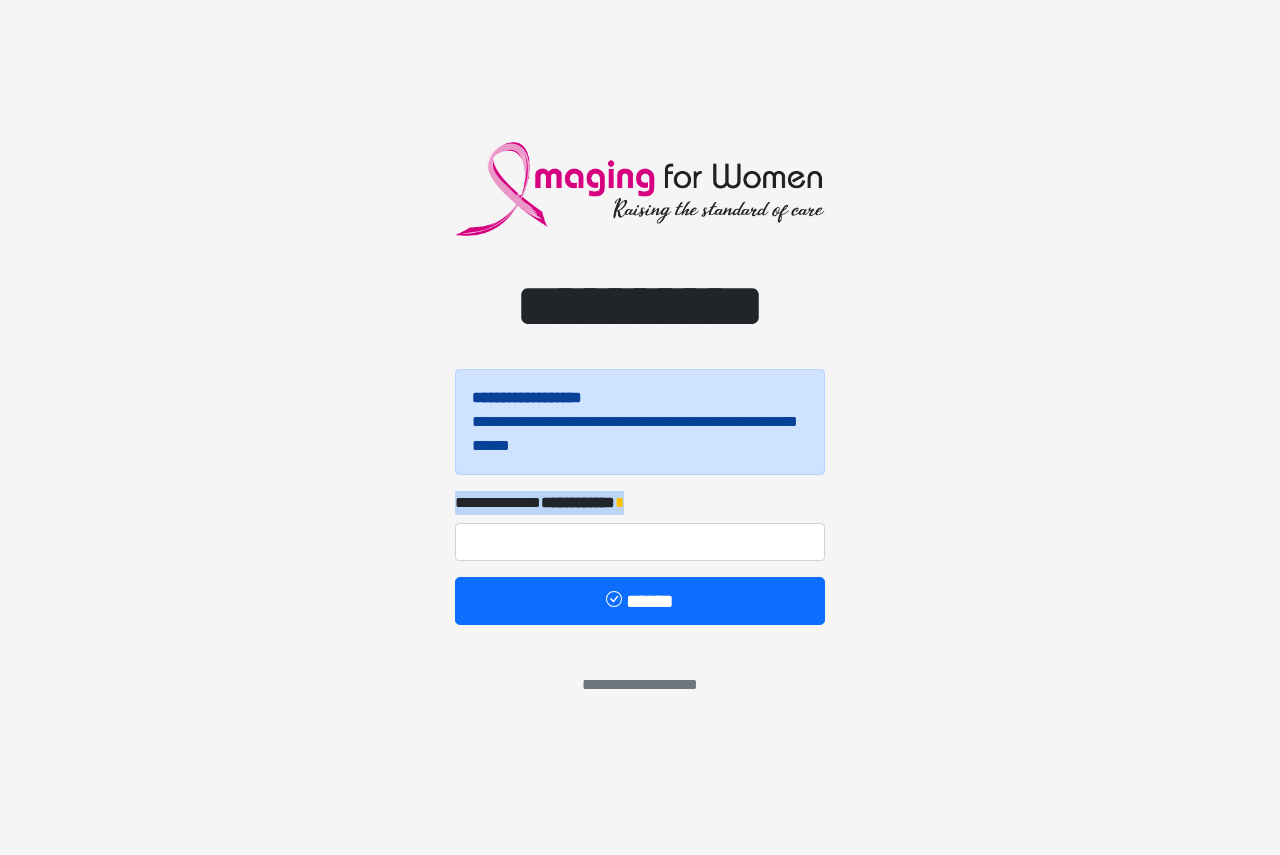 click on "**********" at bounding box center (578, 502) 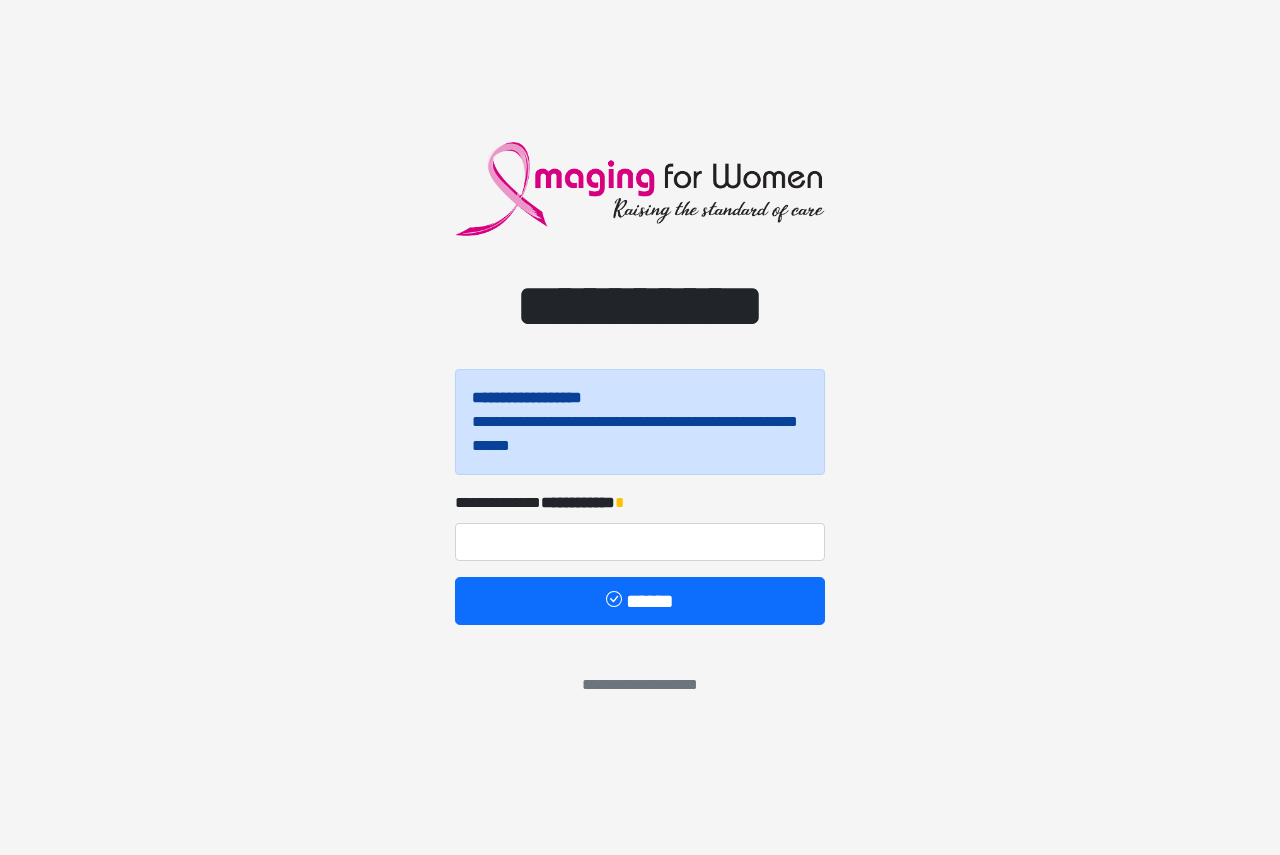 click on "**********" at bounding box center [640, 422] 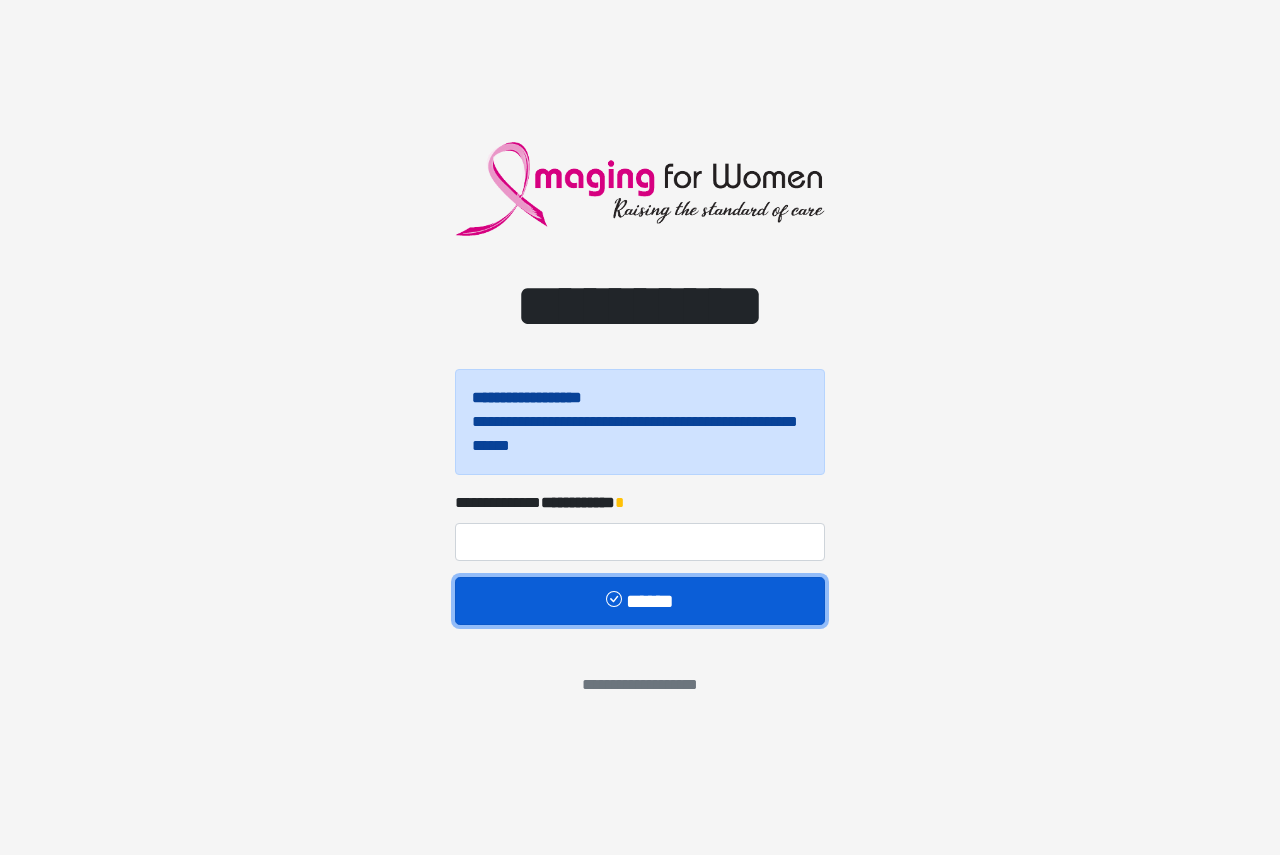 click on "******" at bounding box center [640, 601] 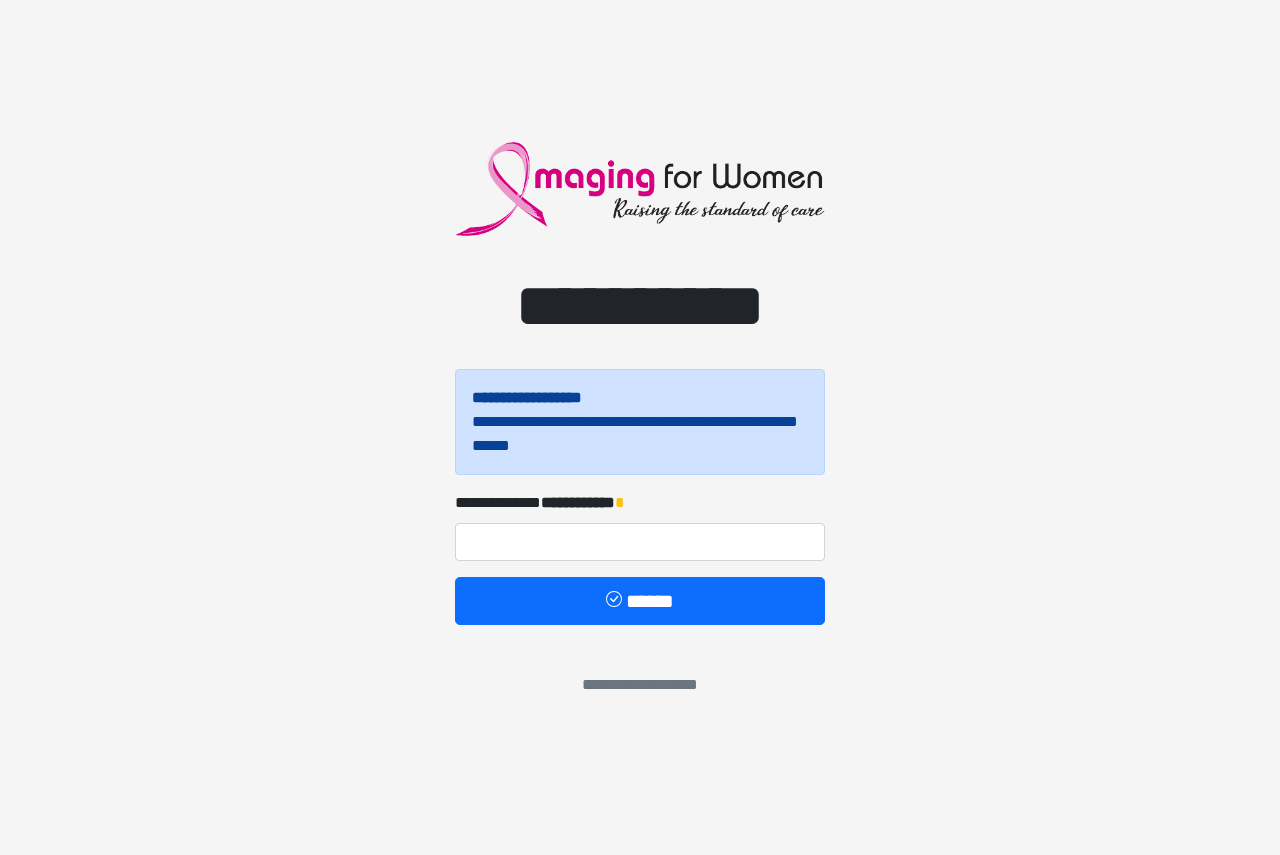 click on "**********" at bounding box center (578, 502) 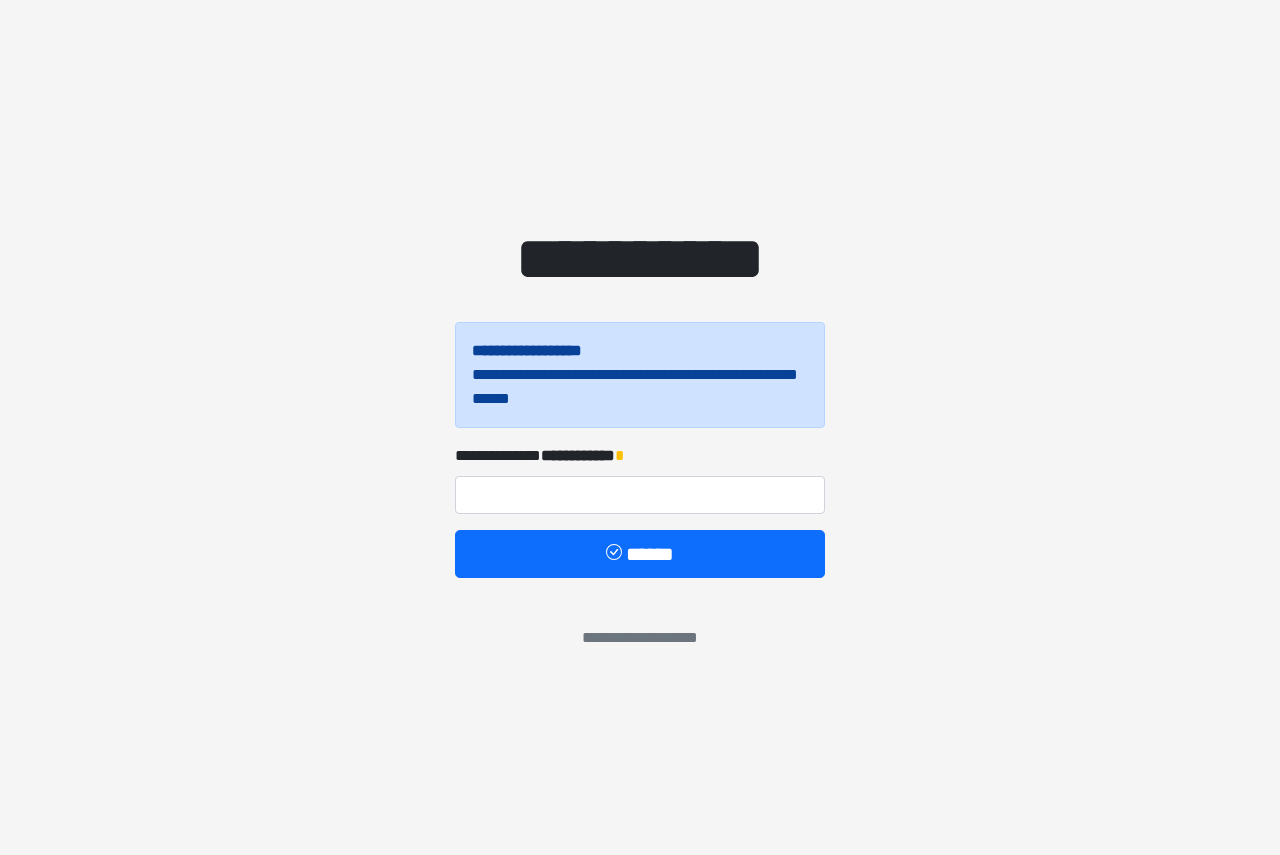 scroll, scrollTop: 0, scrollLeft: 0, axis: both 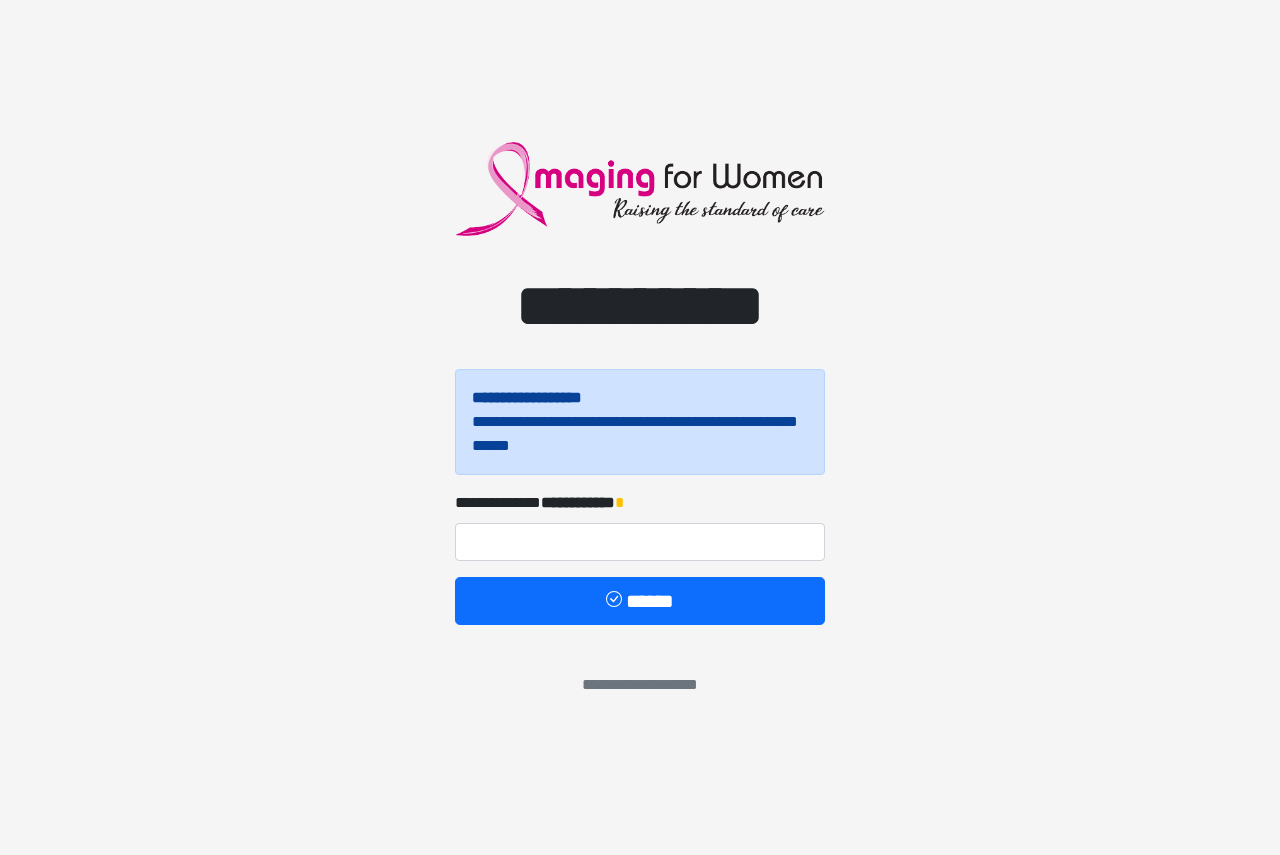 click on "**********" at bounding box center [578, 502] 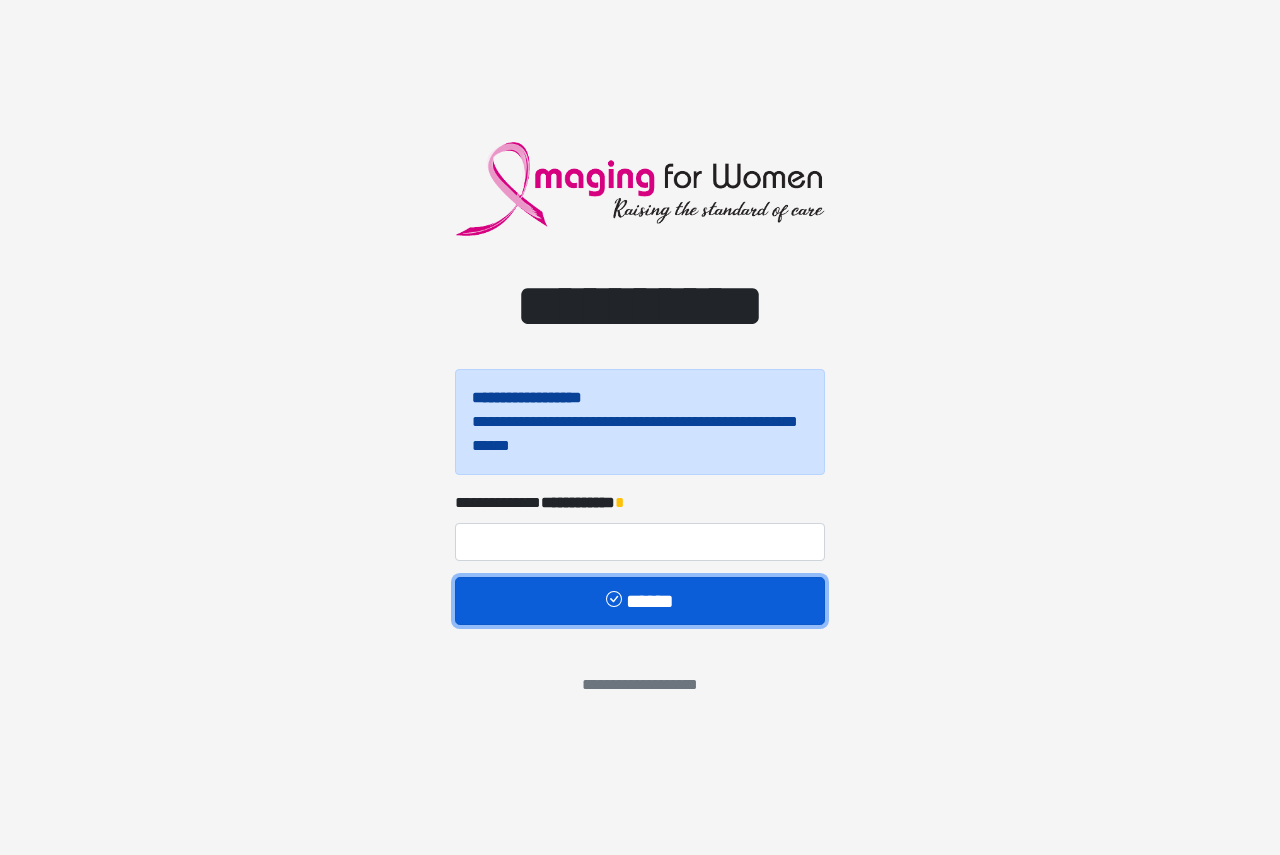 click on "******" at bounding box center (640, 601) 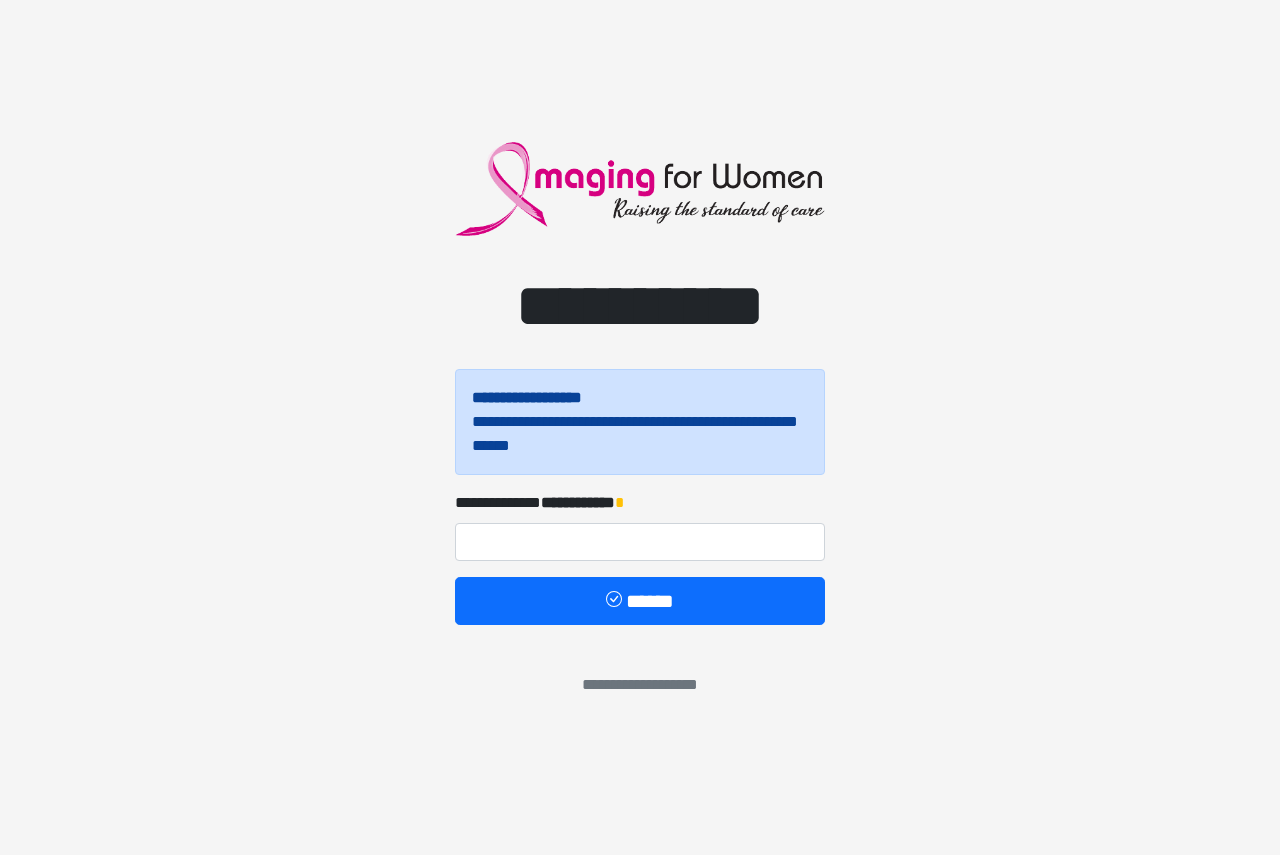 click on "**********" at bounding box center (640, 422) 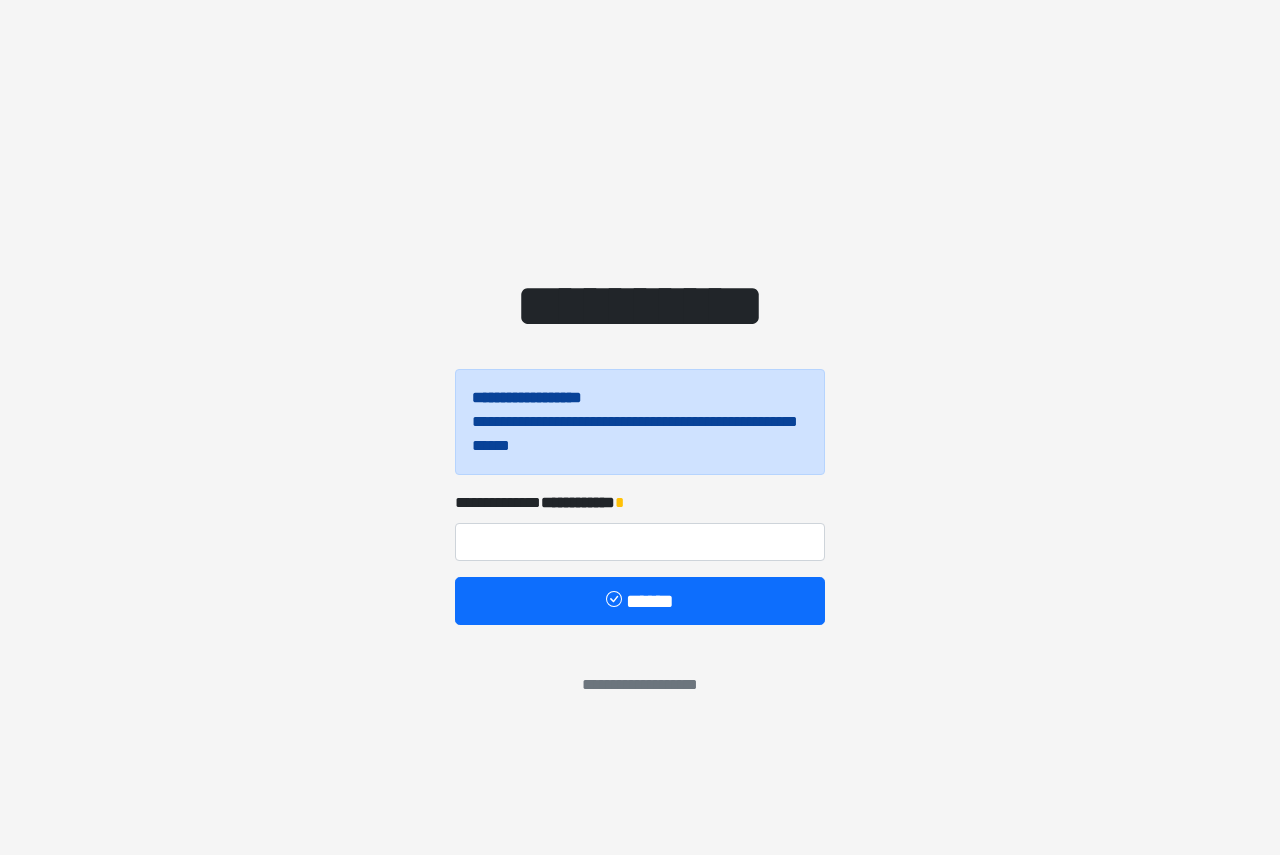 scroll, scrollTop: 0, scrollLeft: 0, axis: both 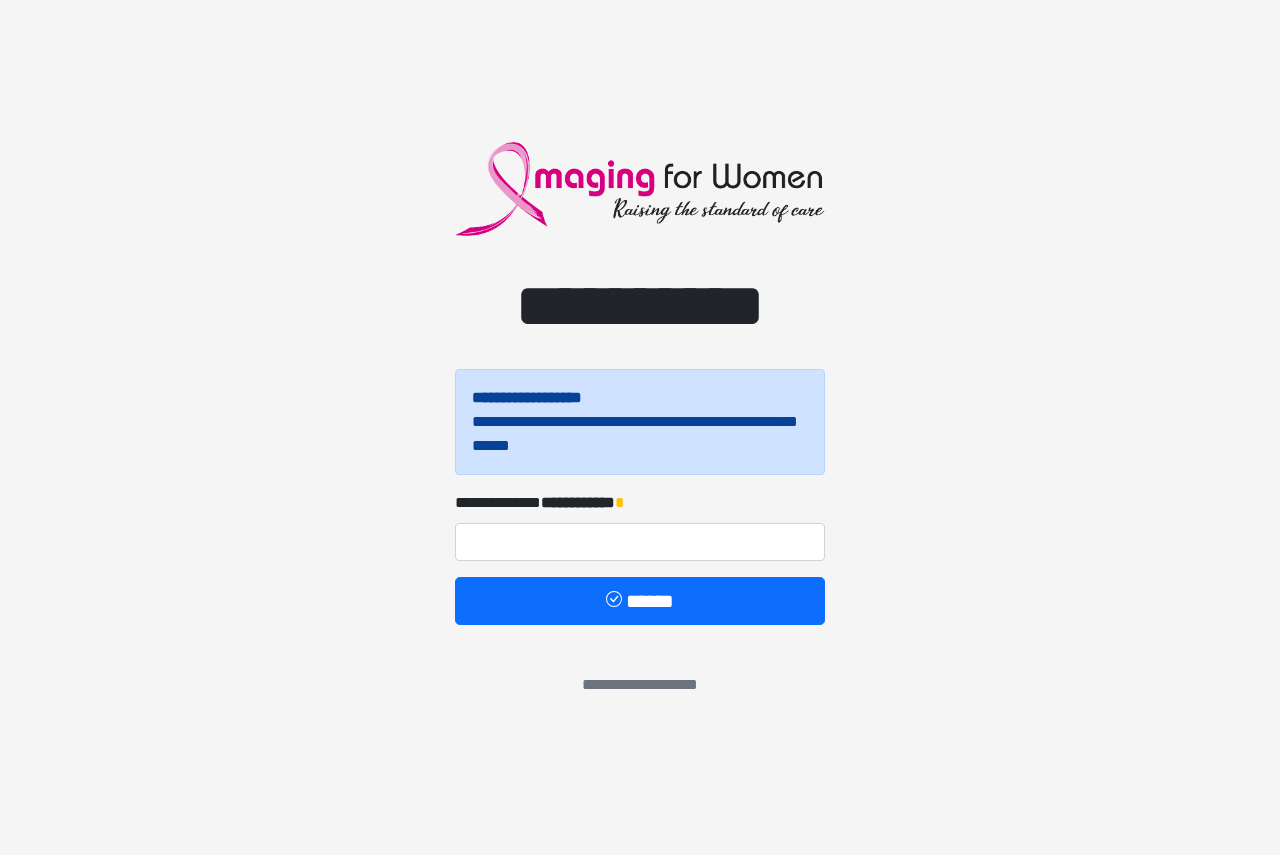 click on "**********" at bounding box center (578, 502) 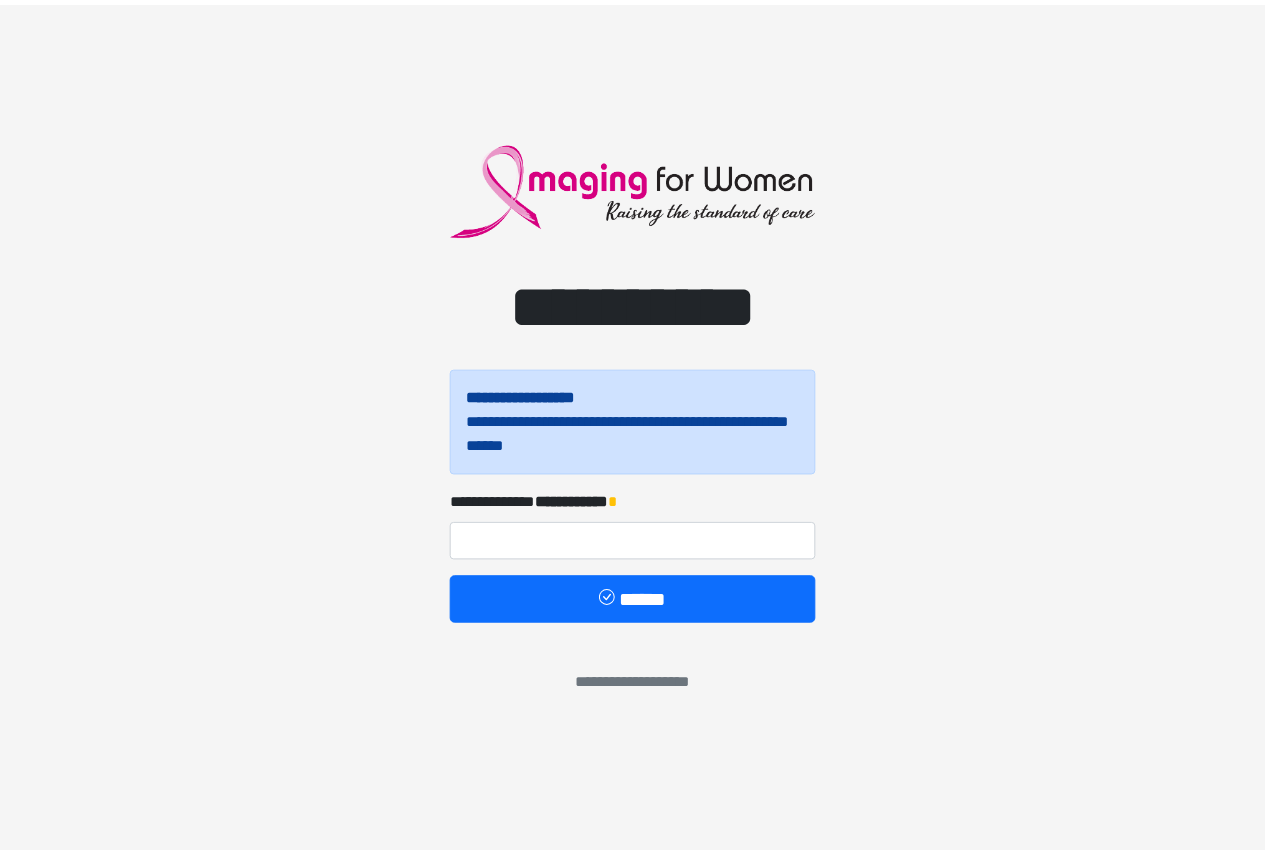 scroll, scrollTop: 0, scrollLeft: 0, axis: both 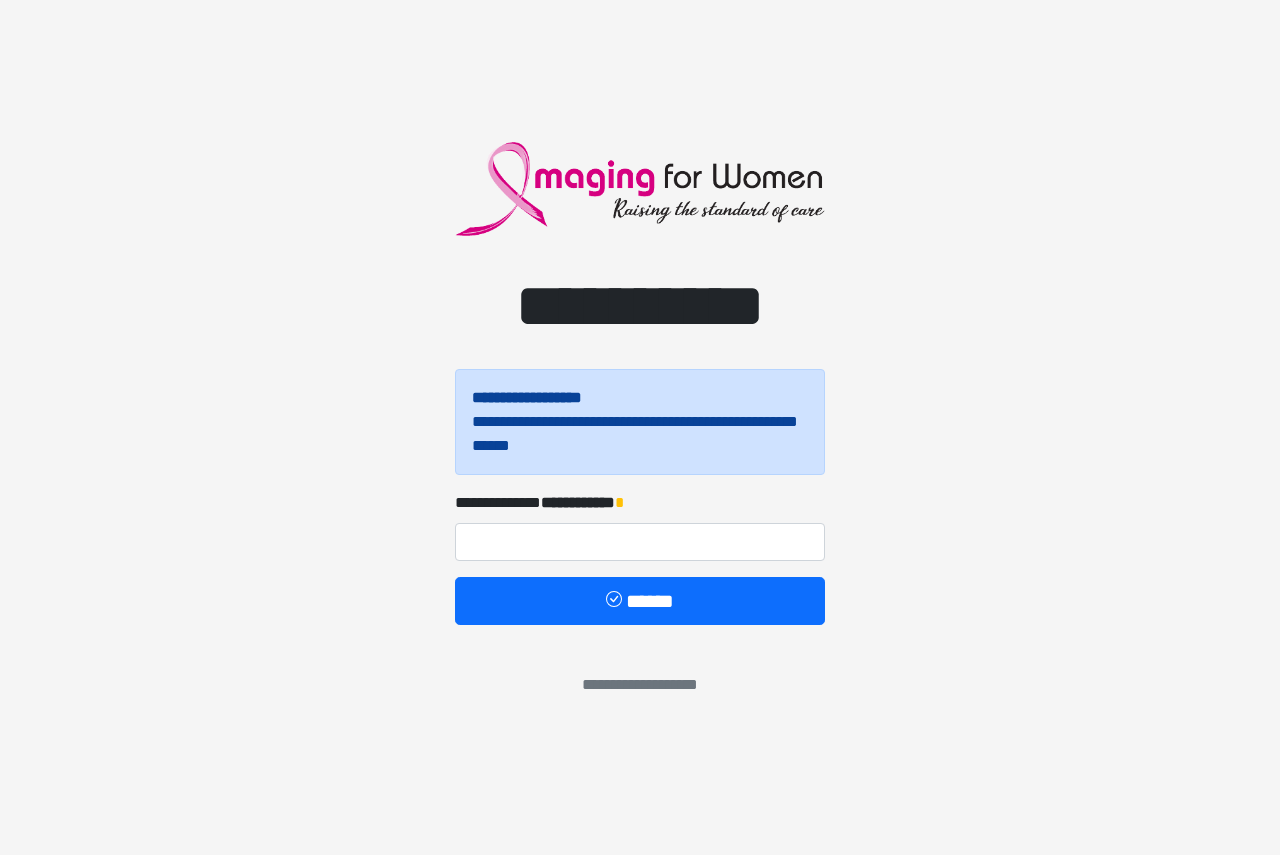 click on "**********" at bounding box center [640, 422] 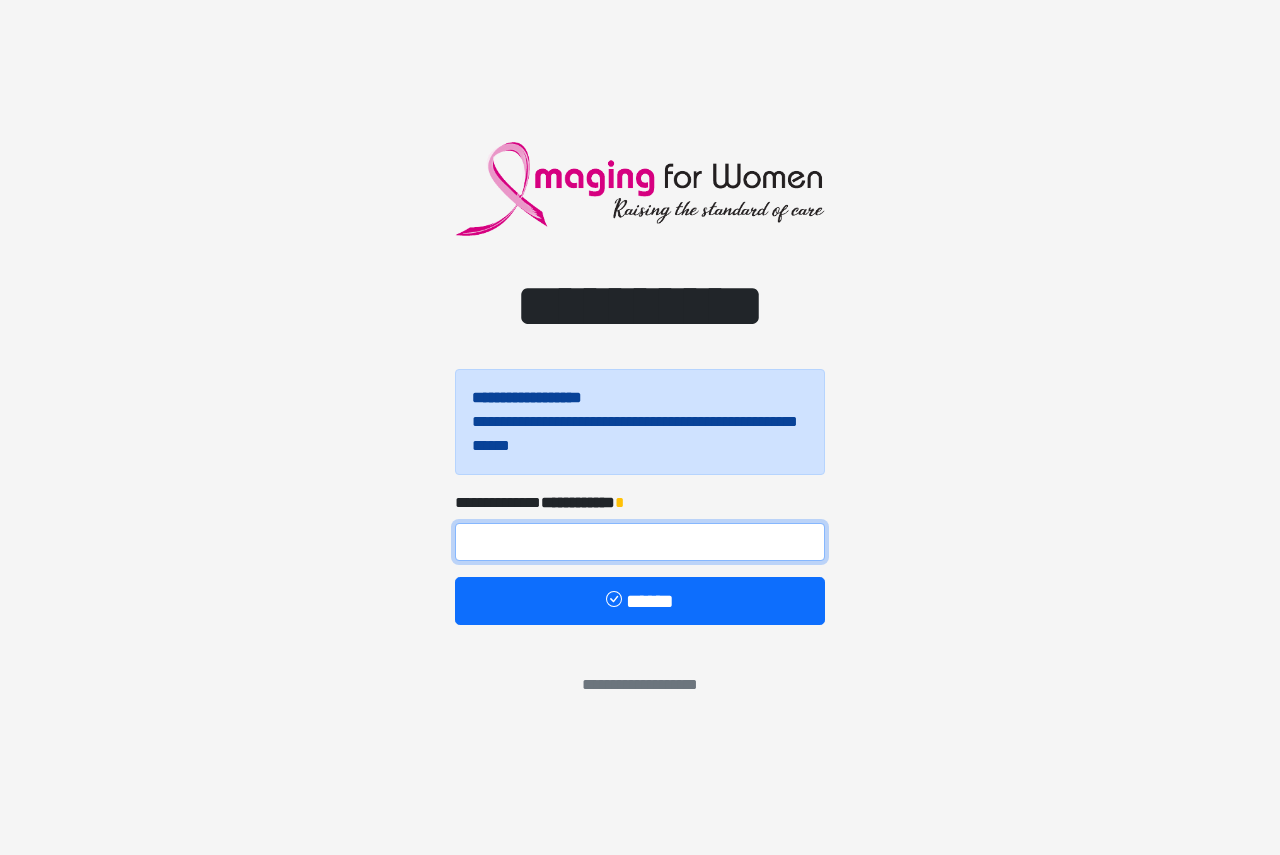 click at bounding box center [640, 542] 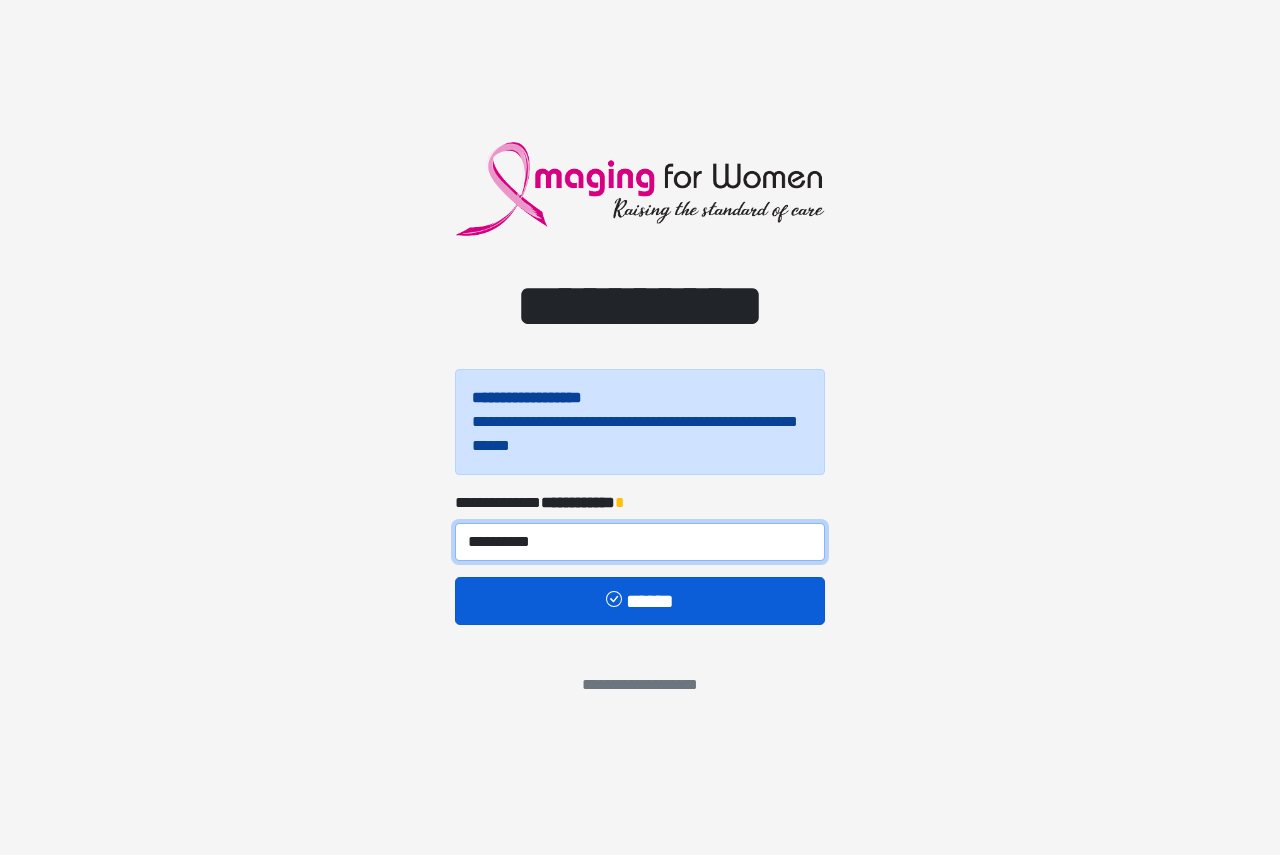 type on "**********" 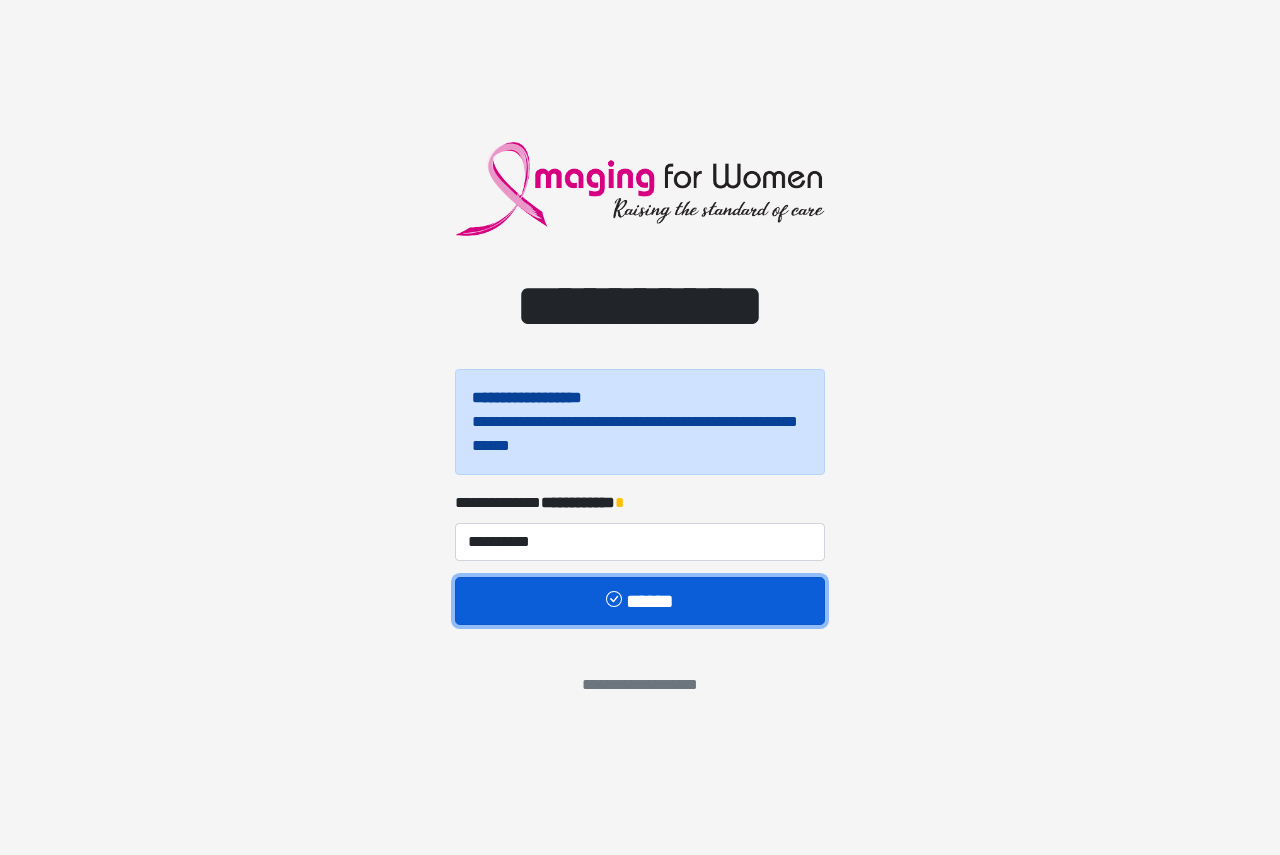 click at bounding box center (616, 601) 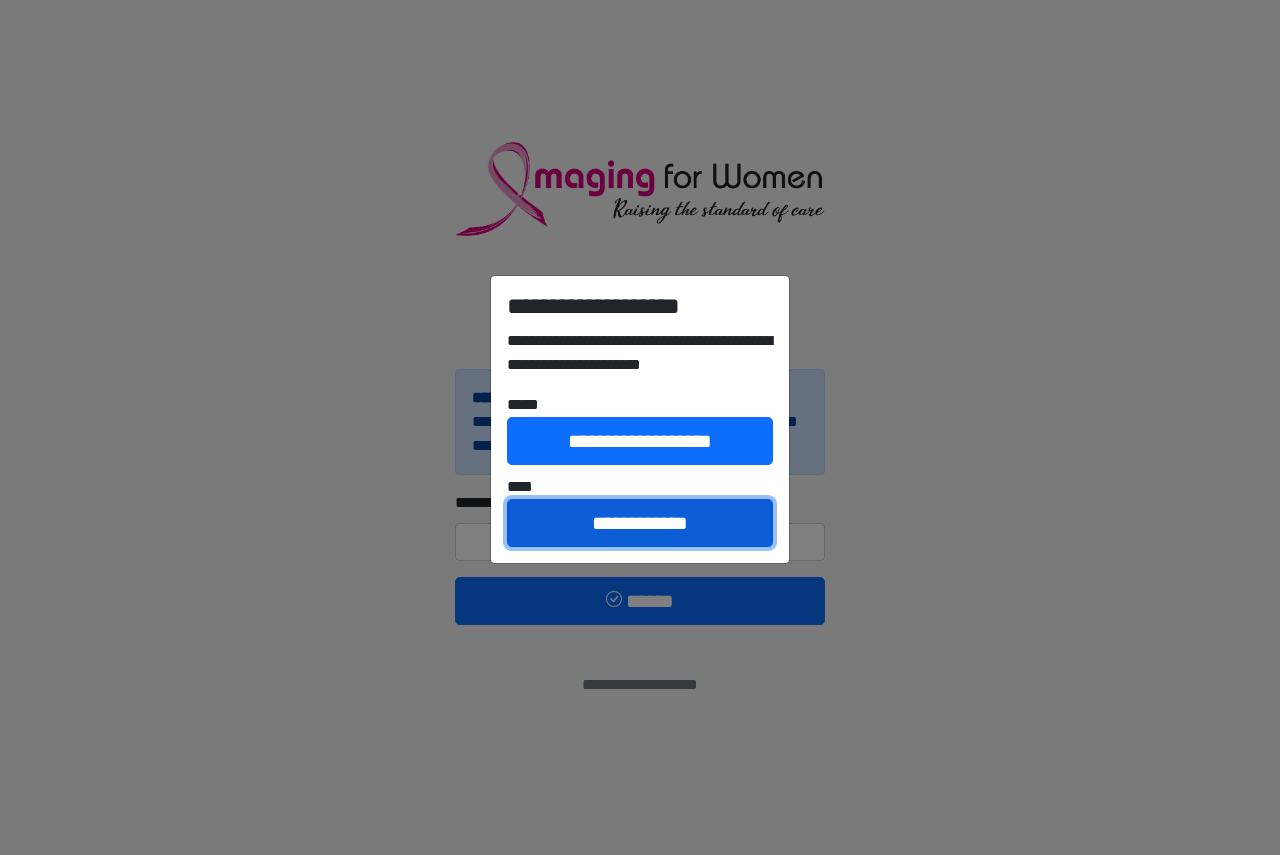 click on "**********" at bounding box center [640, 523] 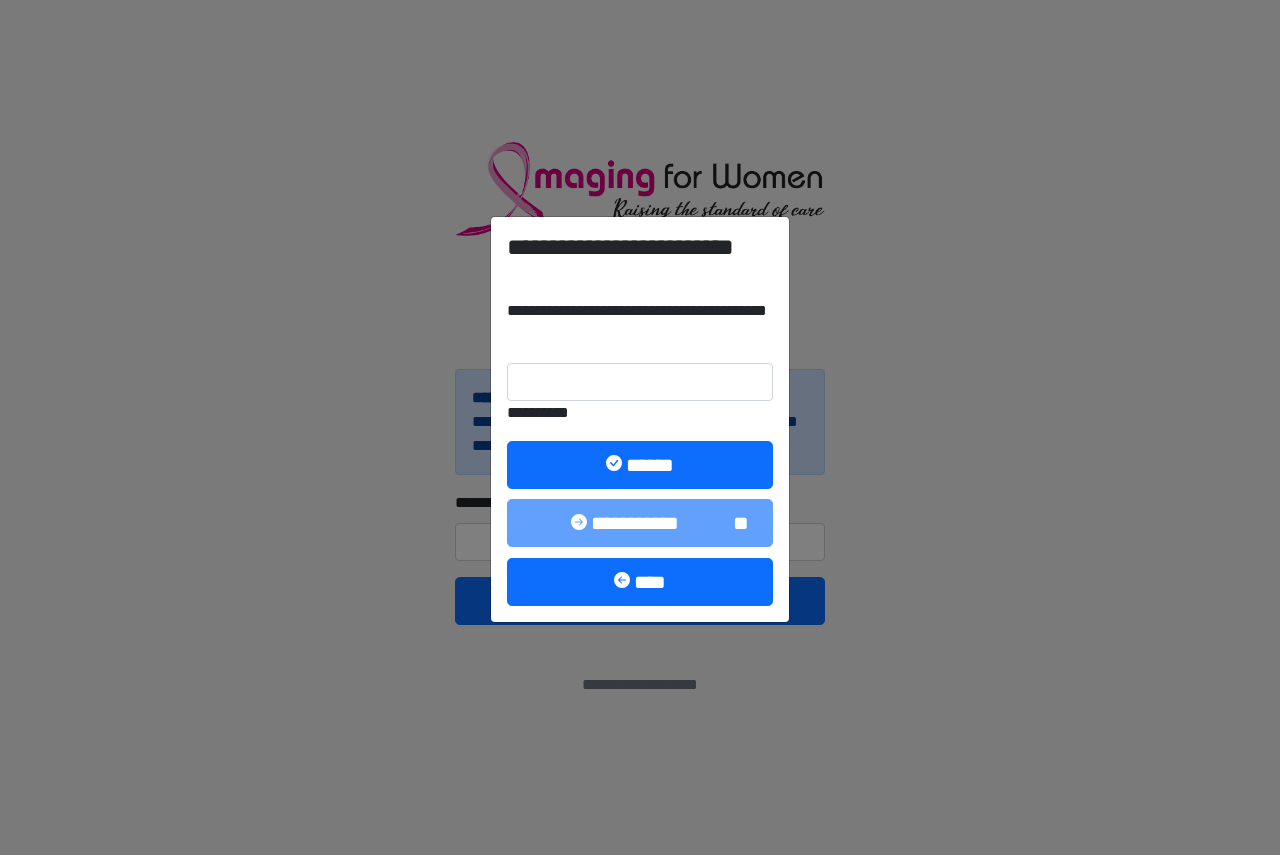 click on "**********" at bounding box center (640, 427) 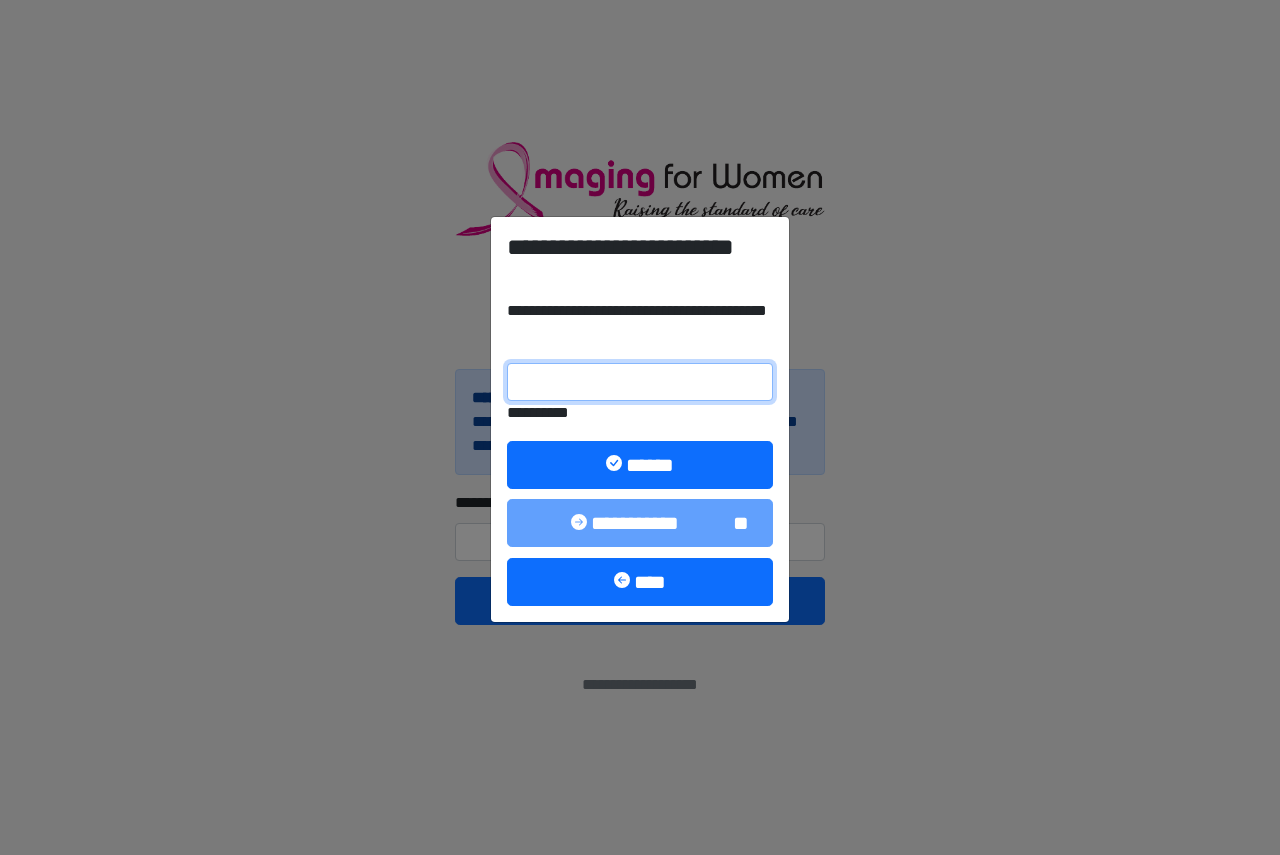 click on "**********" at bounding box center (640, 382) 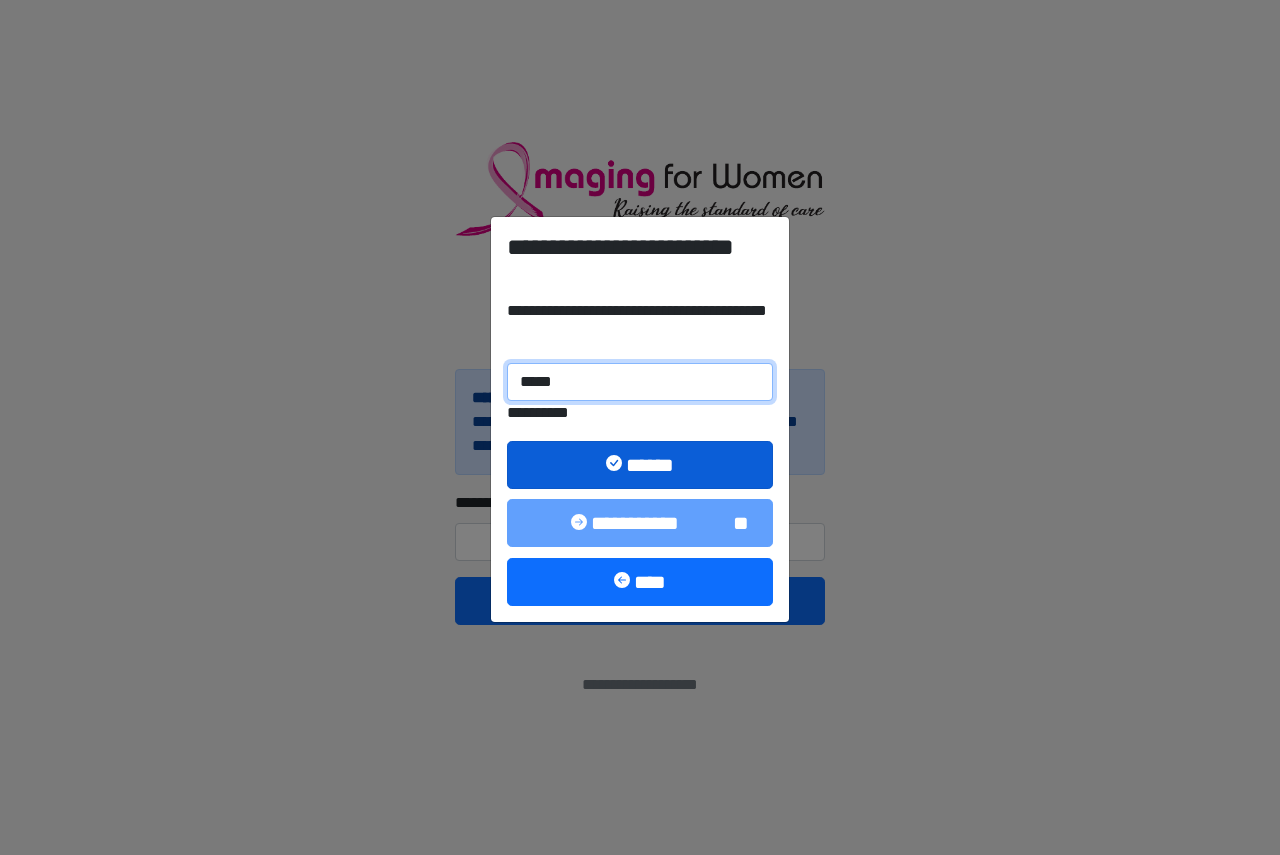 type on "*****" 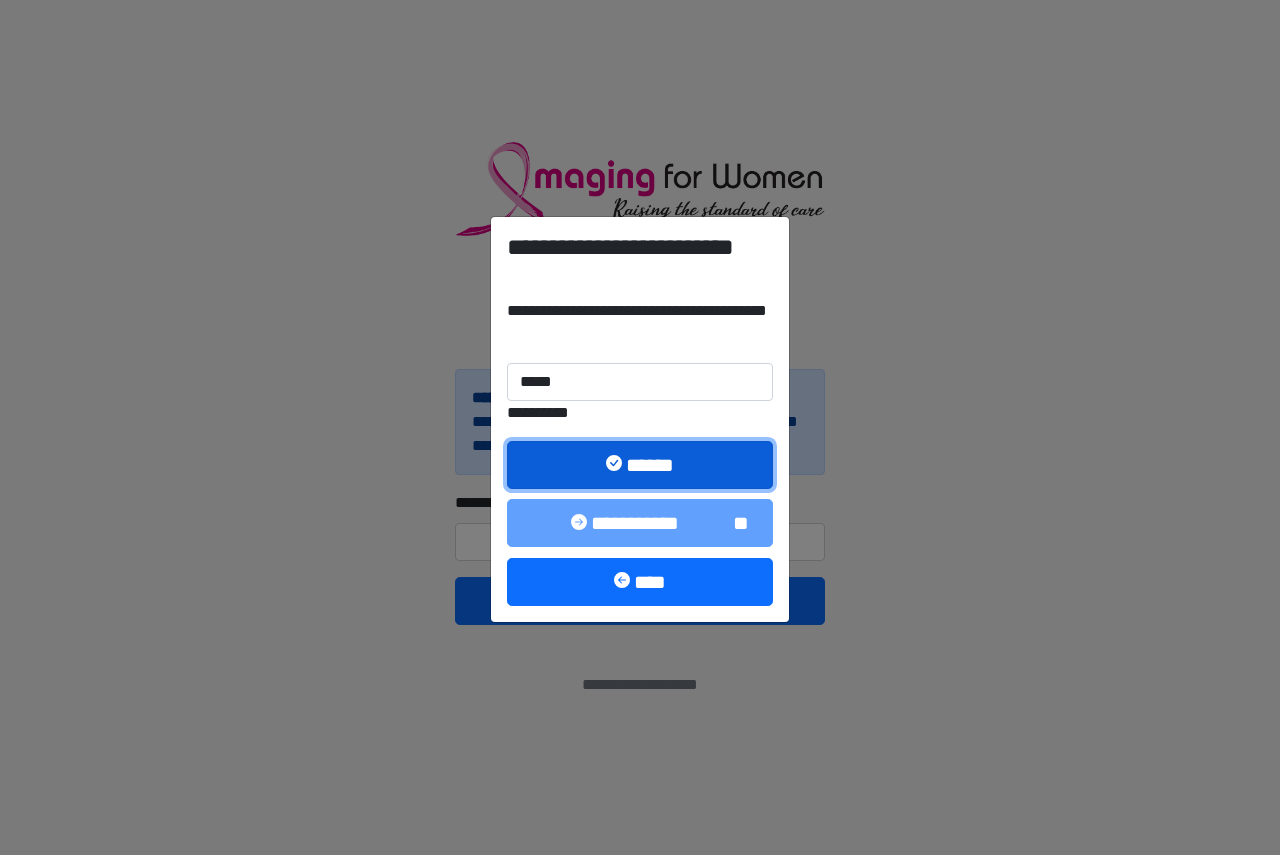 click on "******" at bounding box center (640, 465) 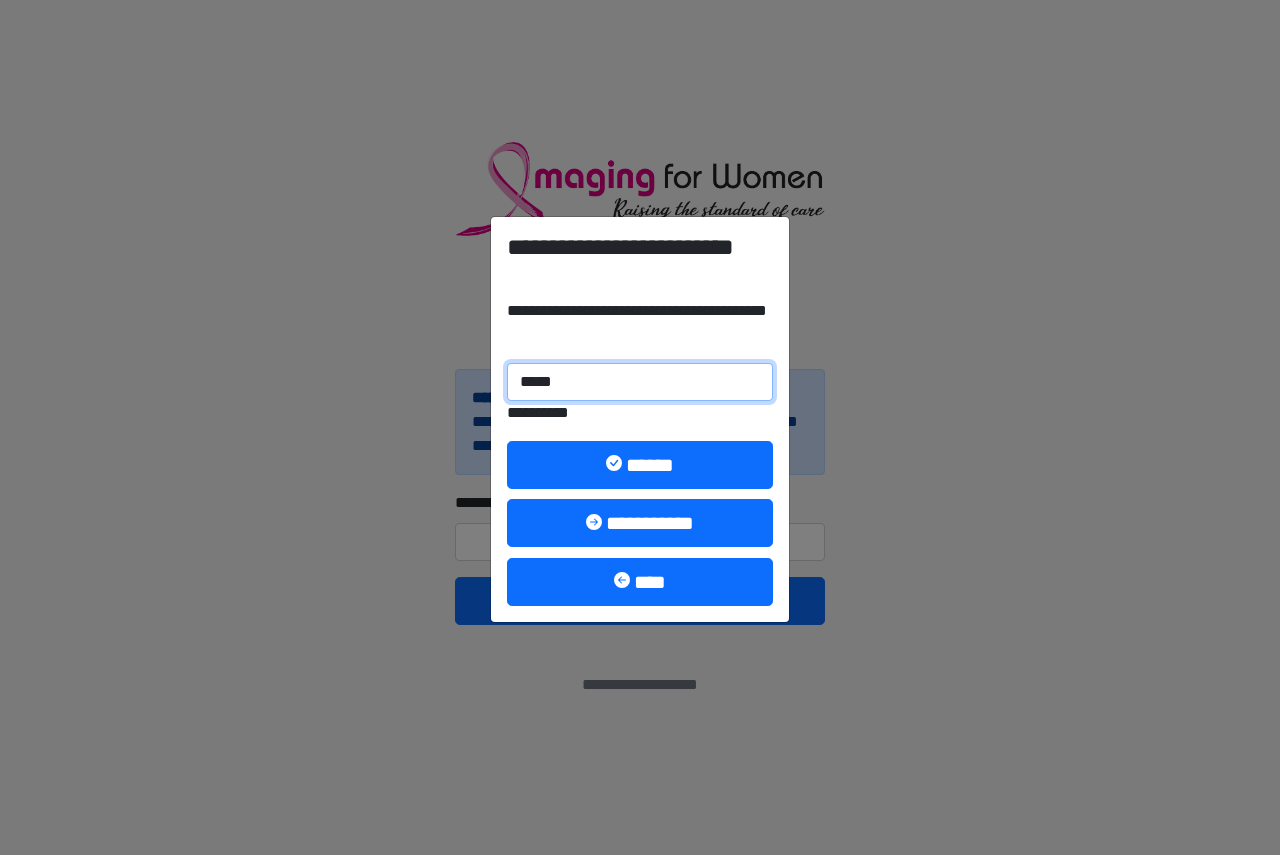 drag, startPoint x: 571, startPoint y: 383, endPoint x: 481, endPoint y: 378, distance: 90.13878 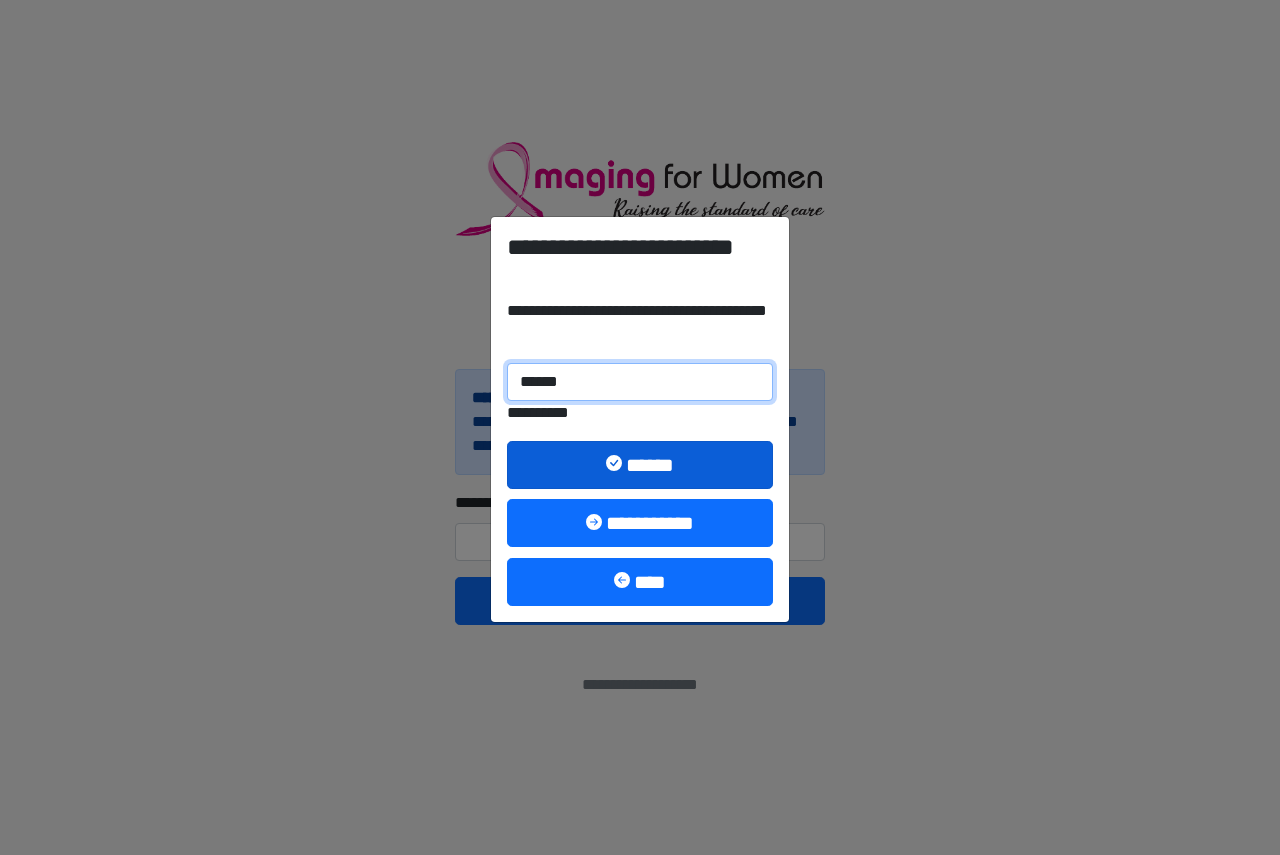 type on "******" 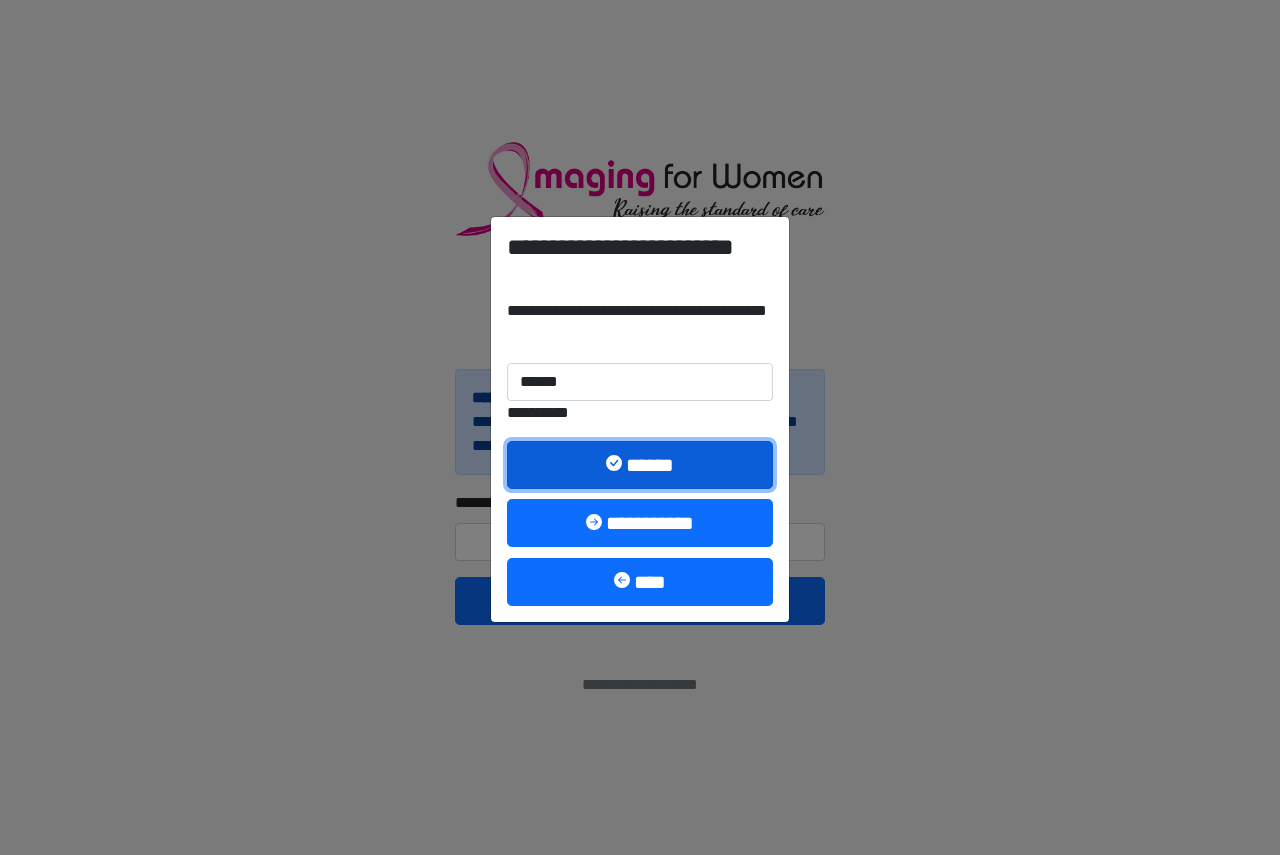 click on "******" at bounding box center (640, 465) 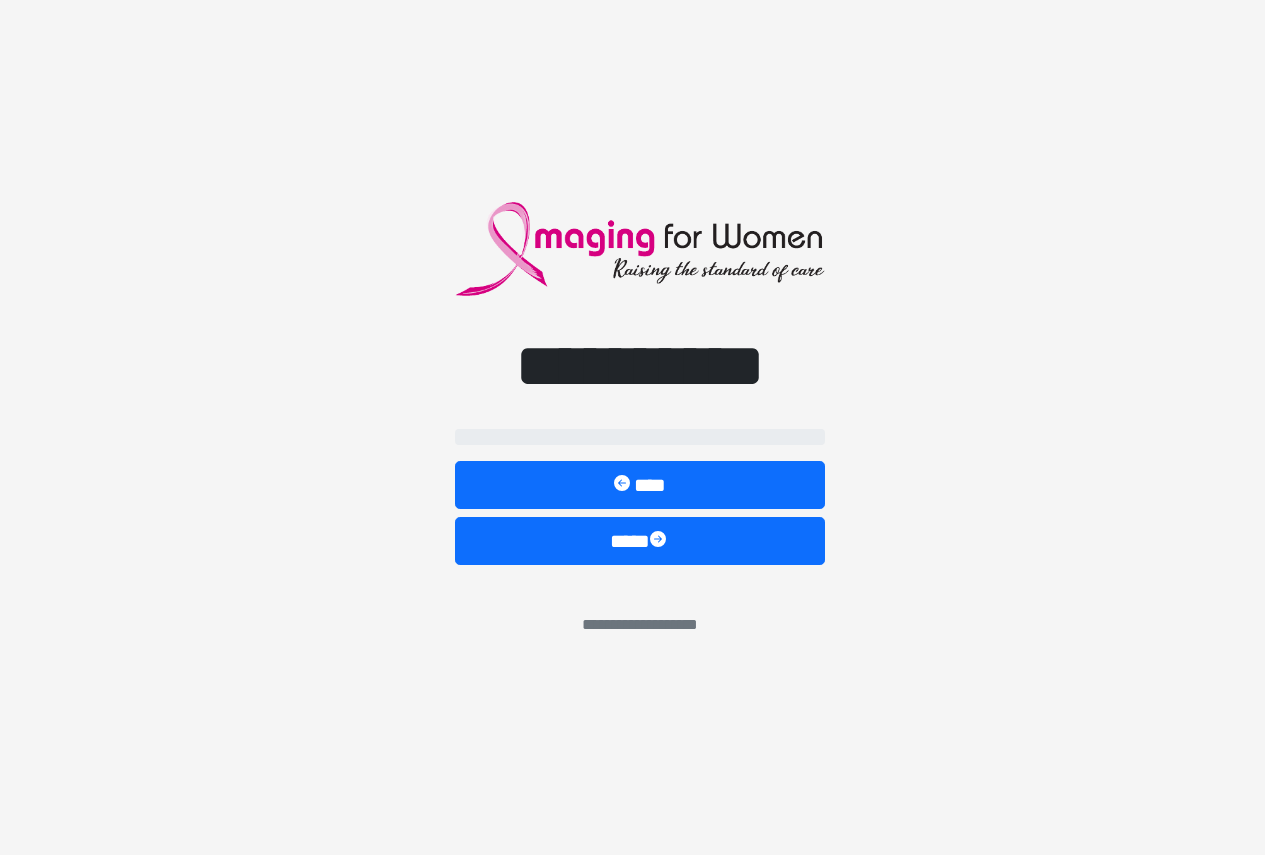 select on "**" 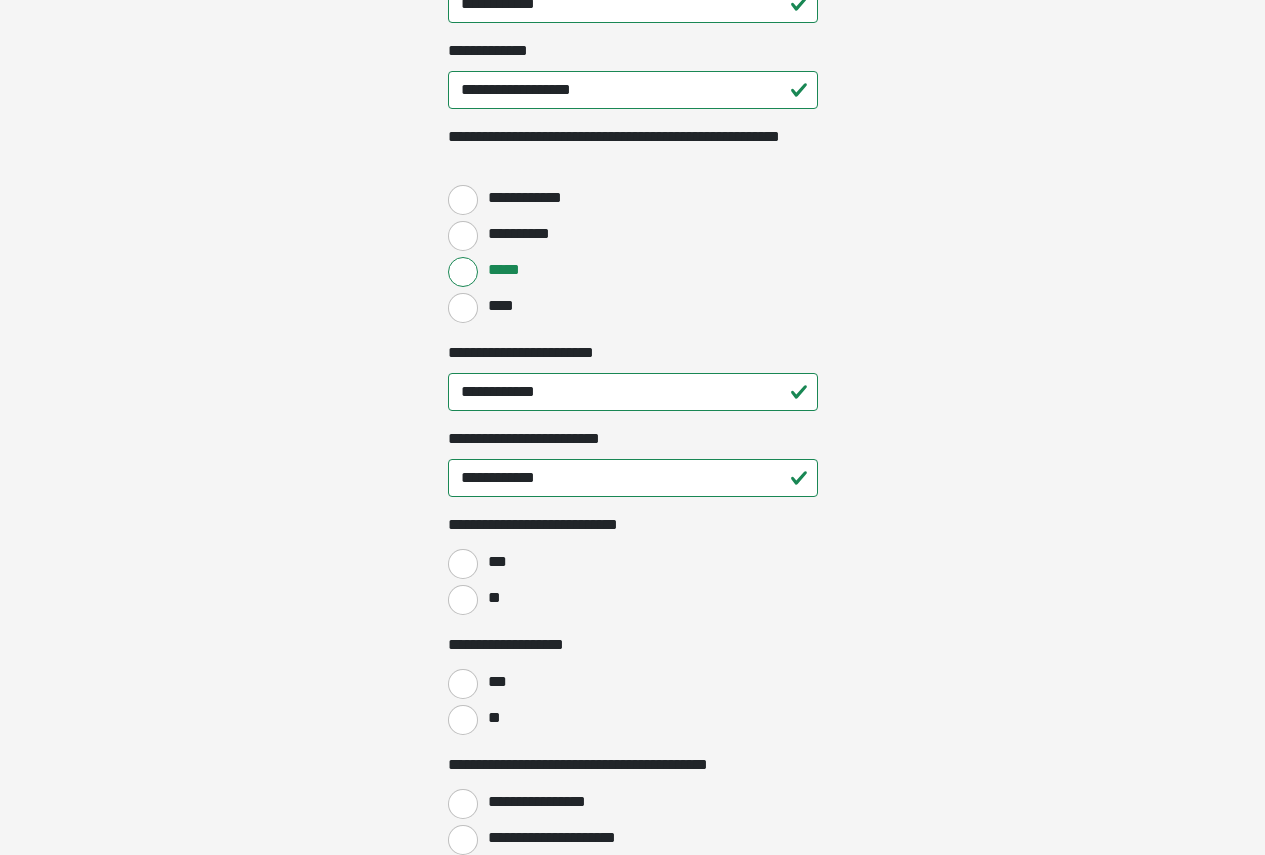 scroll, scrollTop: 2700, scrollLeft: 0, axis: vertical 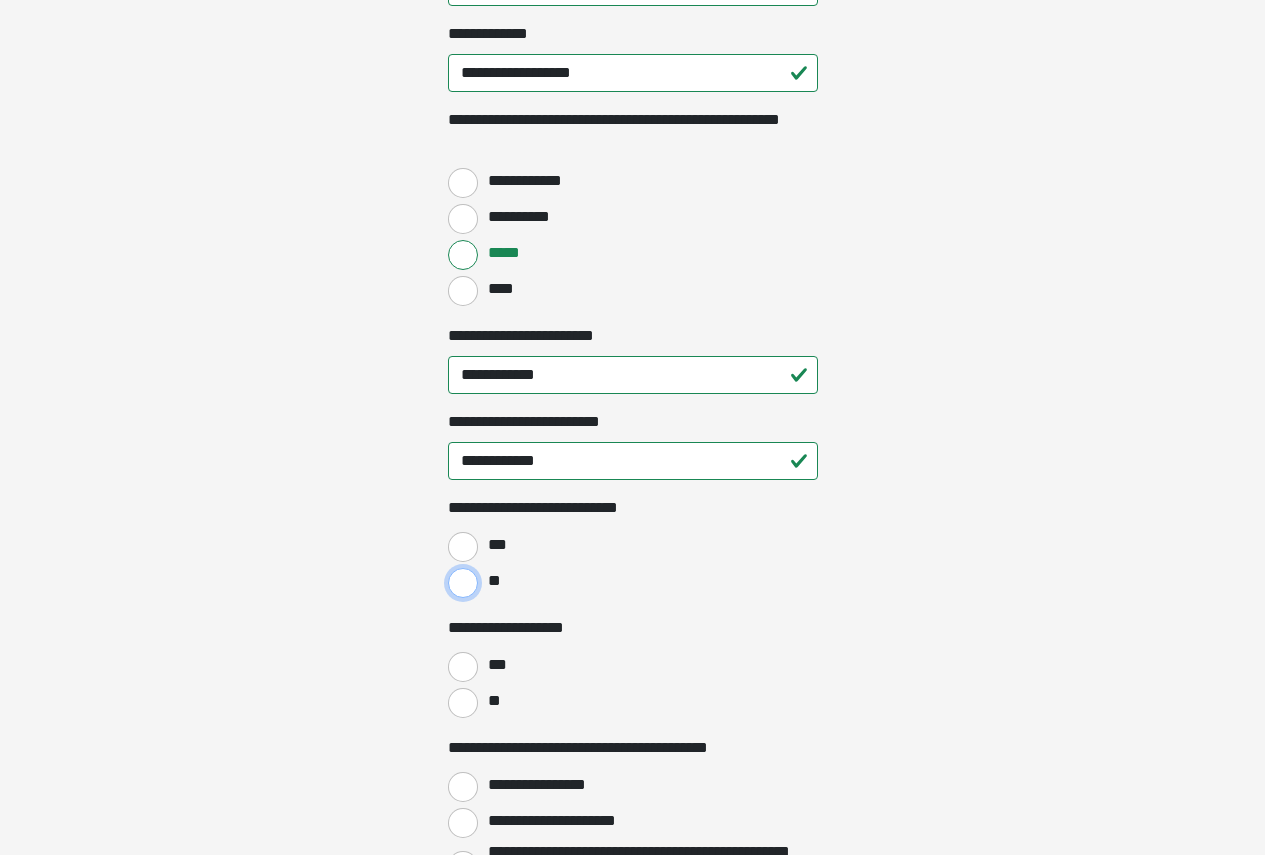 click on "**" at bounding box center (463, 583) 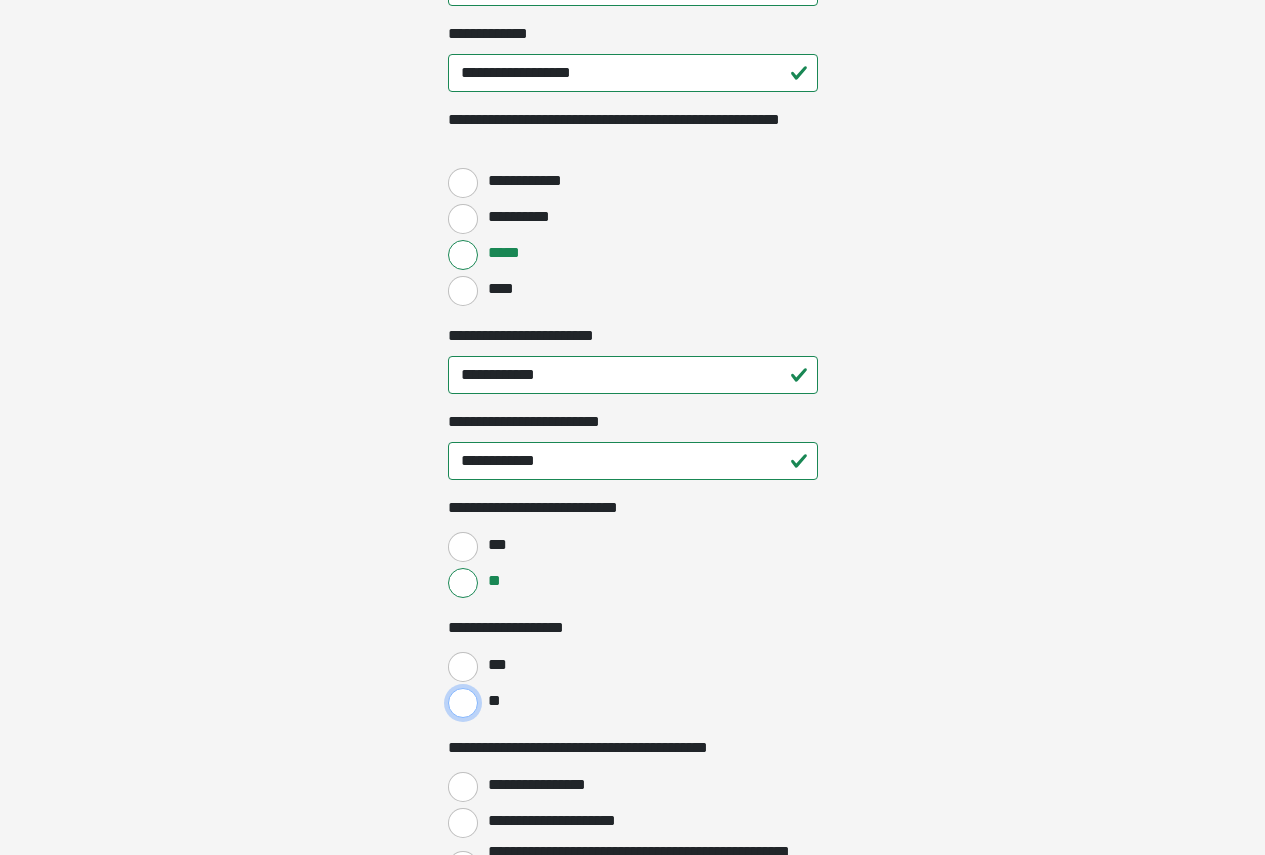 click on "**" at bounding box center (463, 703) 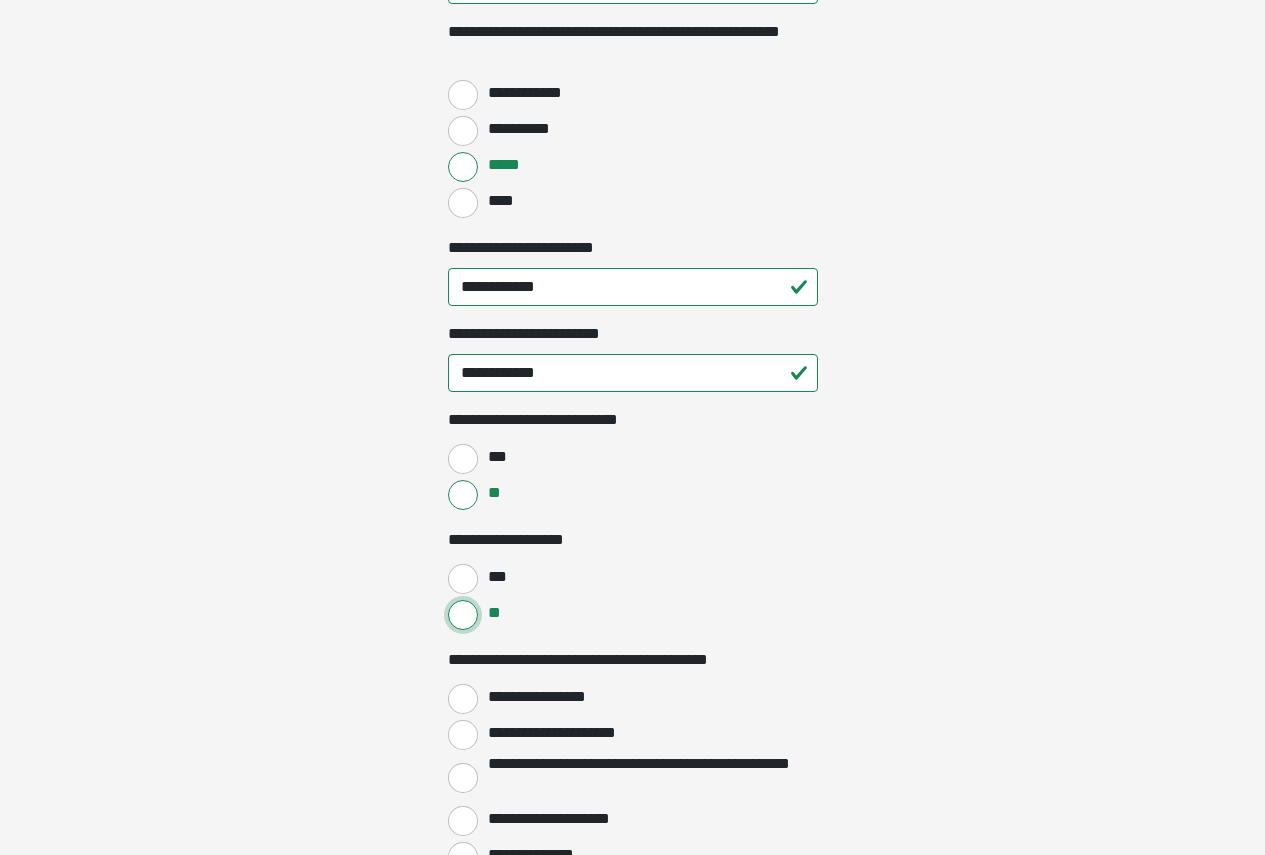 scroll, scrollTop: 2900, scrollLeft: 0, axis: vertical 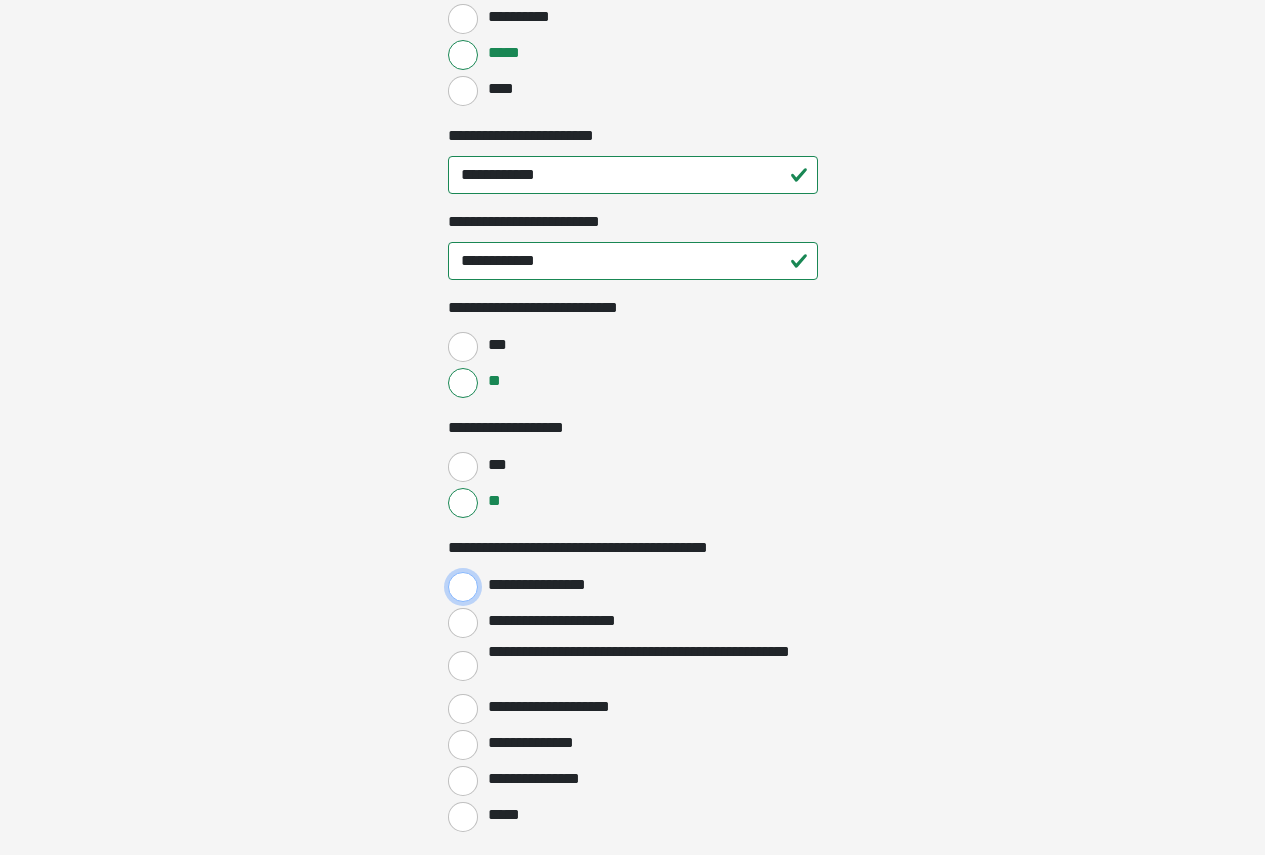 click on "**********" at bounding box center [463, 587] 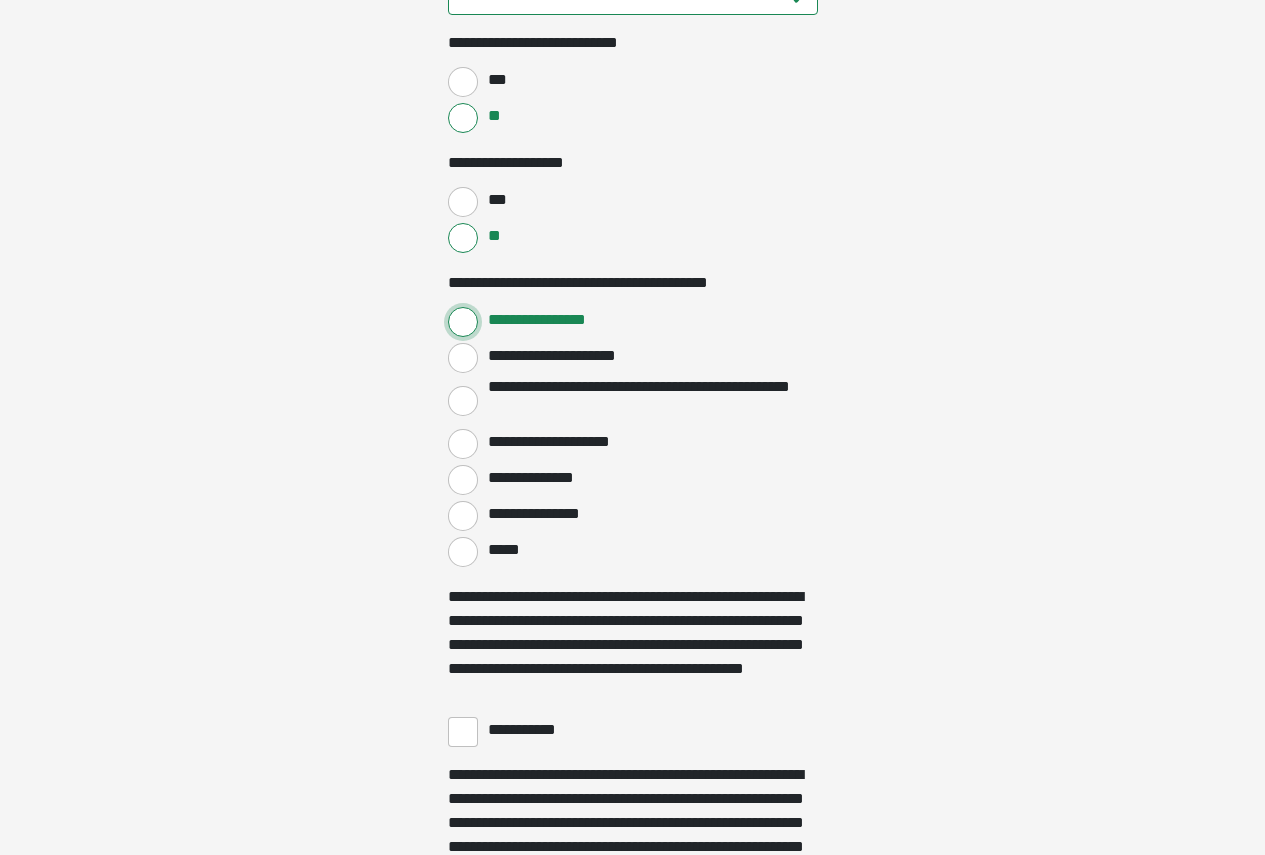 scroll, scrollTop: 3200, scrollLeft: 0, axis: vertical 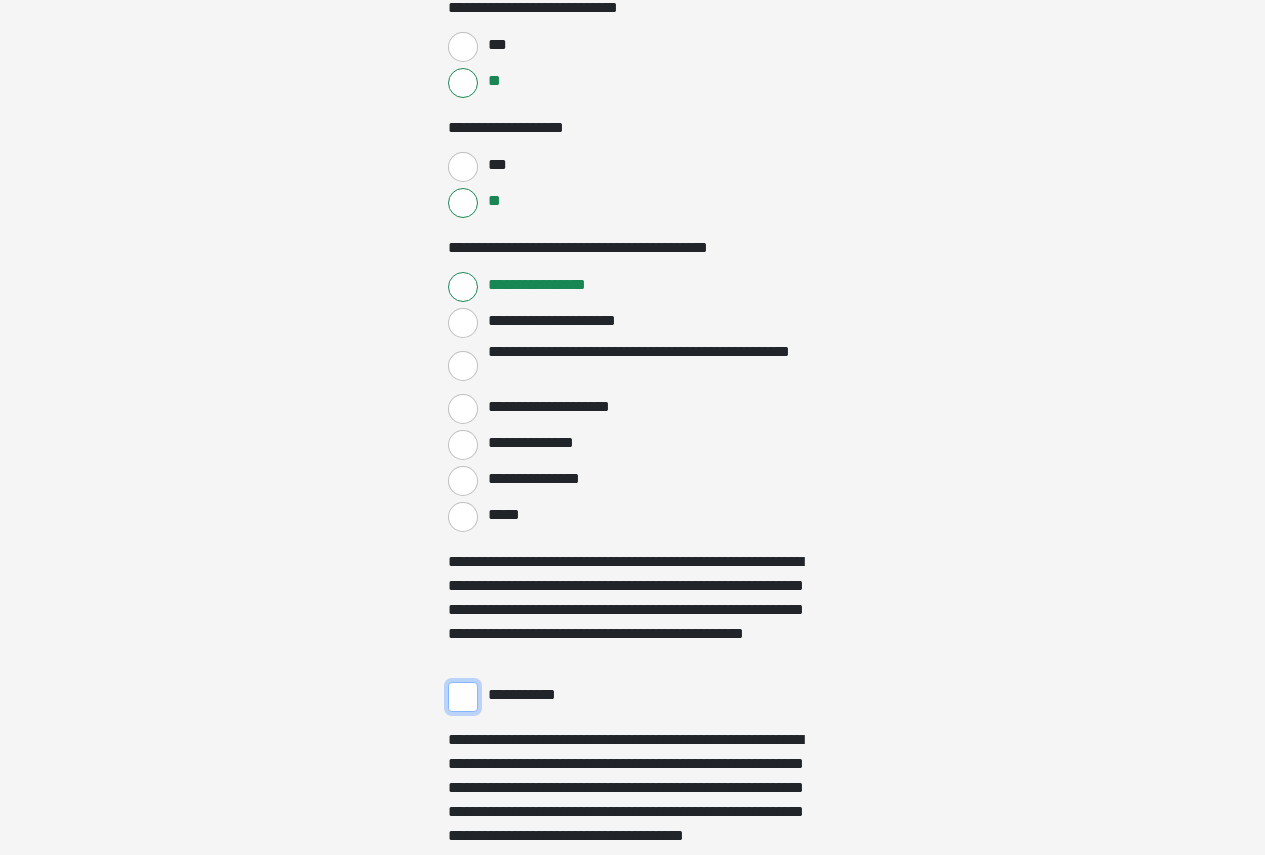 click on "**********" at bounding box center (463, 697) 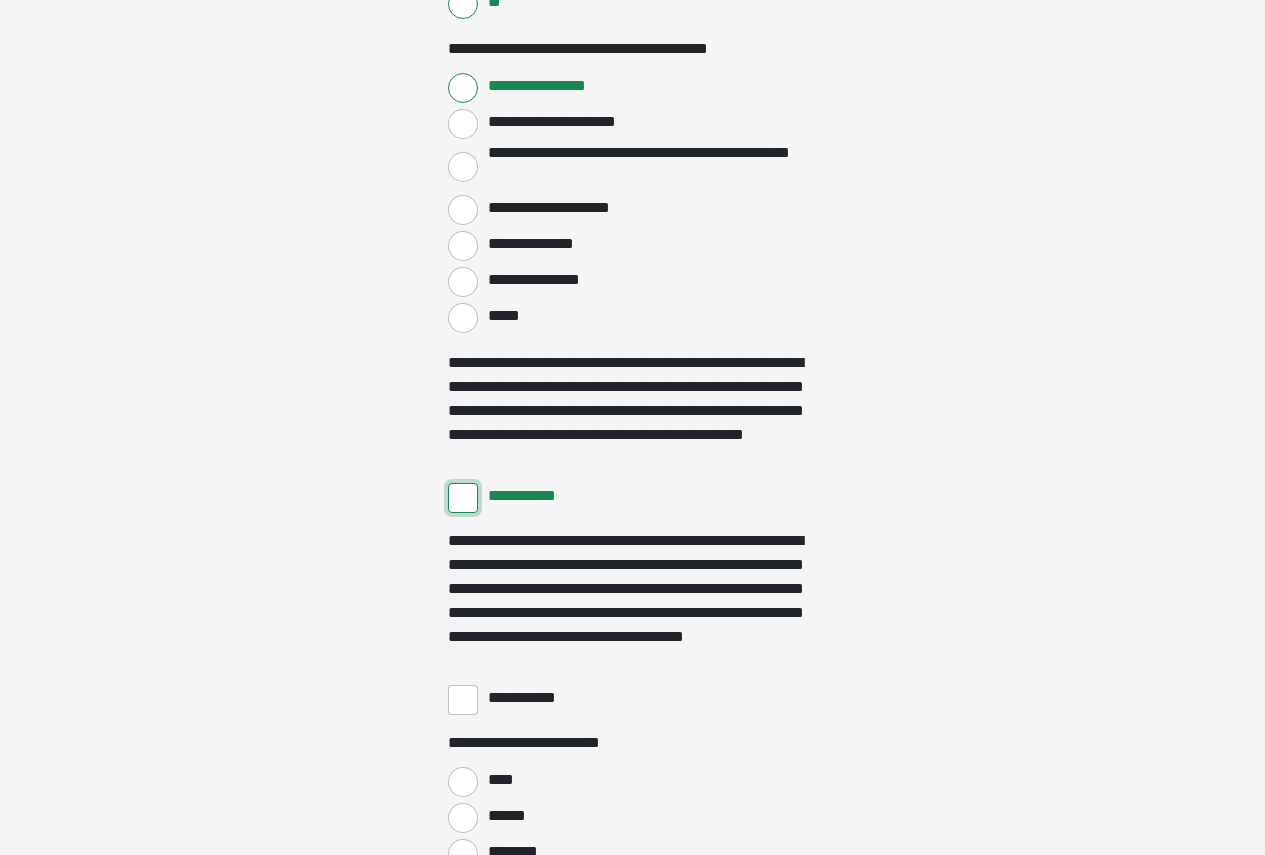scroll, scrollTop: 3400, scrollLeft: 0, axis: vertical 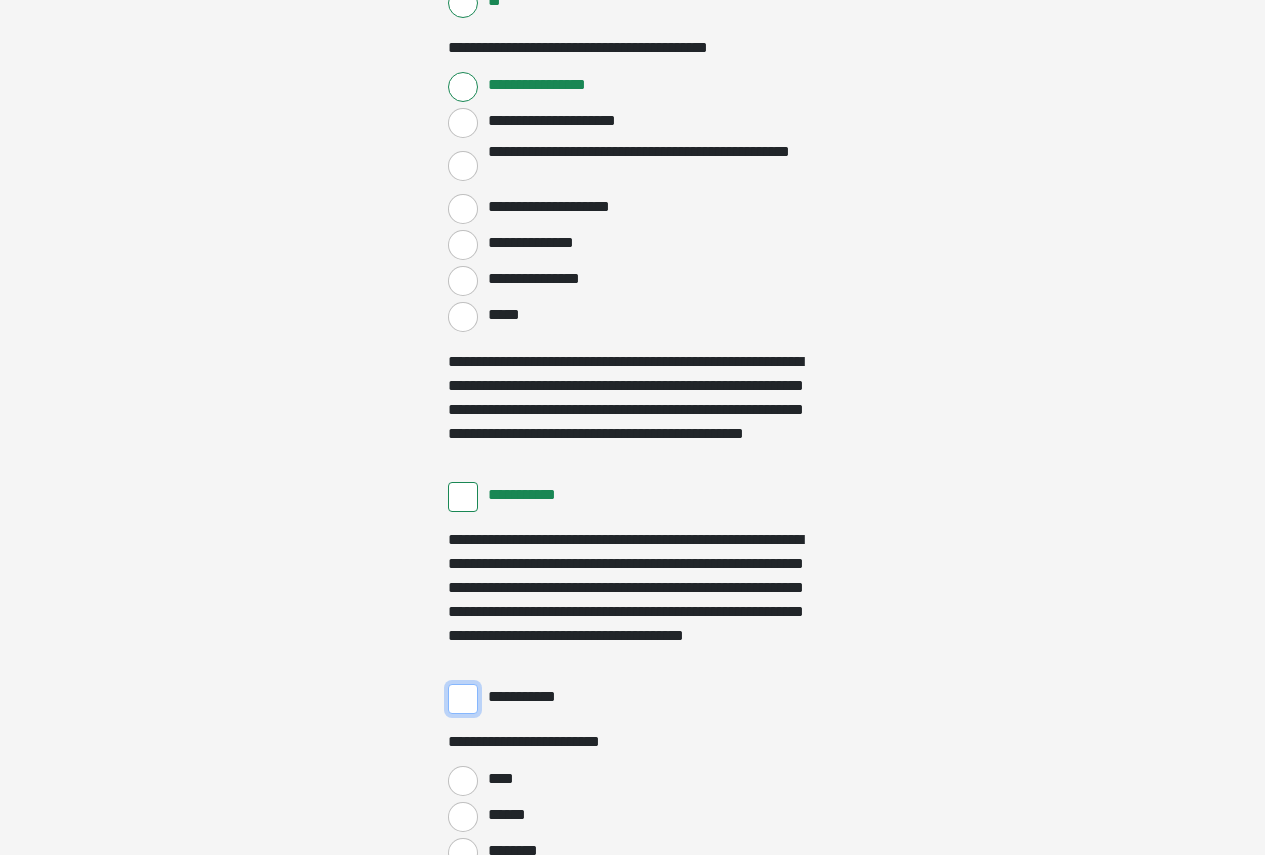 drag, startPoint x: 463, startPoint y: 697, endPoint x: 602, endPoint y: 688, distance: 139.29106 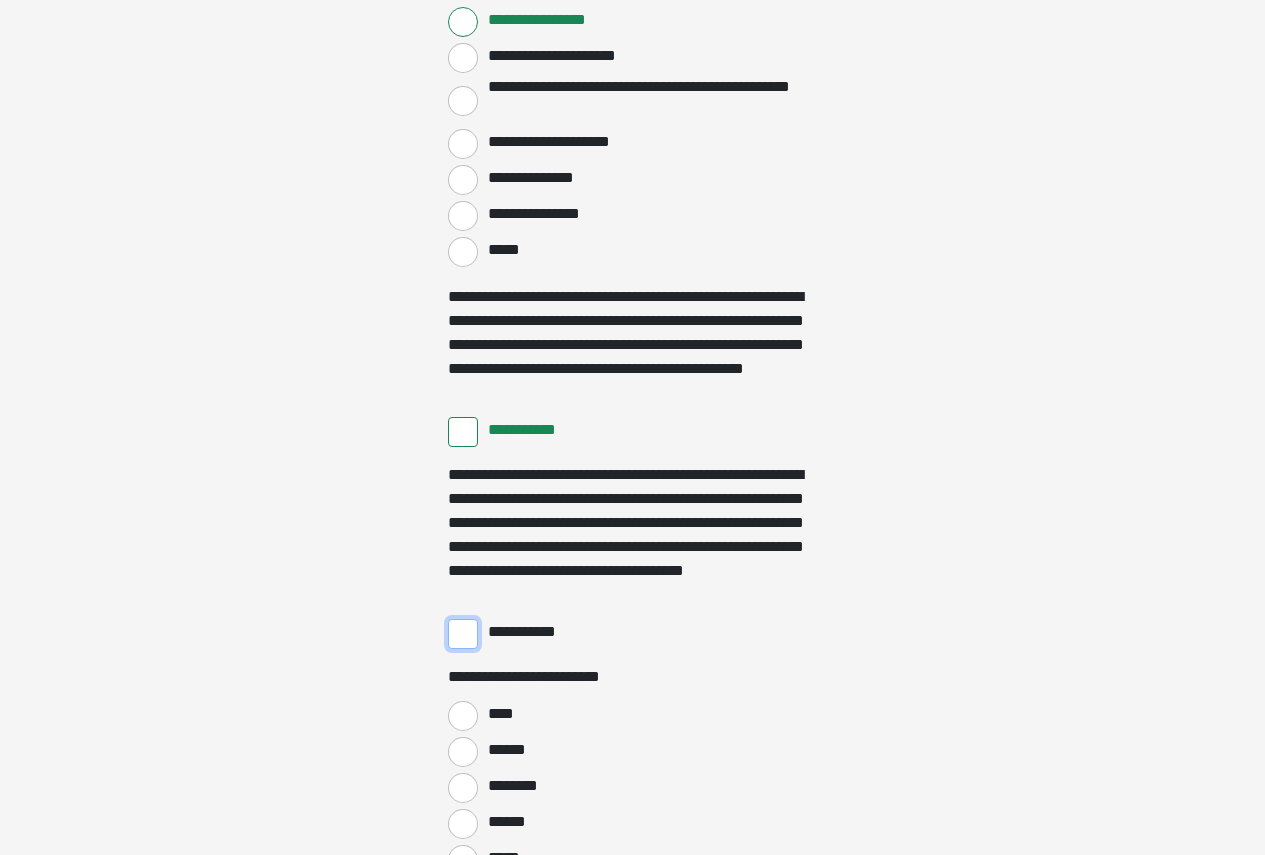 scroll, scrollTop: 3500, scrollLeft: 0, axis: vertical 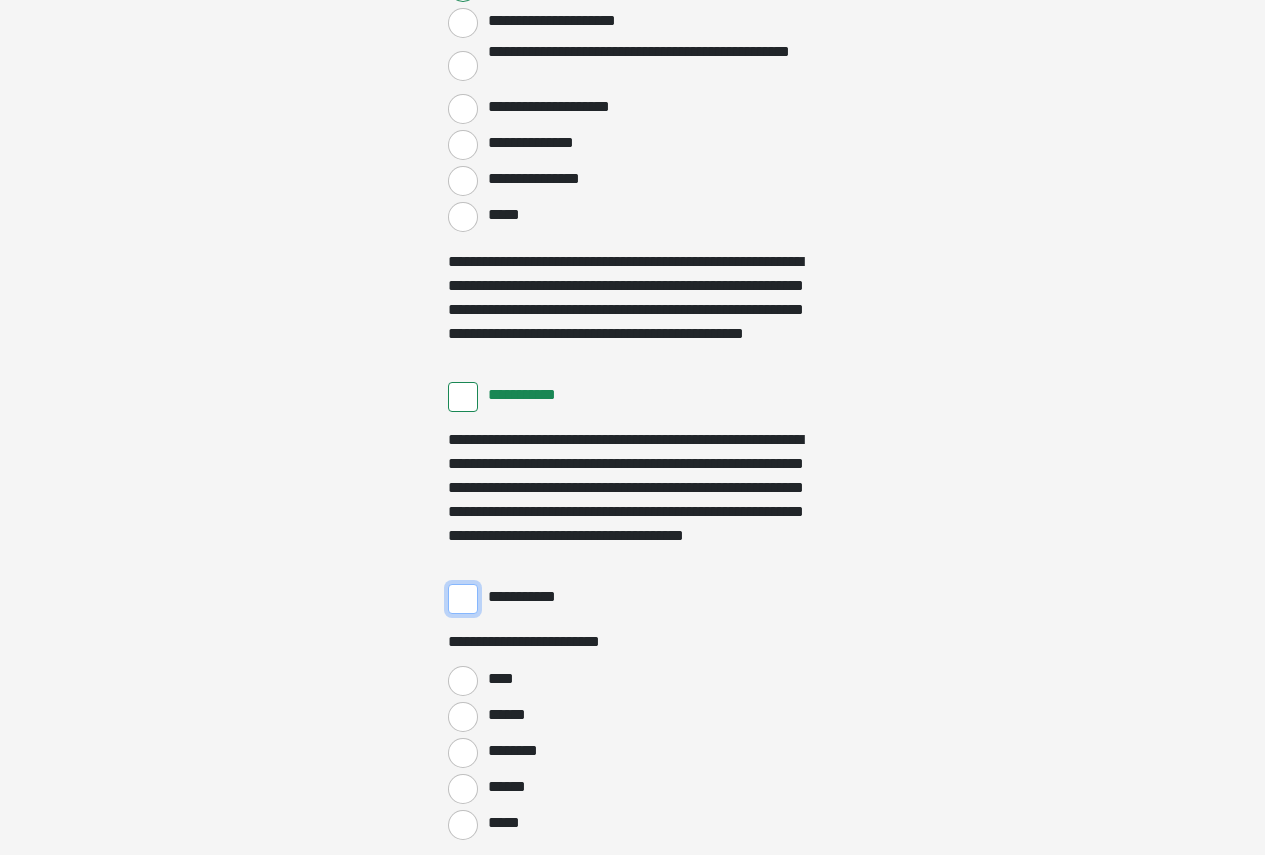 click on "**********" at bounding box center (463, 599) 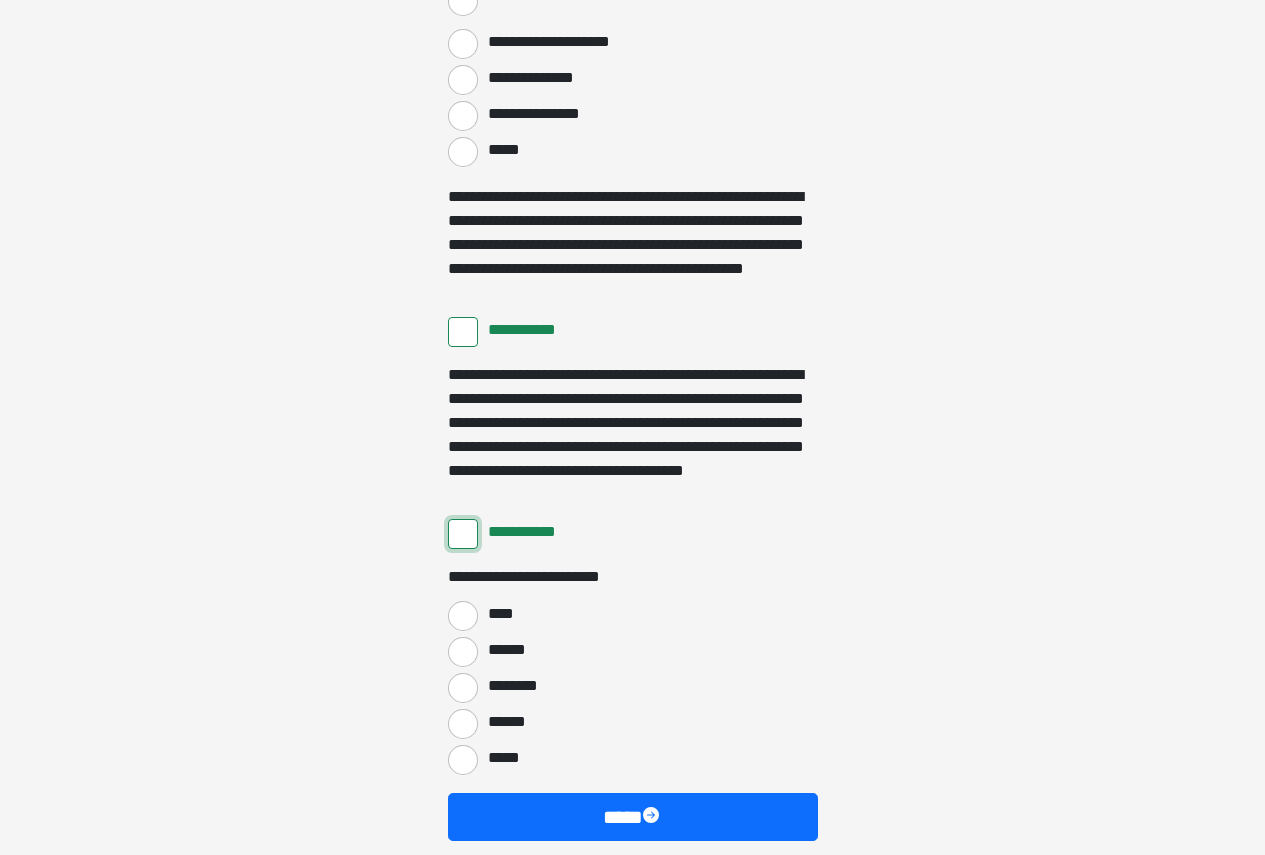 scroll, scrollTop: 3600, scrollLeft: 0, axis: vertical 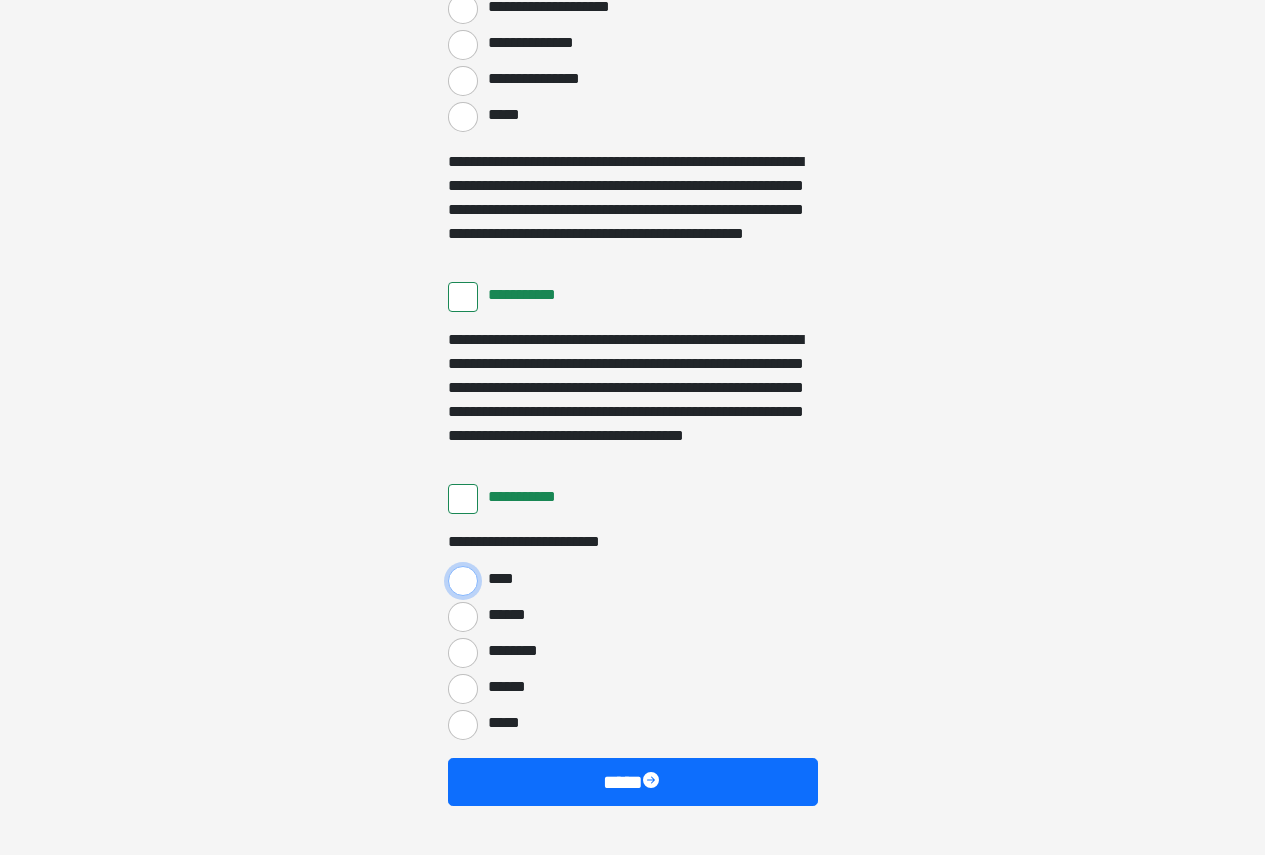 click on "****" at bounding box center (463, 581) 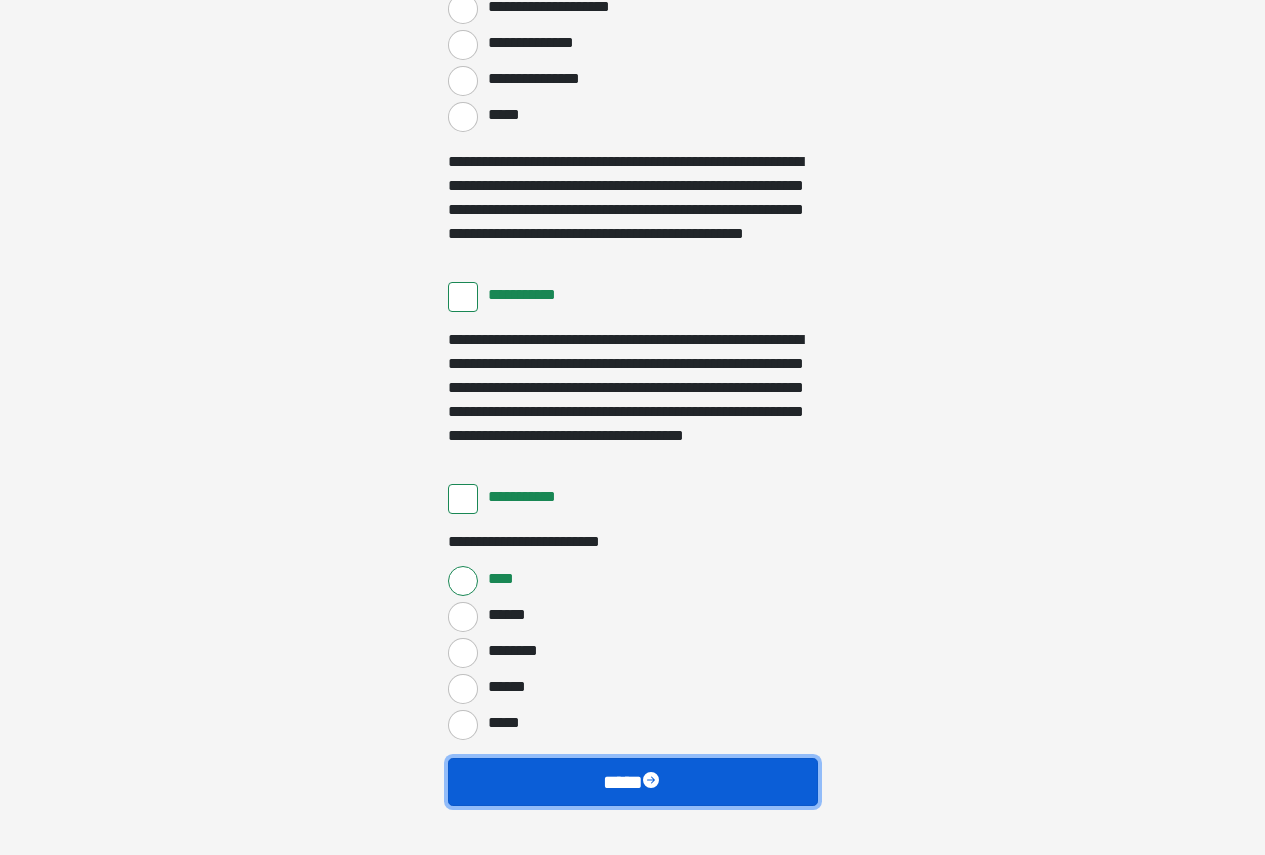 click at bounding box center (653, 782) 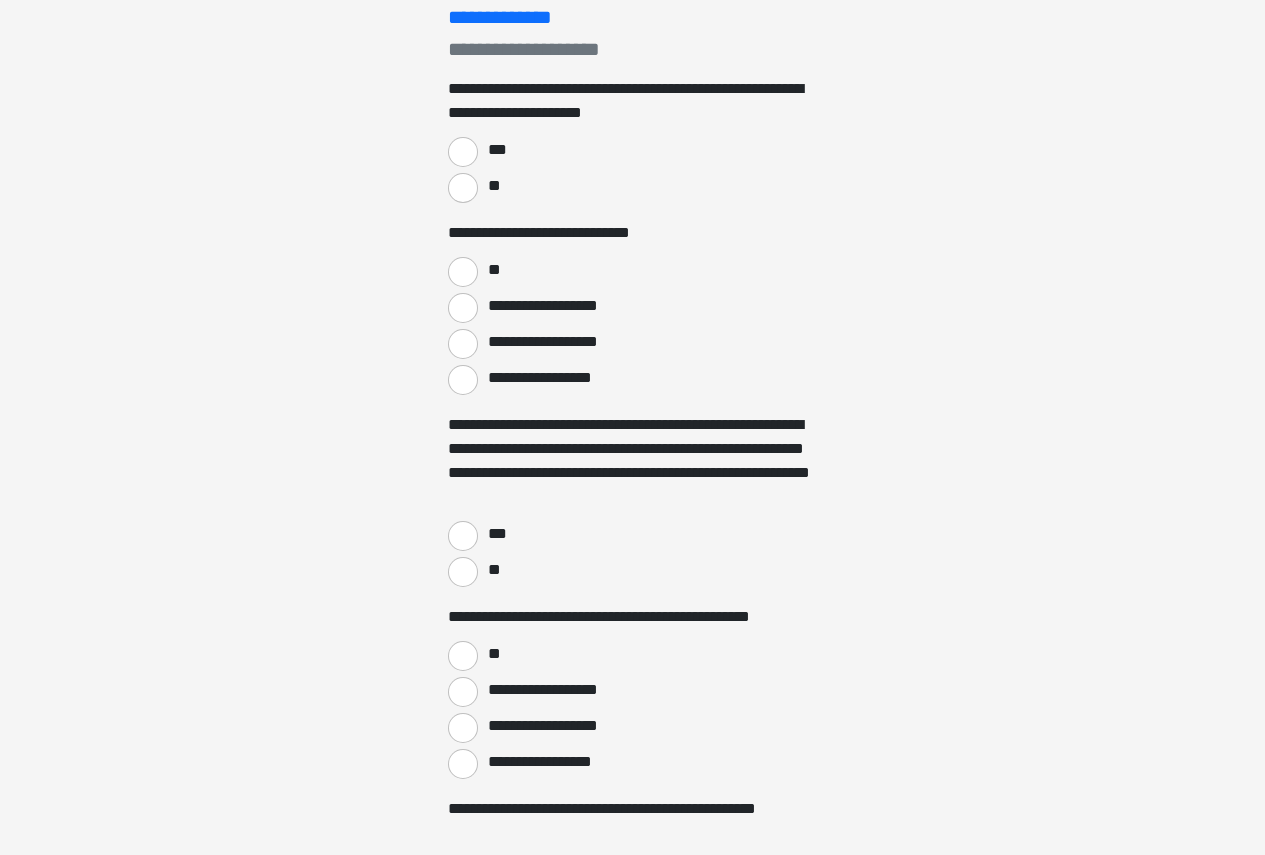 scroll, scrollTop: 0, scrollLeft: 0, axis: both 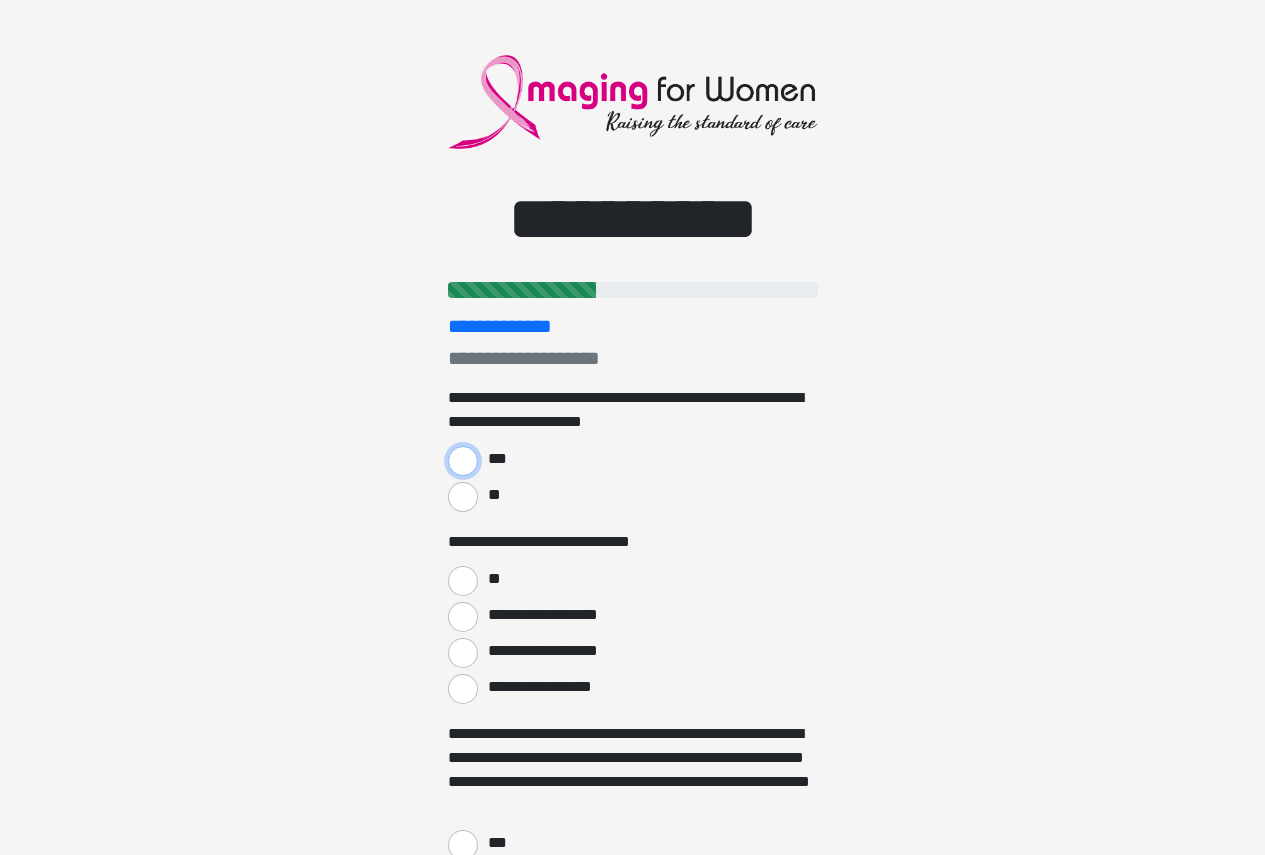 click on "***" at bounding box center [463, 461] 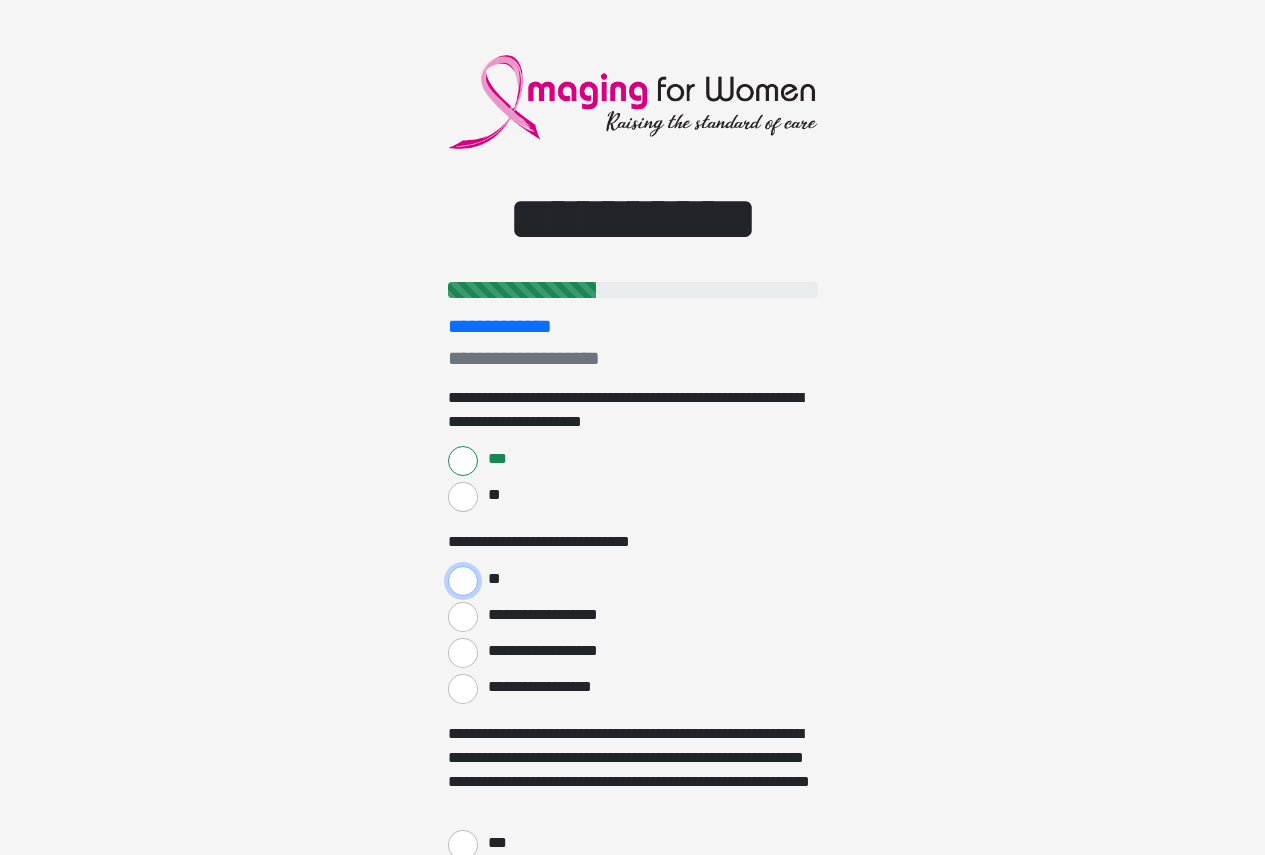 drag, startPoint x: 468, startPoint y: 583, endPoint x: 581, endPoint y: 566, distance: 114.27161 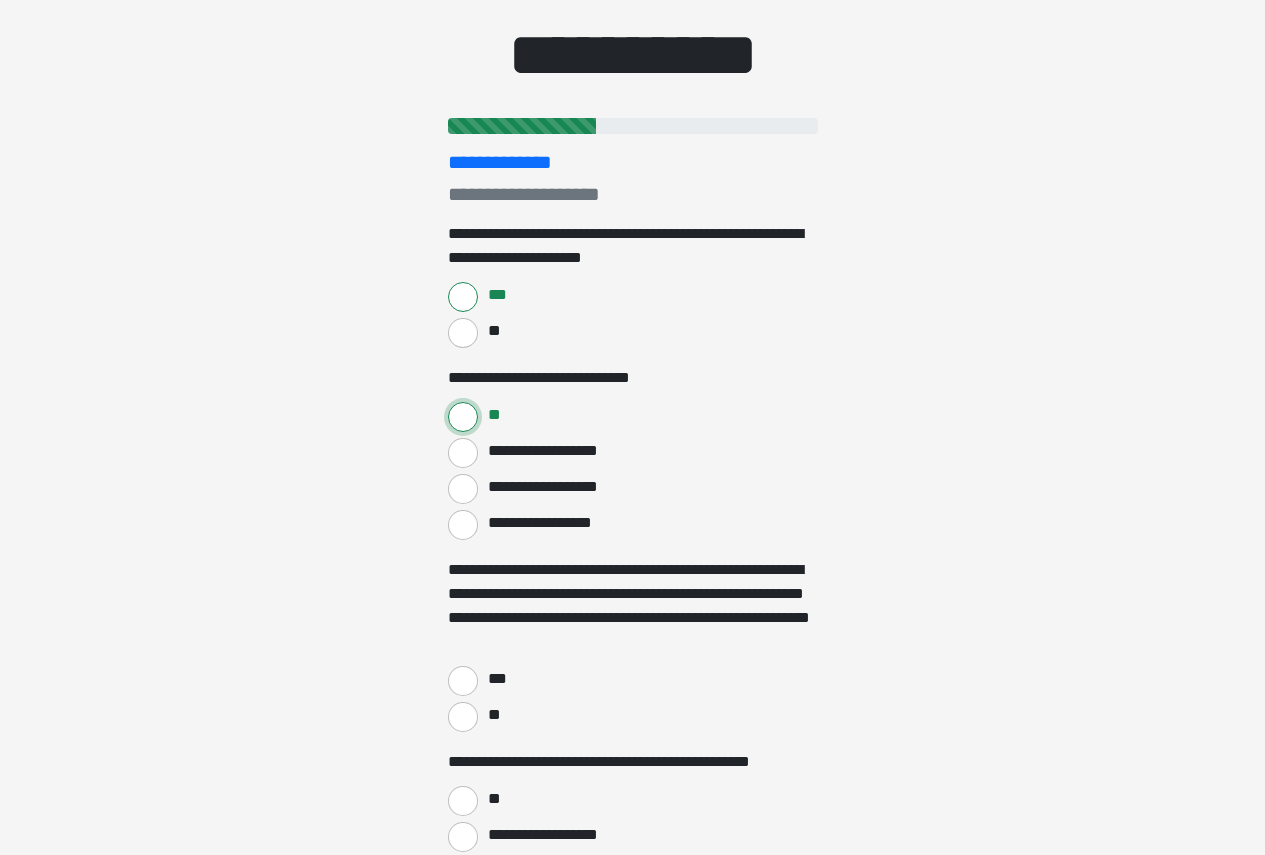 scroll, scrollTop: 200, scrollLeft: 0, axis: vertical 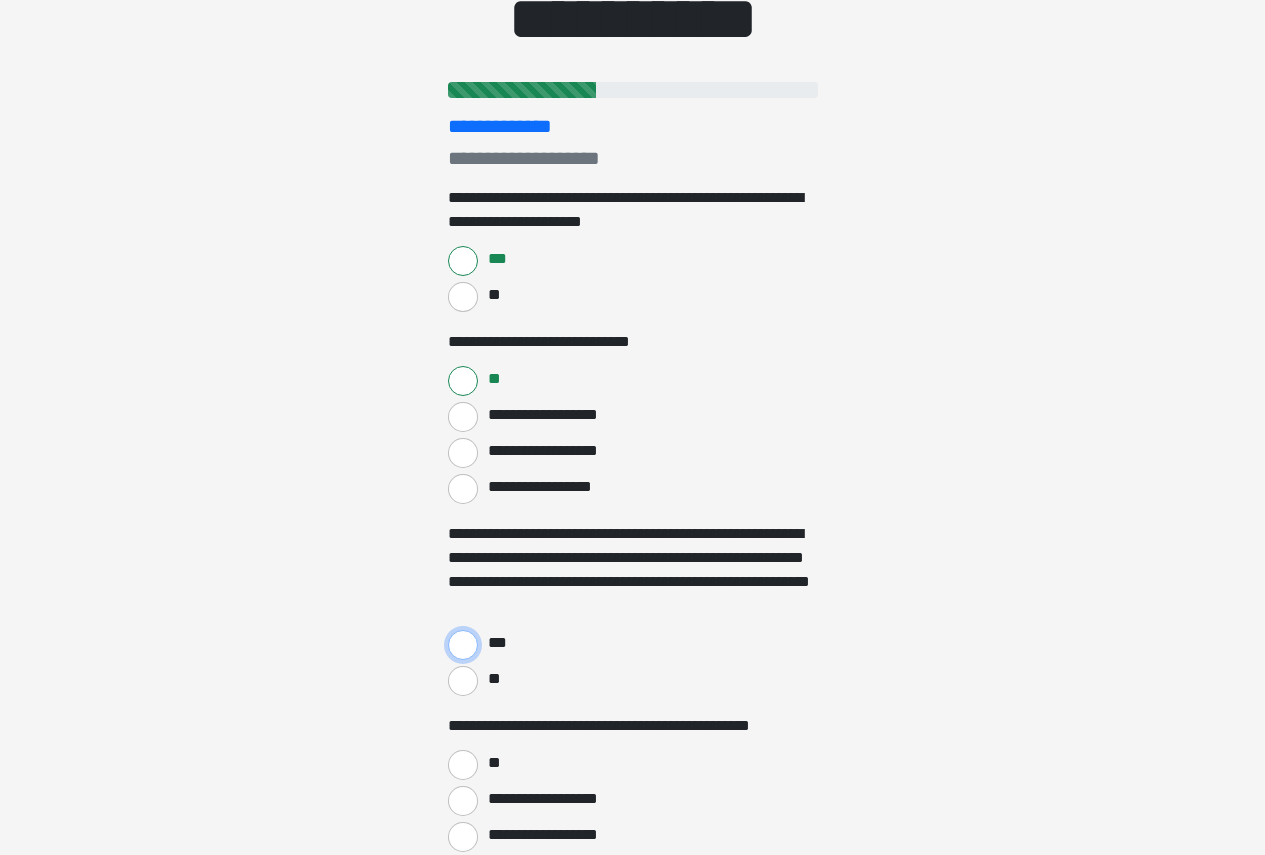 drag, startPoint x: 467, startPoint y: 648, endPoint x: 549, endPoint y: 639, distance: 82.492424 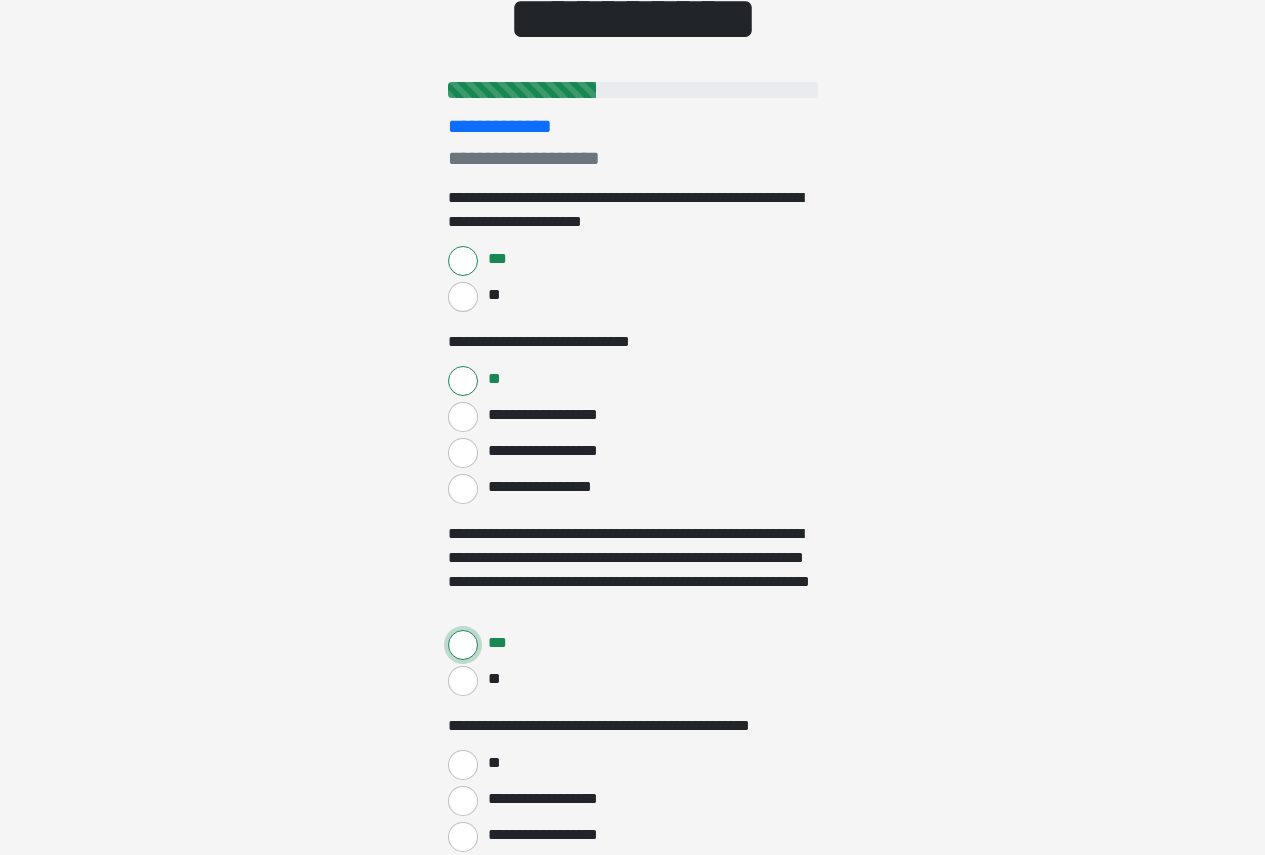 scroll, scrollTop: 400, scrollLeft: 0, axis: vertical 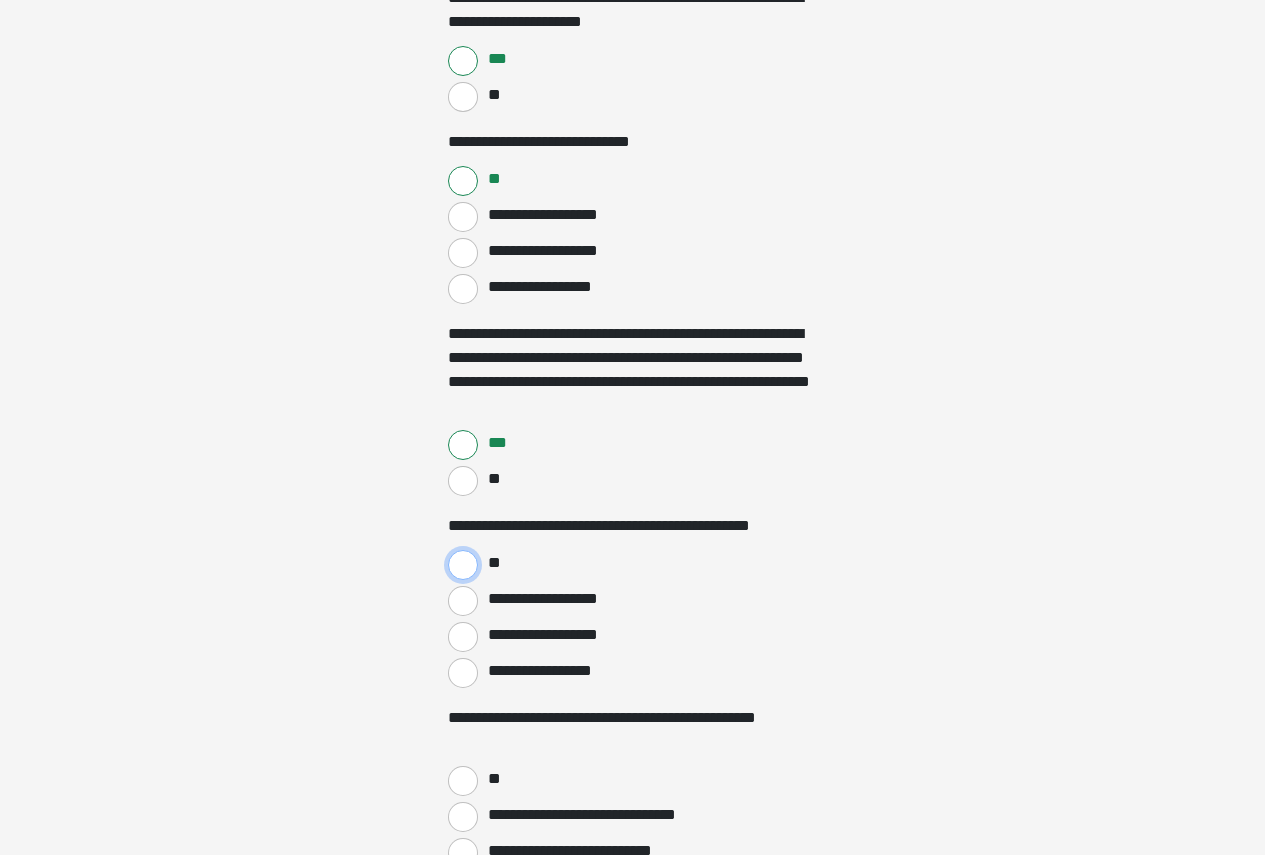 click on "**" at bounding box center [463, 565] 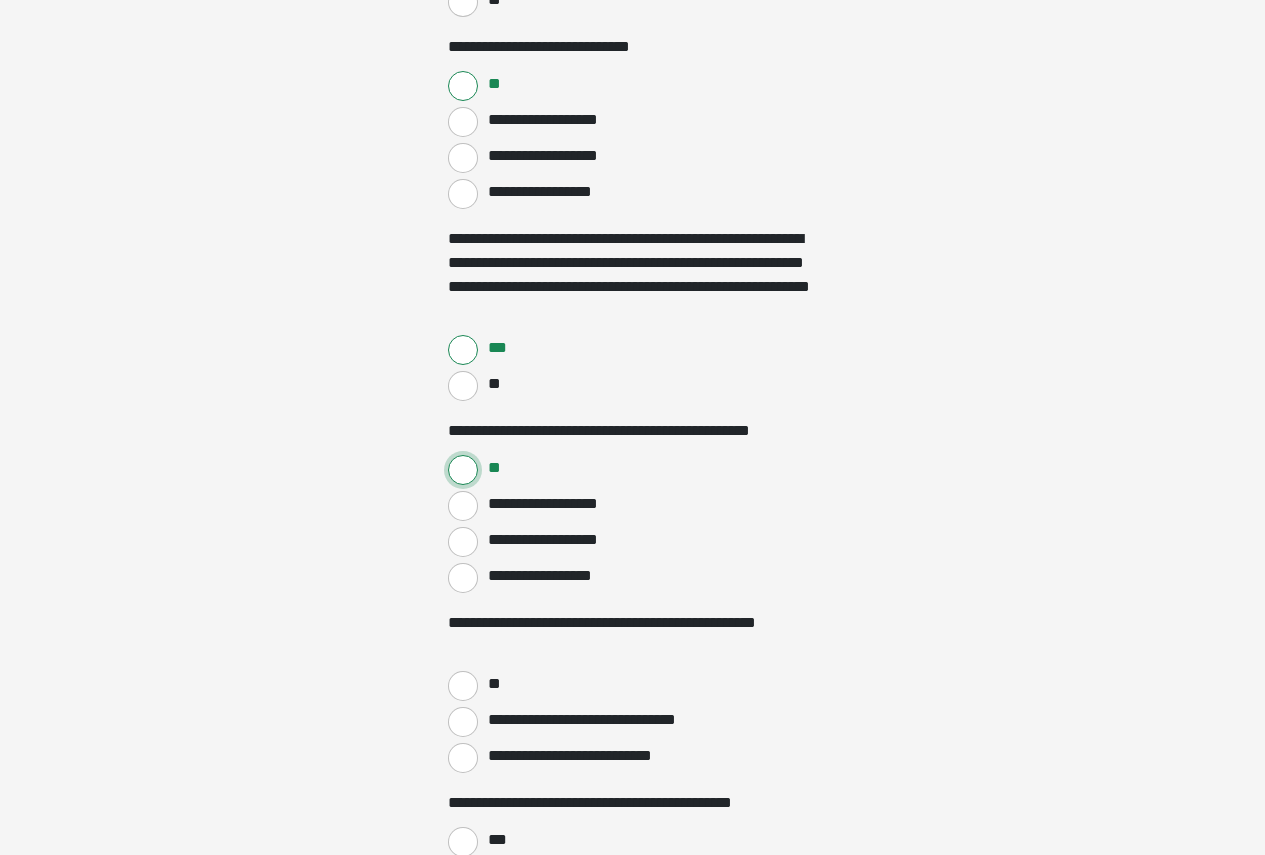 scroll, scrollTop: 600, scrollLeft: 0, axis: vertical 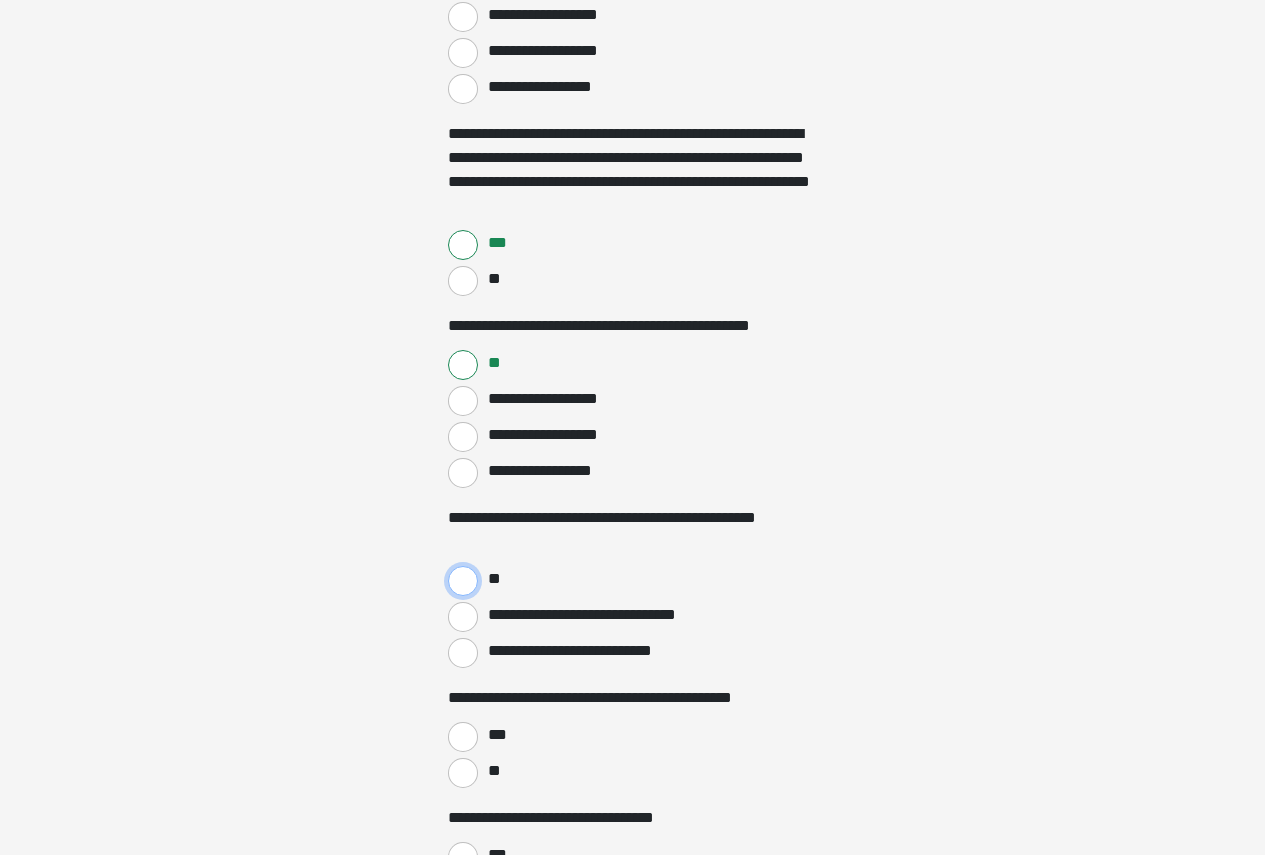 click on "**" at bounding box center [463, 581] 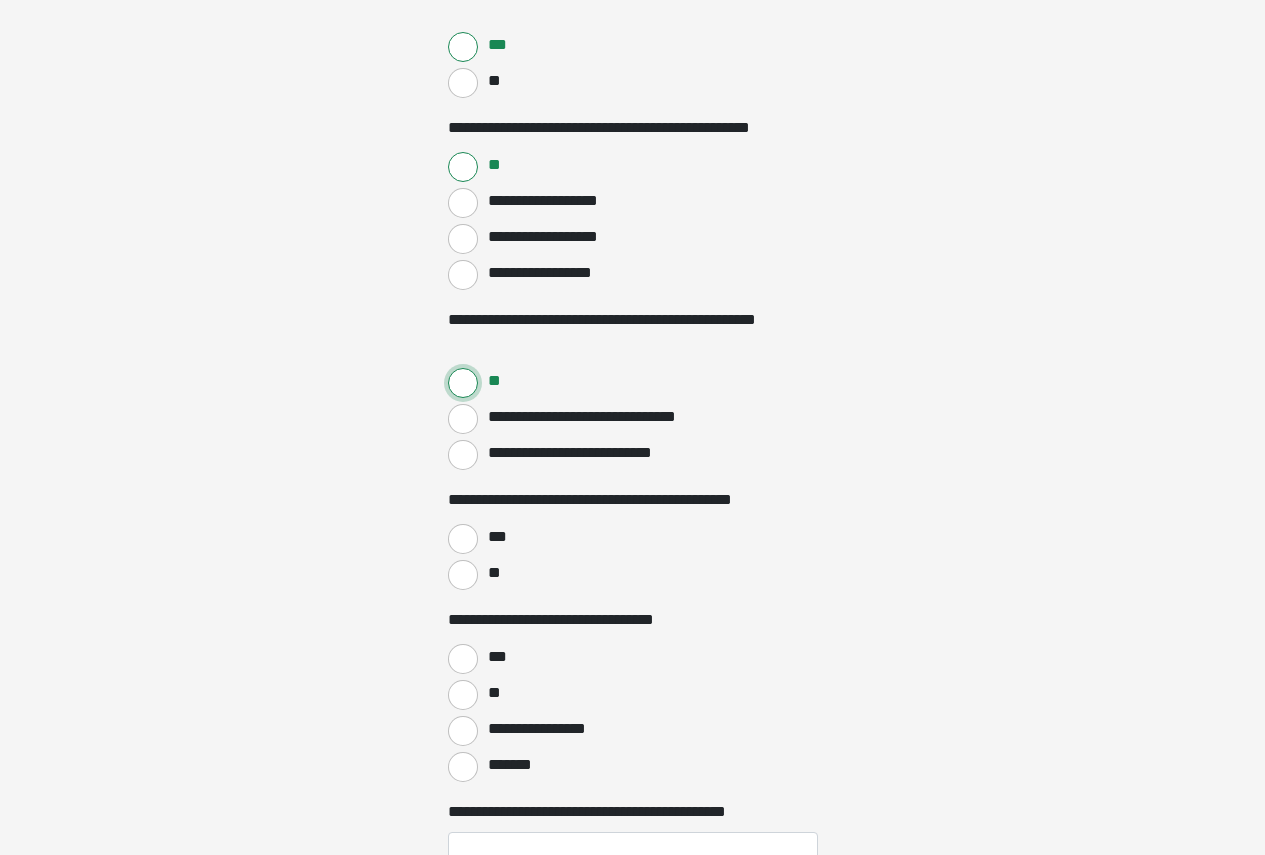 scroll, scrollTop: 800, scrollLeft: 0, axis: vertical 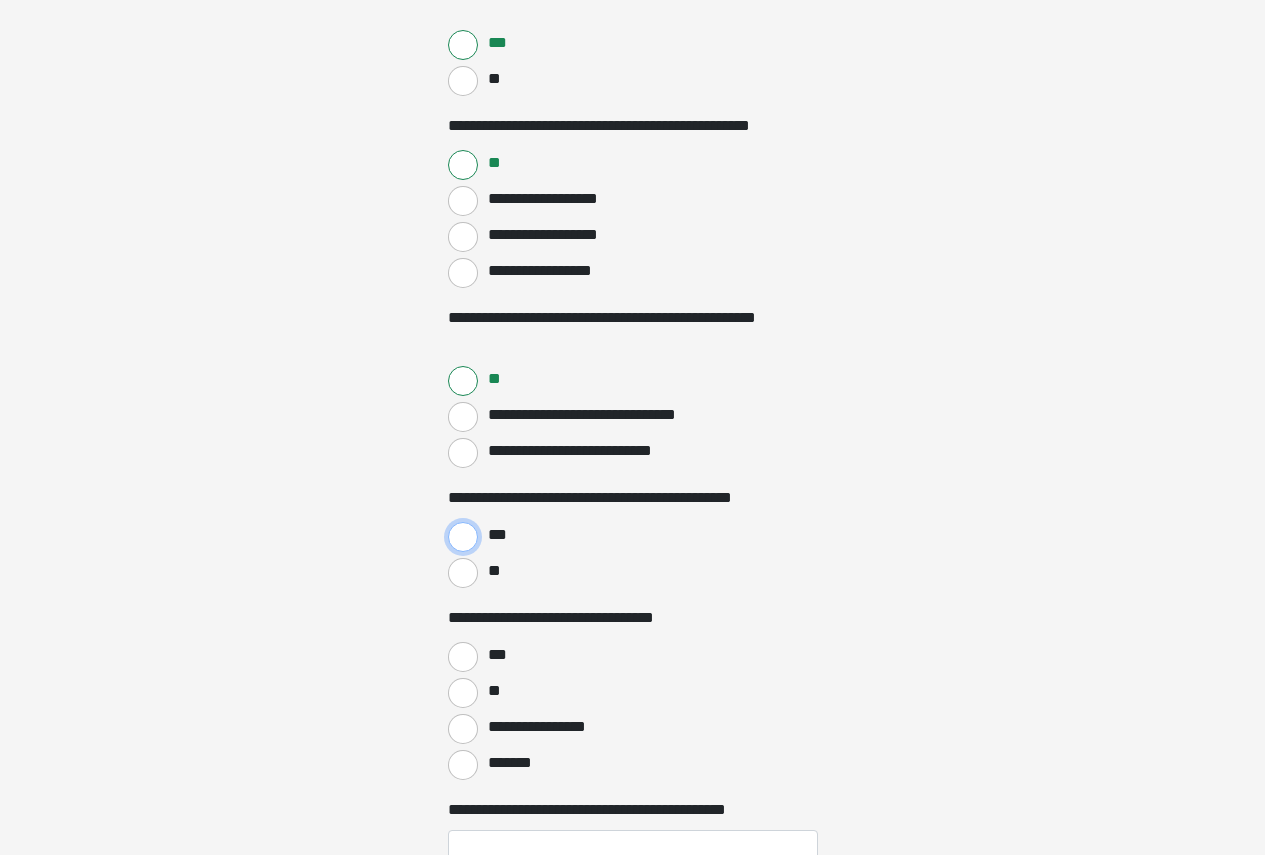 click on "***" at bounding box center (463, 537) 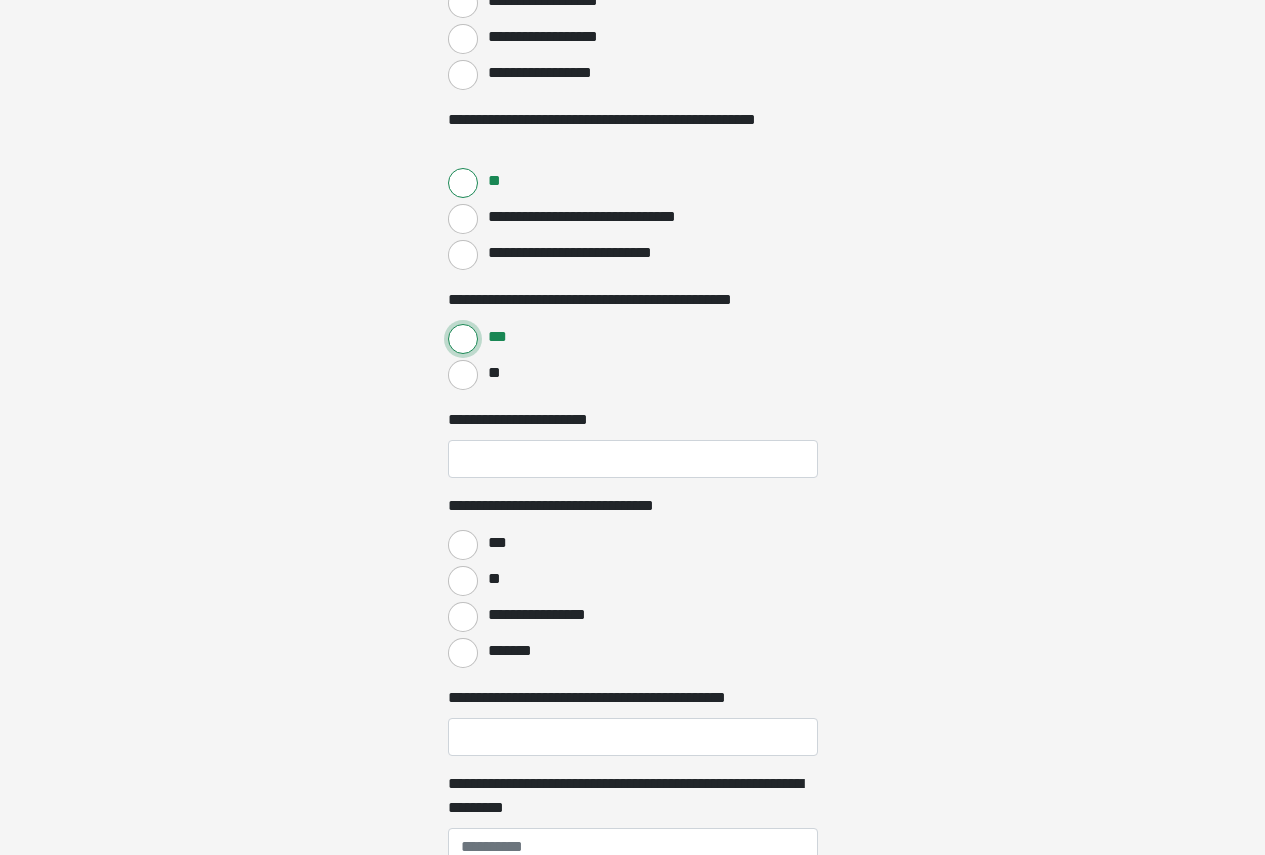 scroll, scrollTop: 1000, scrollLeft: 0, axis: vertical 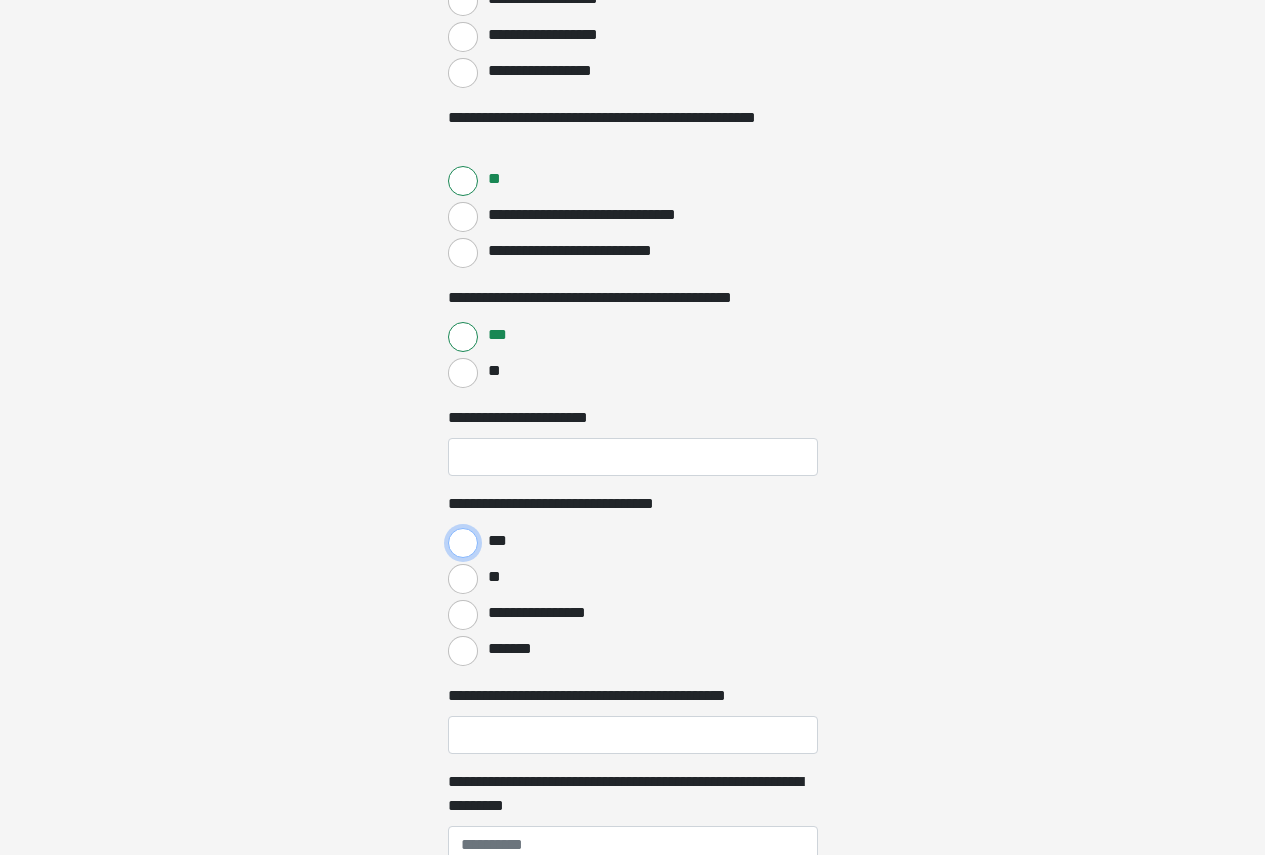 click on "***" at bounding box center [463, 543] 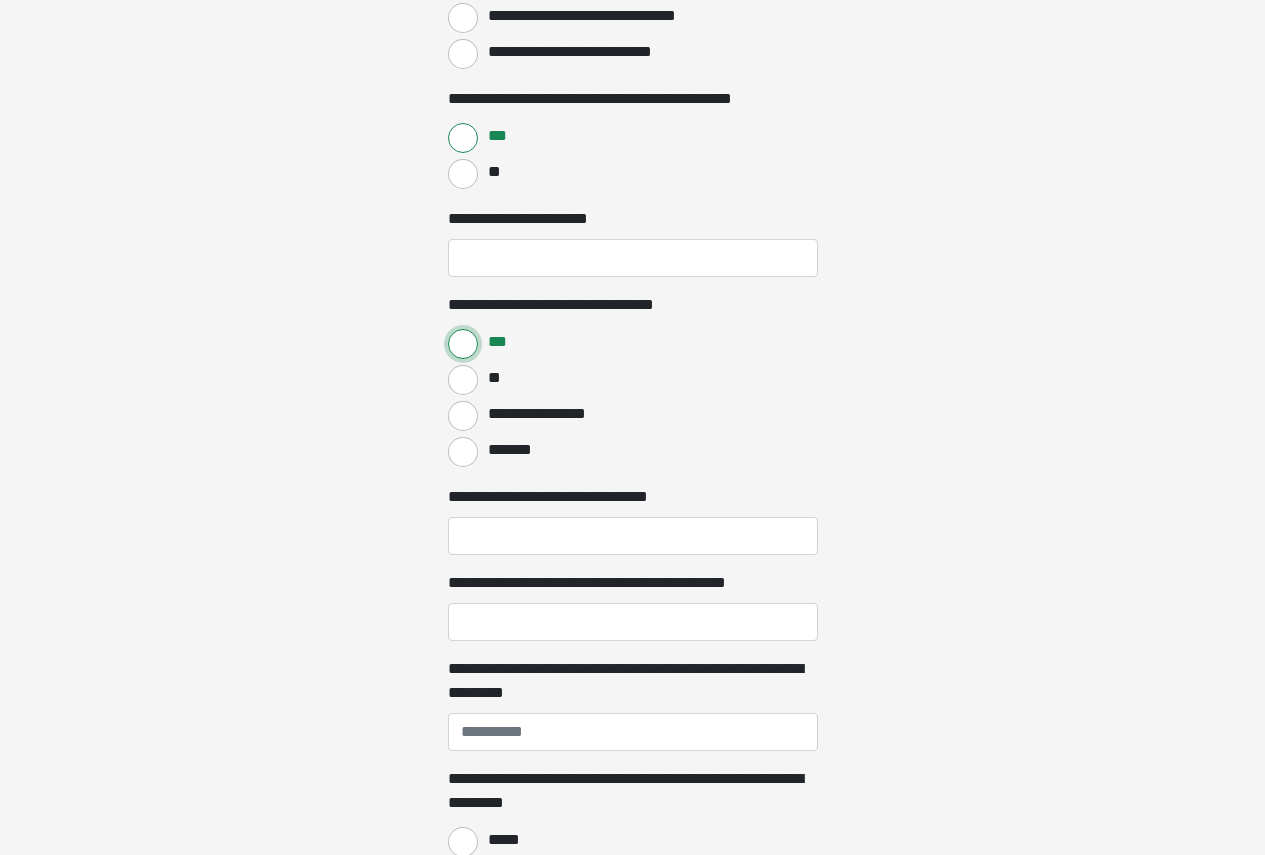 scroll, scrollTop: 1200, scrollLeft: 0, axis: vertical 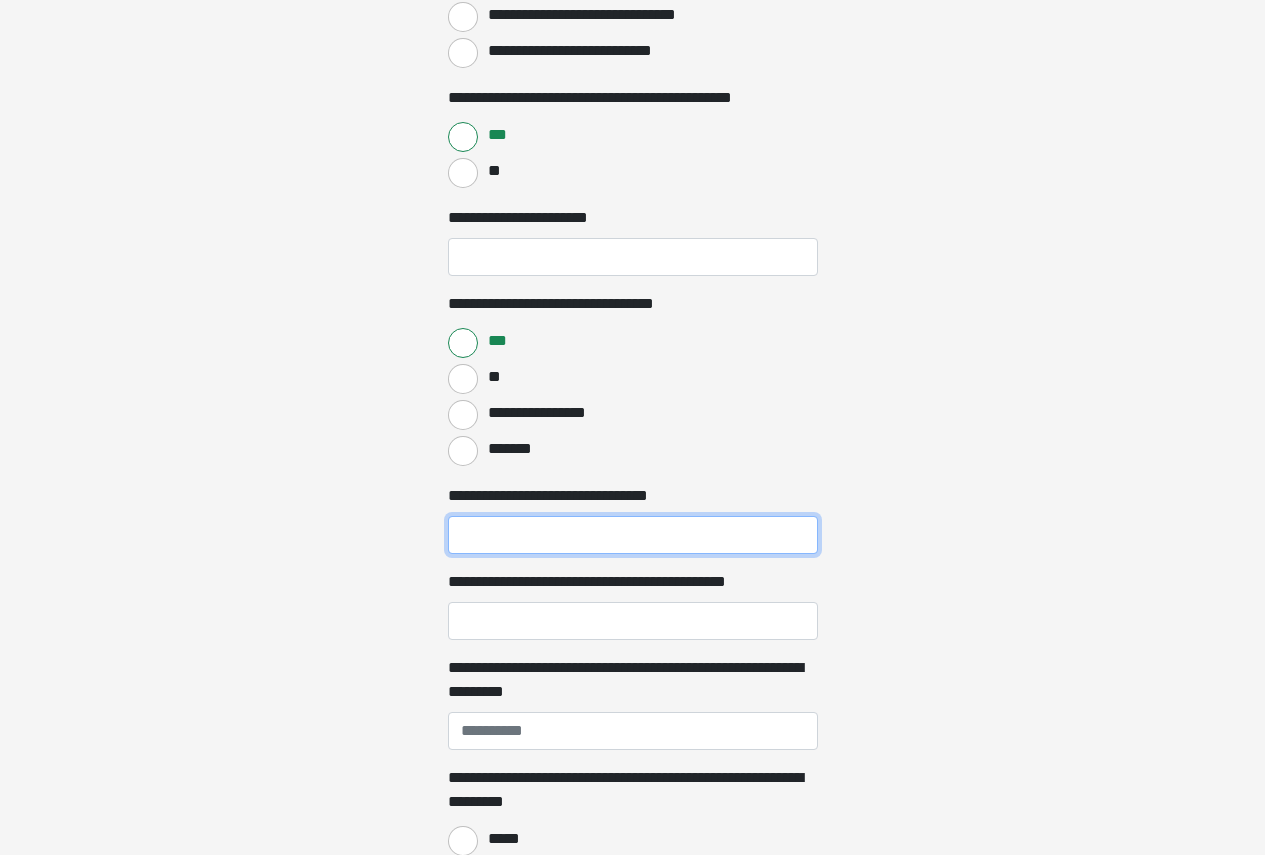 click on "**********" at bounding box center (633, 535) 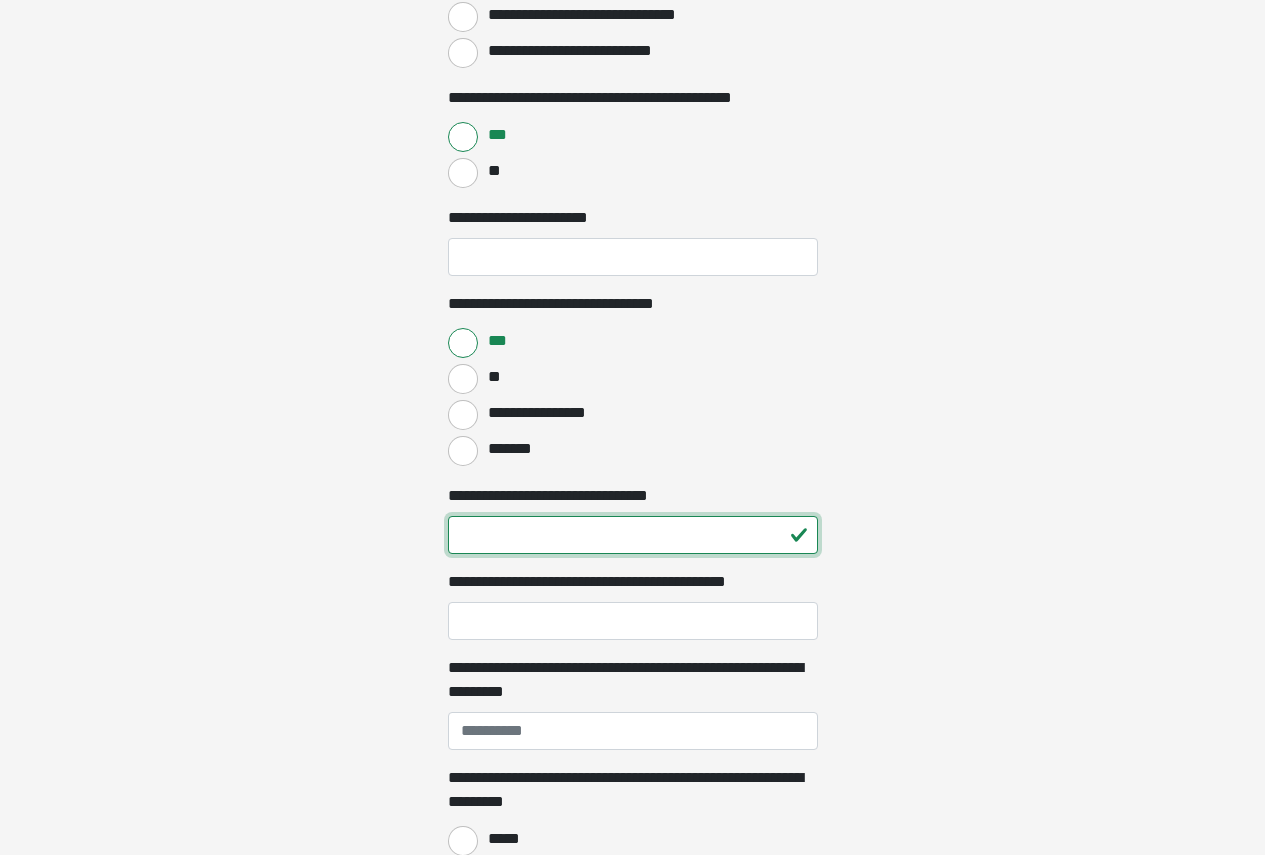type on "**" 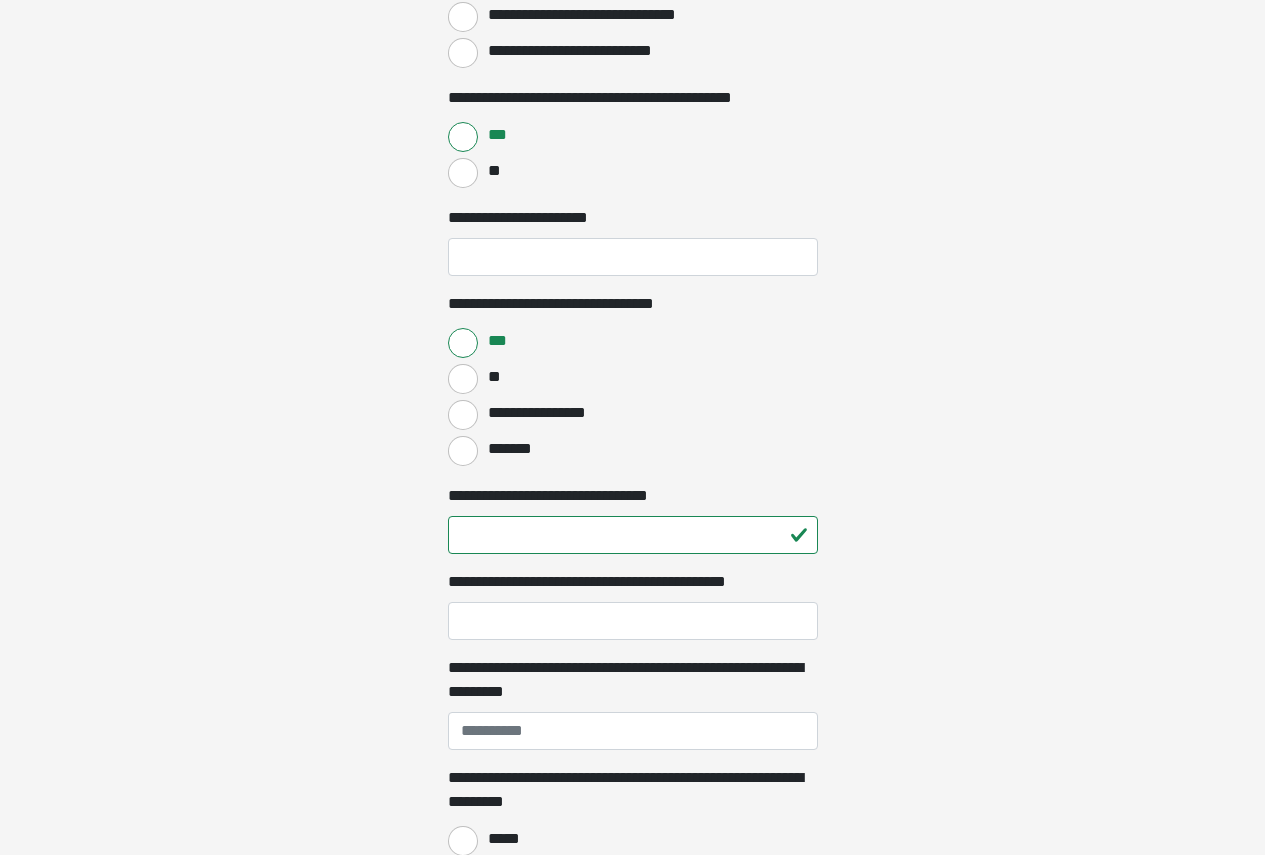 click on "**********" at bounding box center (632, -773) 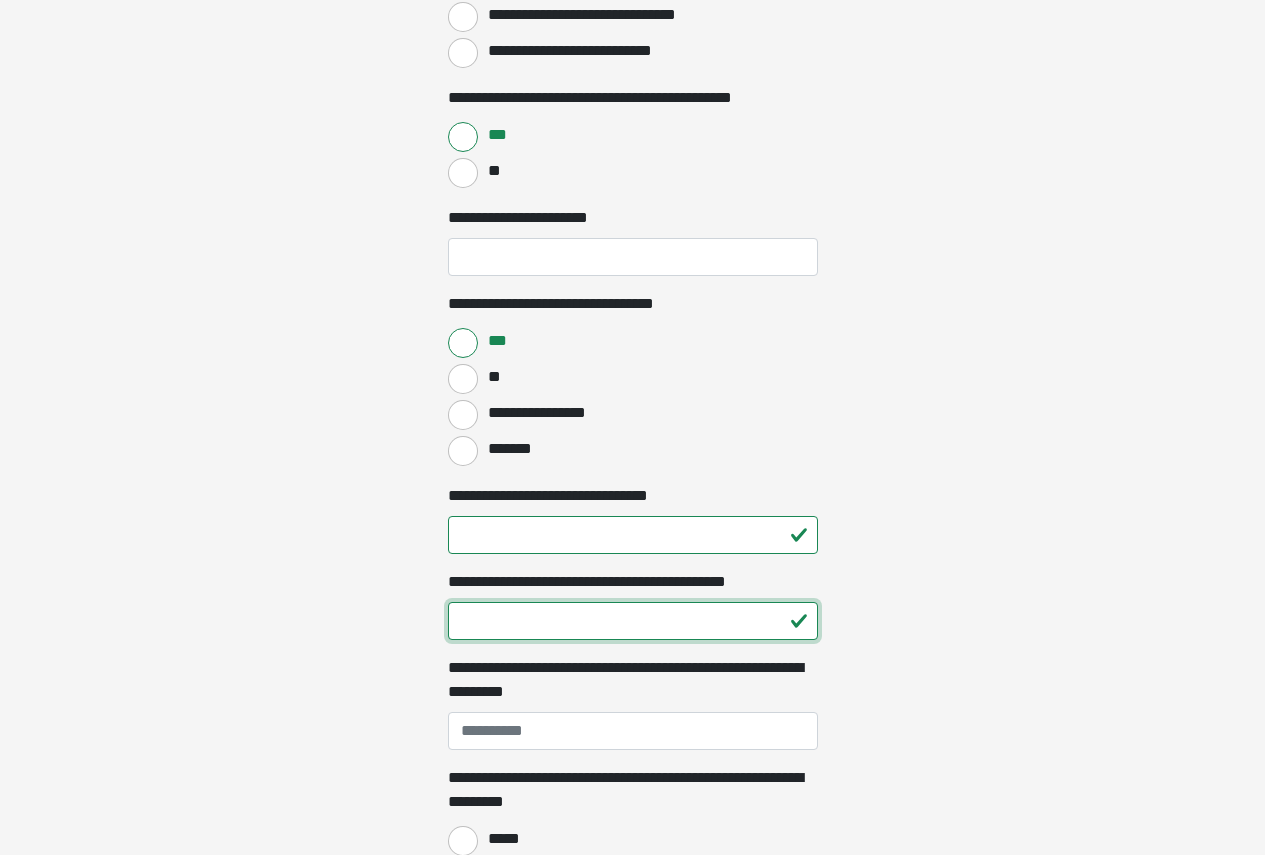 type on "*" 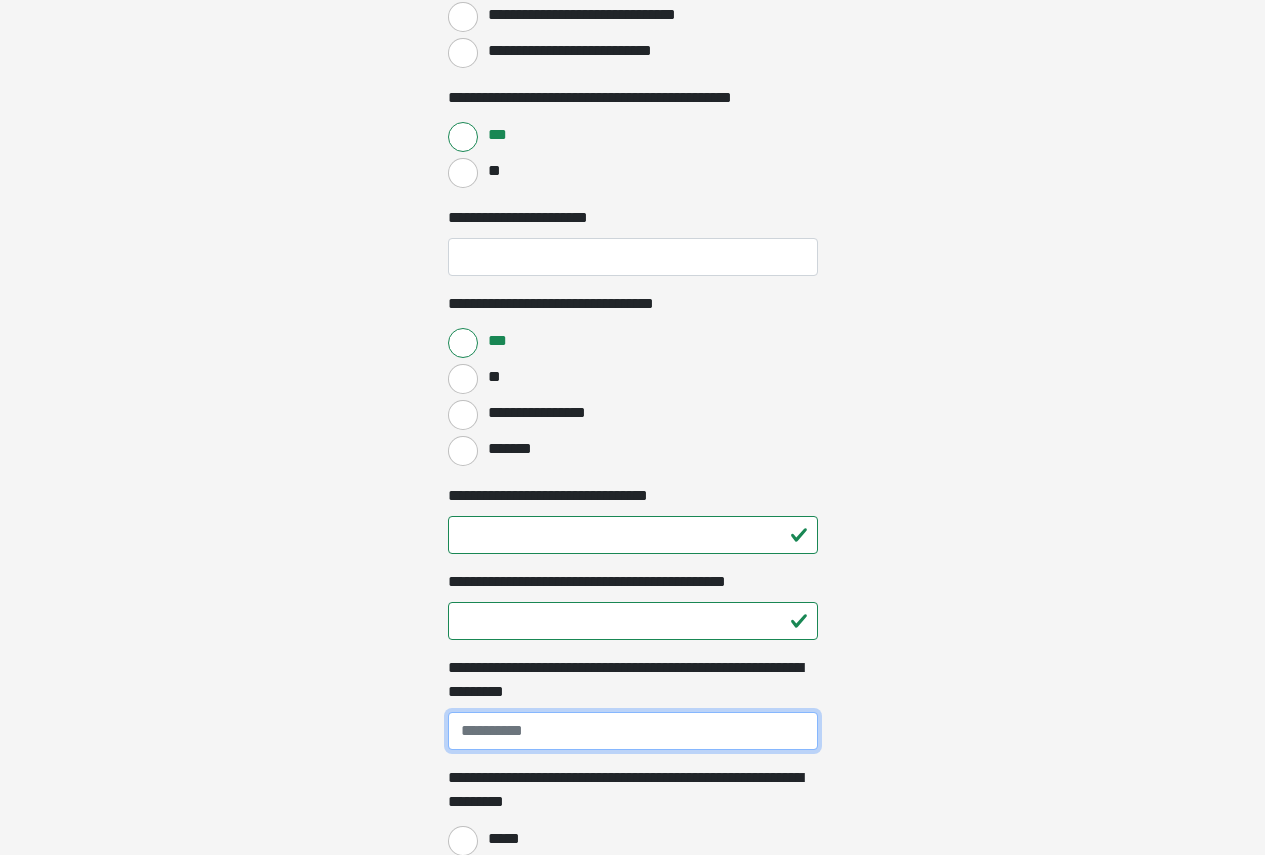 click on "**********" at bounding box center (633, 731) 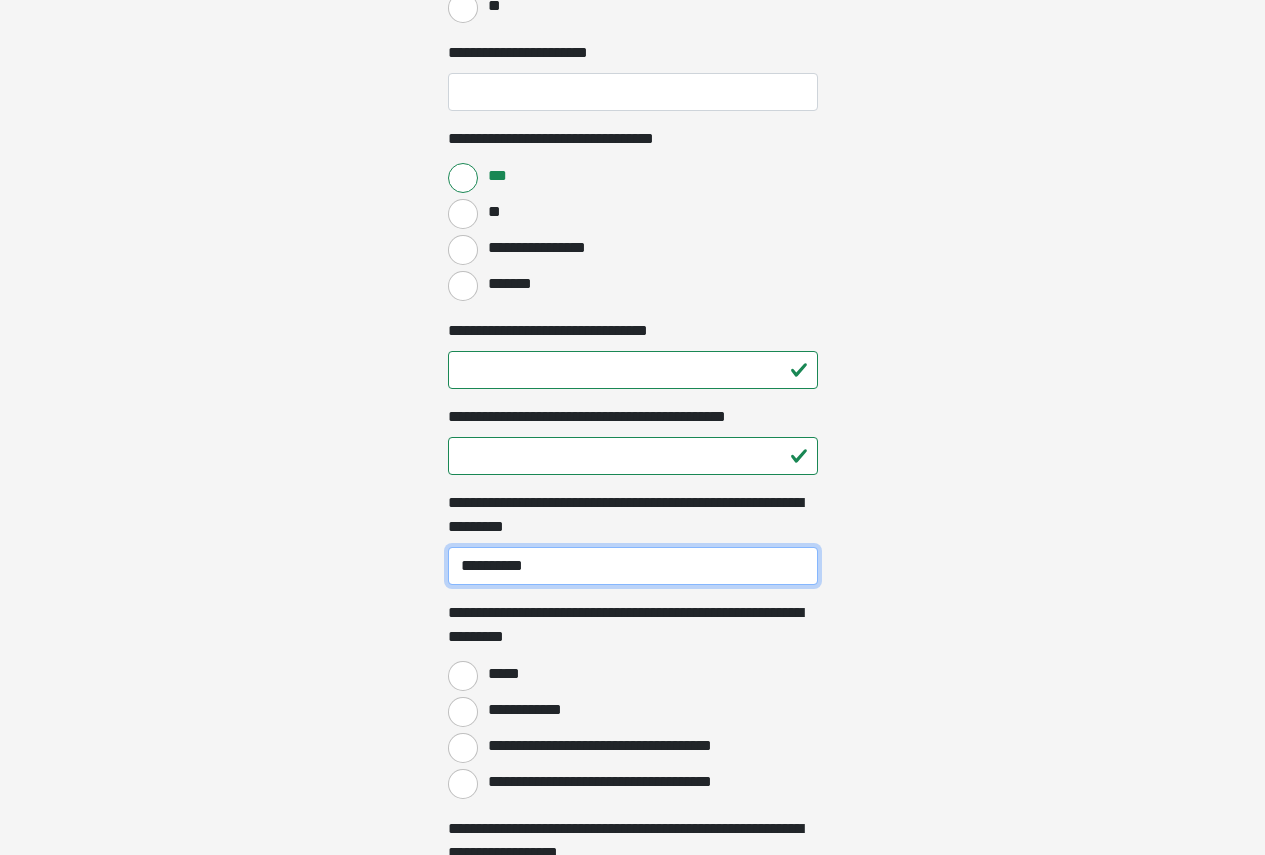 scroll, scrollTop: 1400, scrollLeft: 0, axis: vertical 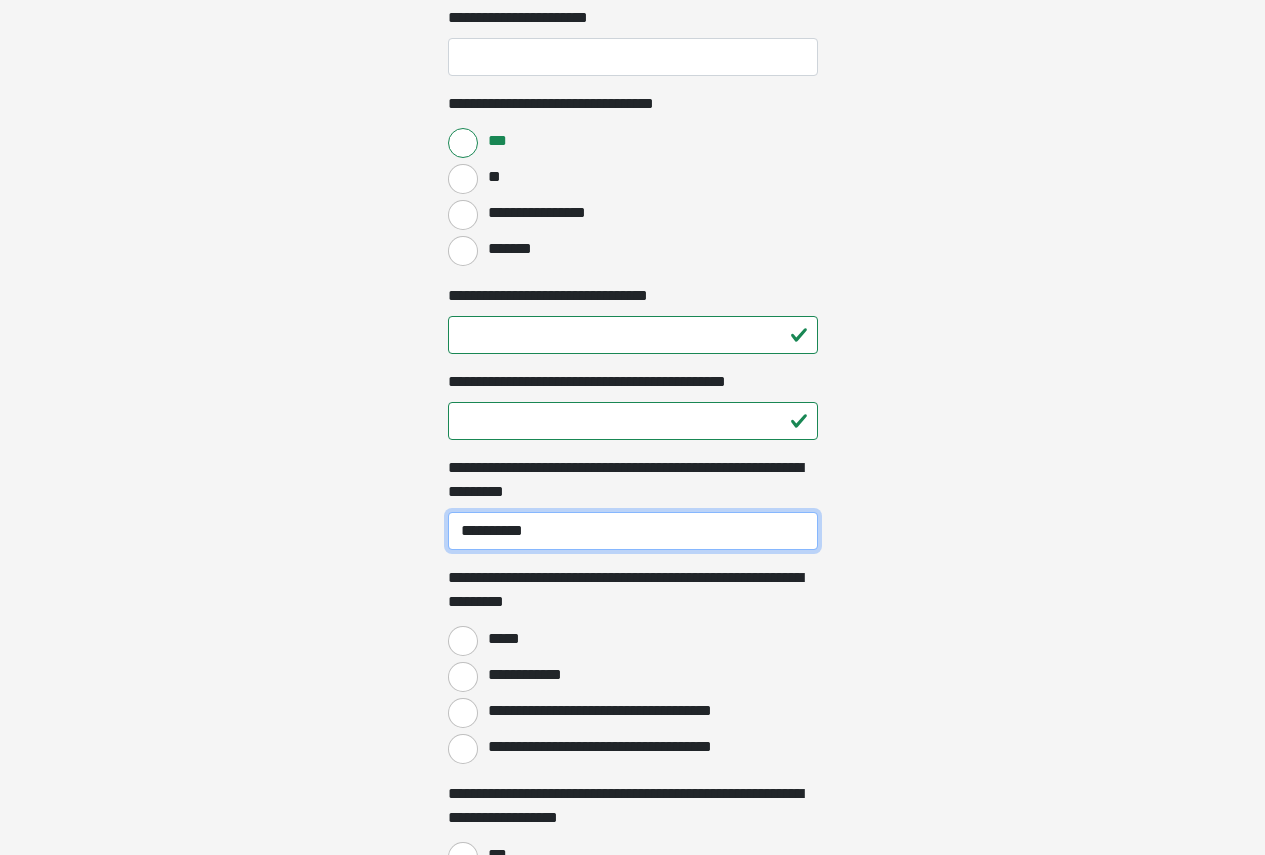 type on "**********" 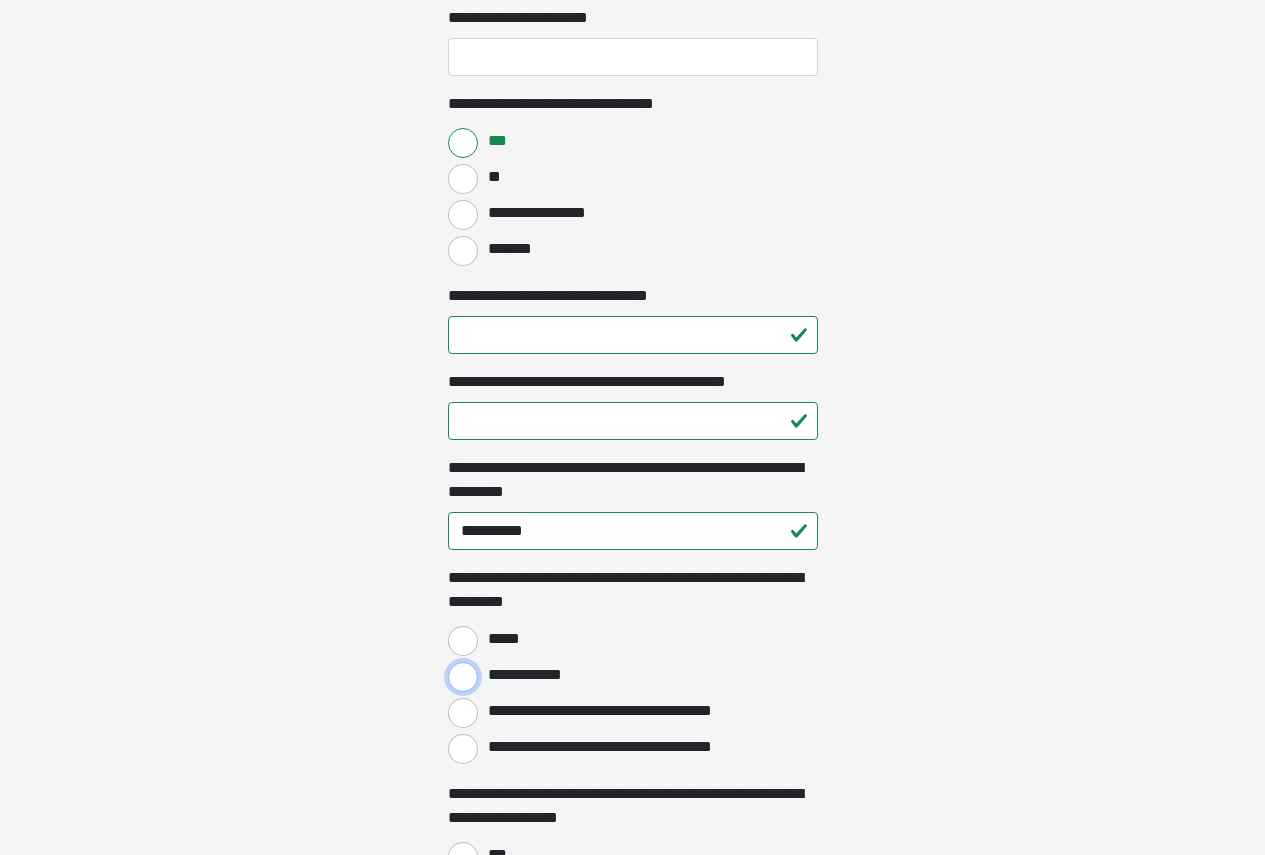 click on "**********" at bounding box center (463, 677) 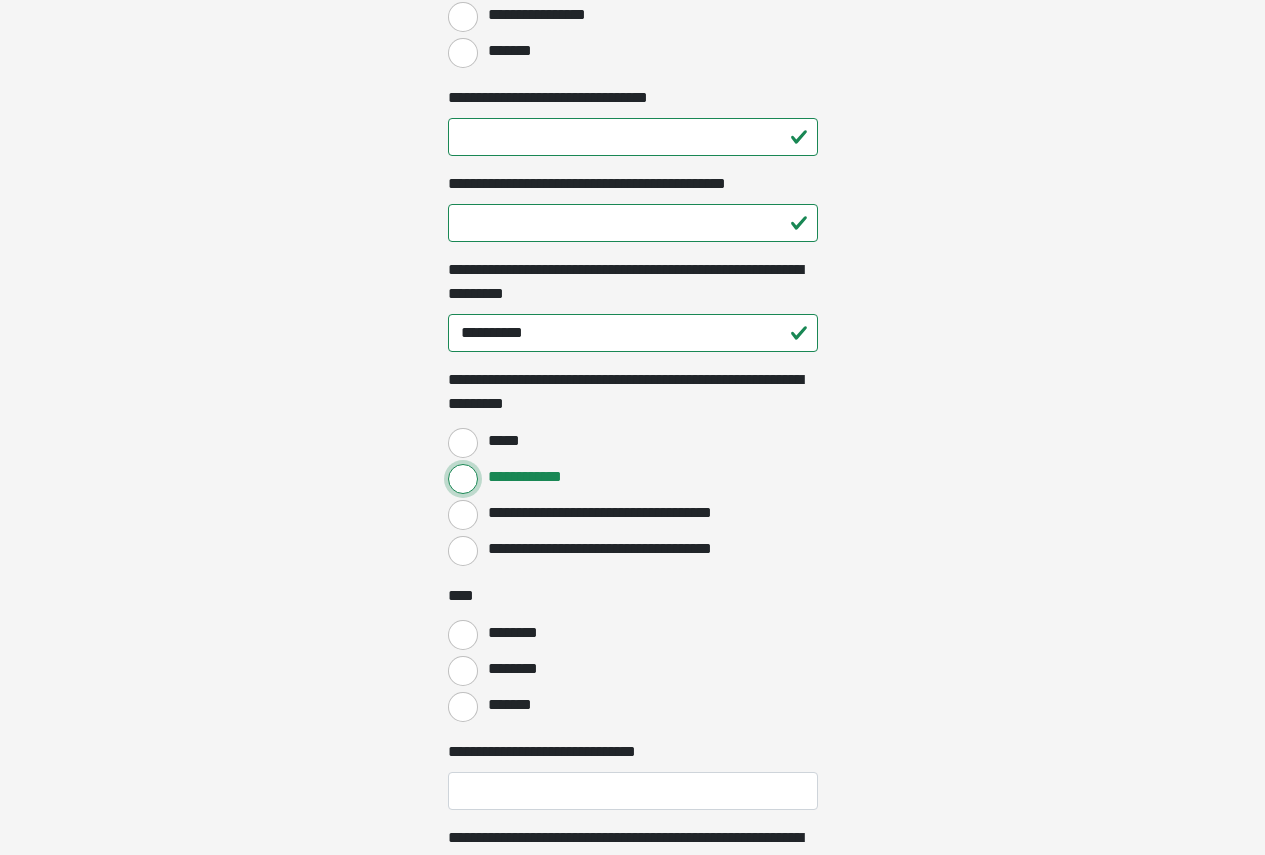 scroll, scrollTop: 1600, scrollLeft: 0, axis: vertical 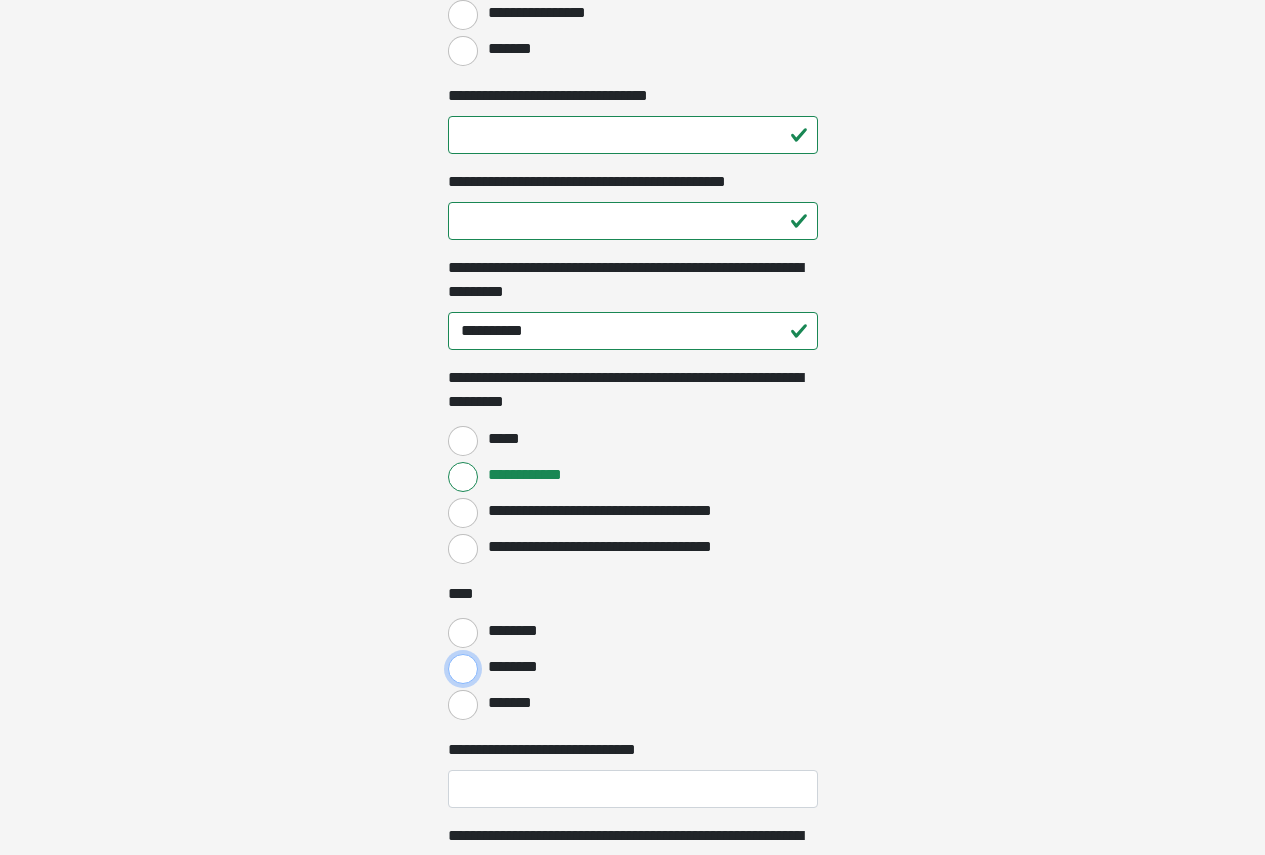 drag, startPoint x: 467, startPoint y: 668, endPoint x: 596, endPoint y: 668, distance: 129 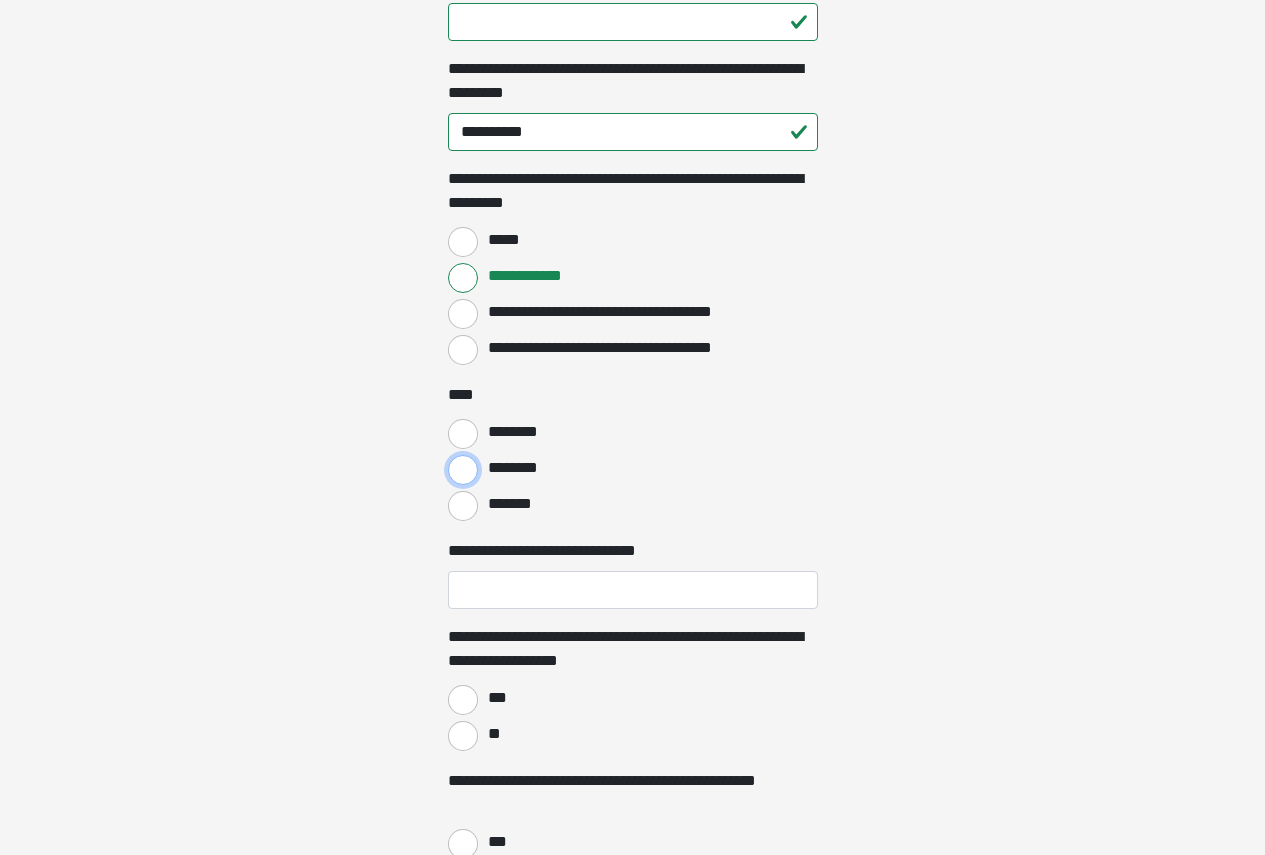 scroll, scrollTop: 1800, scrollLeft: 0, axis: vertical 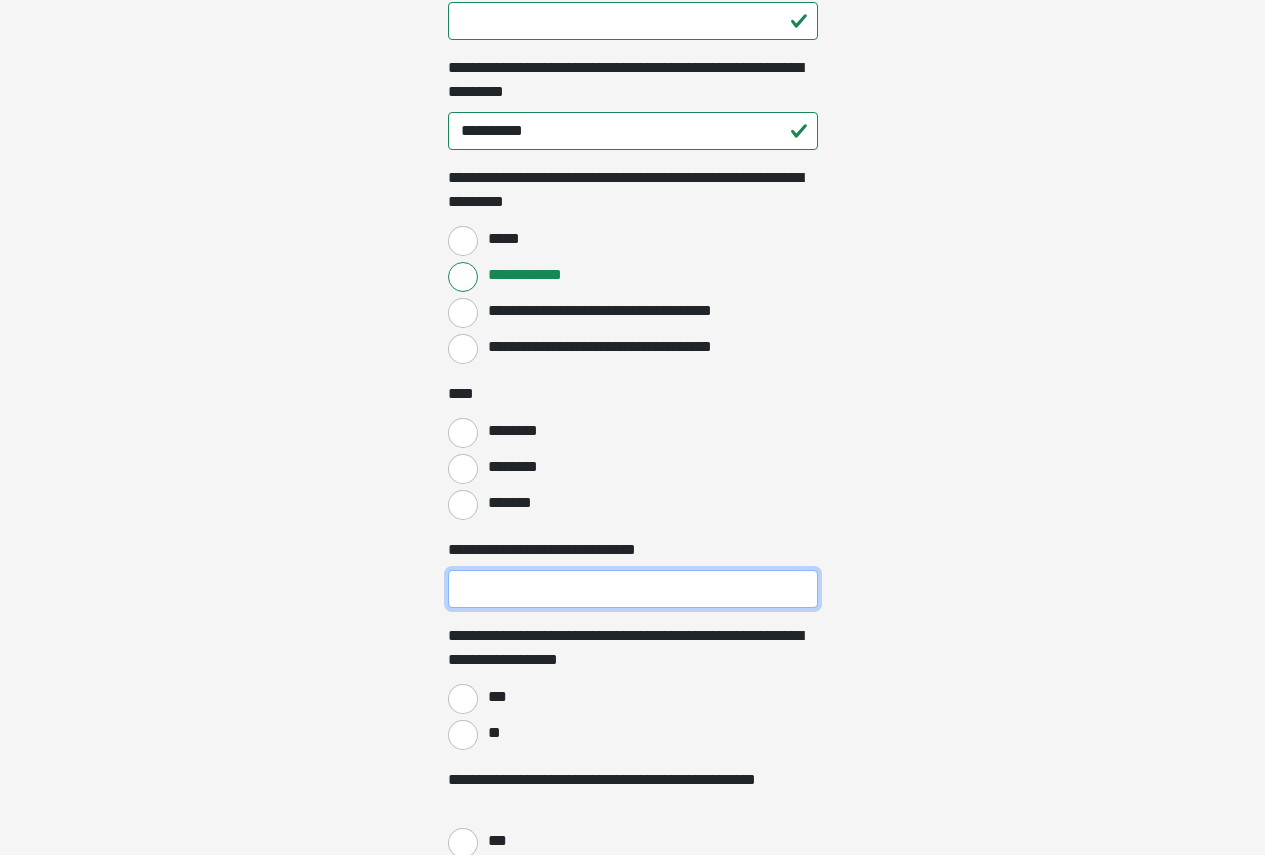 click on "**********" at bounding box center (633, 589) 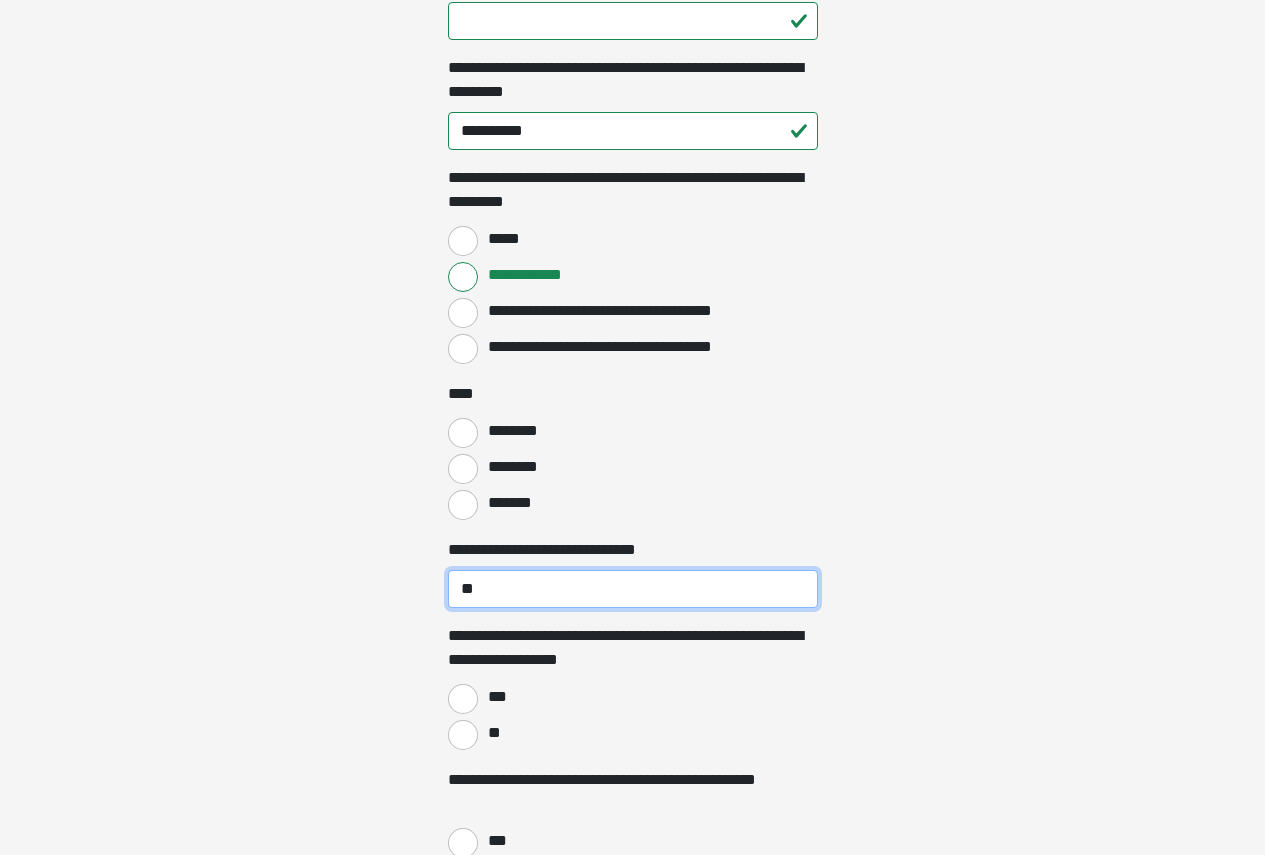 type on "**" 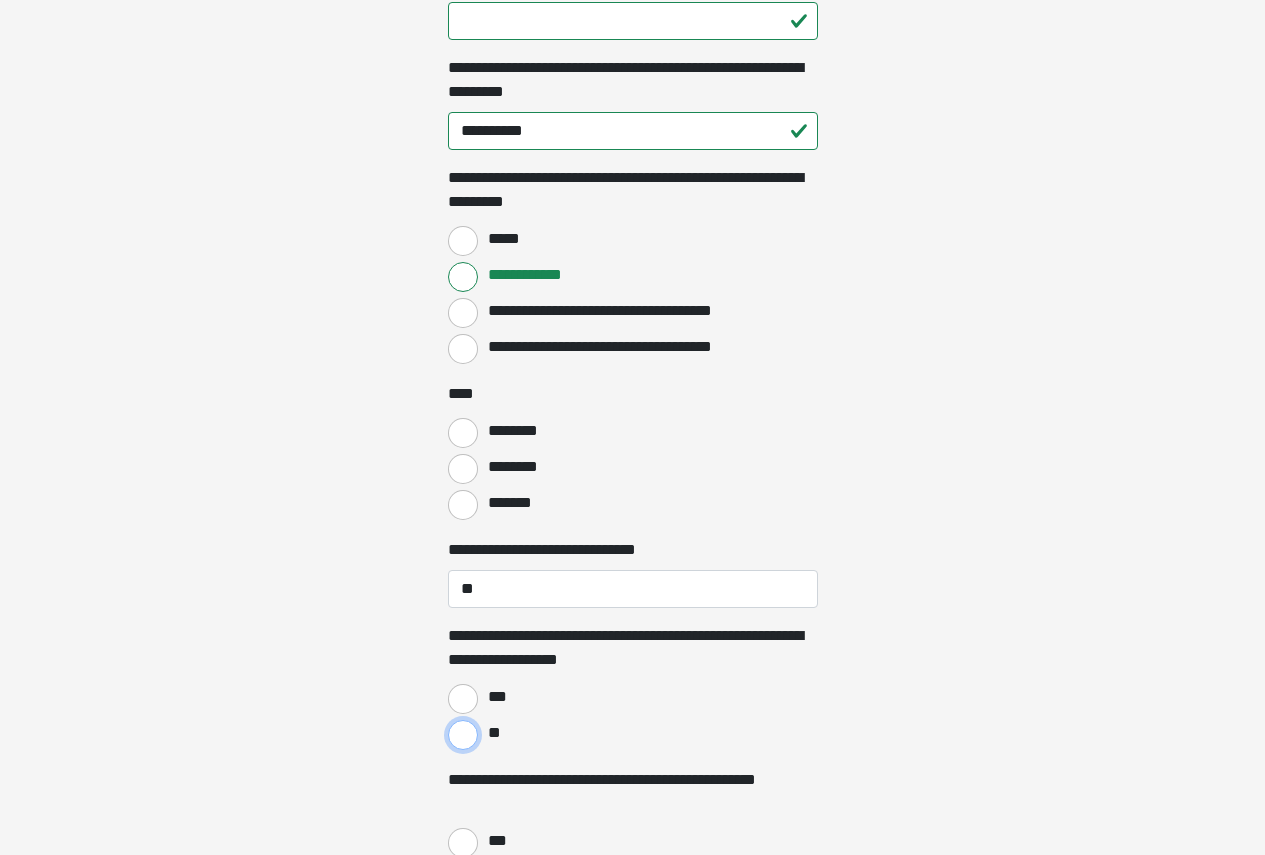 drag, startPoint x: 471, startPoint y: 744, endPoint x: 597, endPoint y: 737, distance: 126.1943 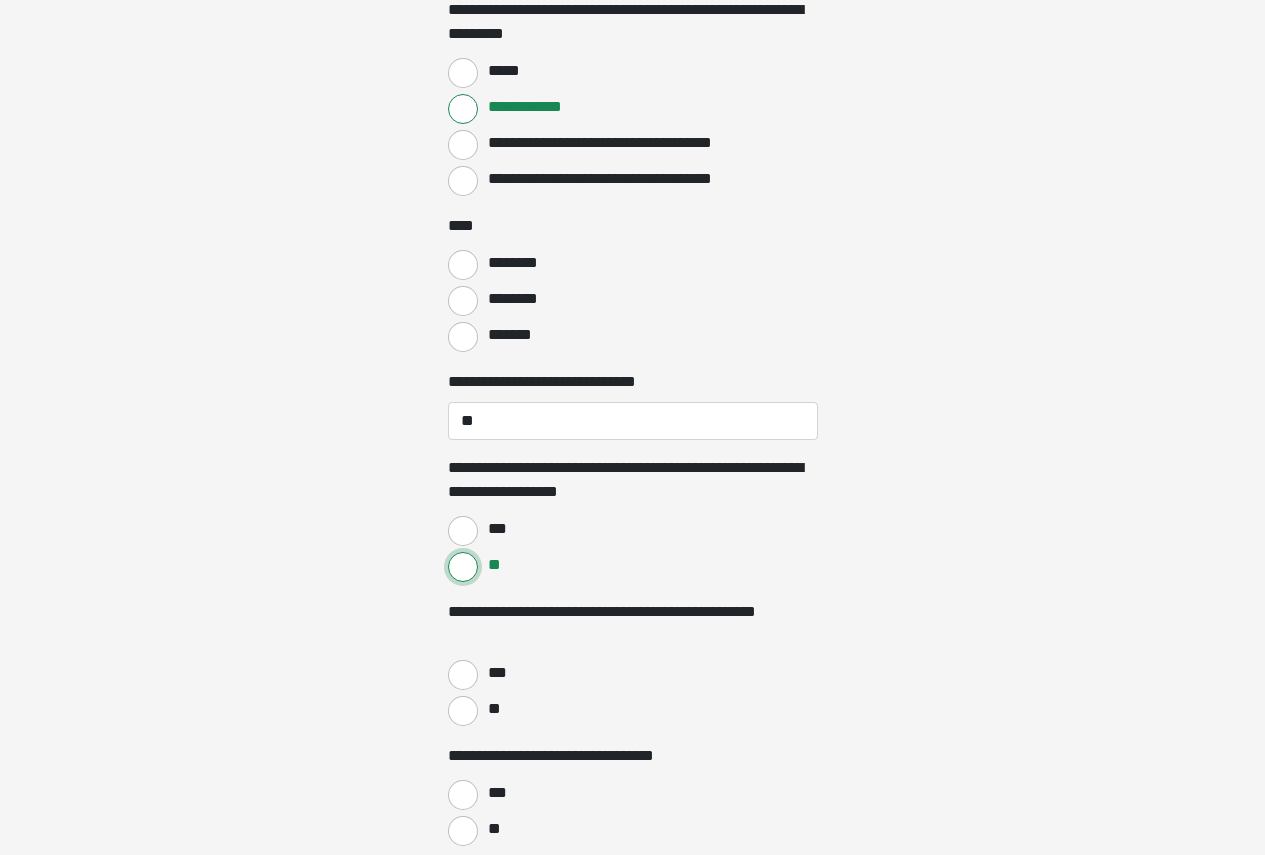 scroll, scrollTop: 2000, scrollLeft: 0, axis: vertical 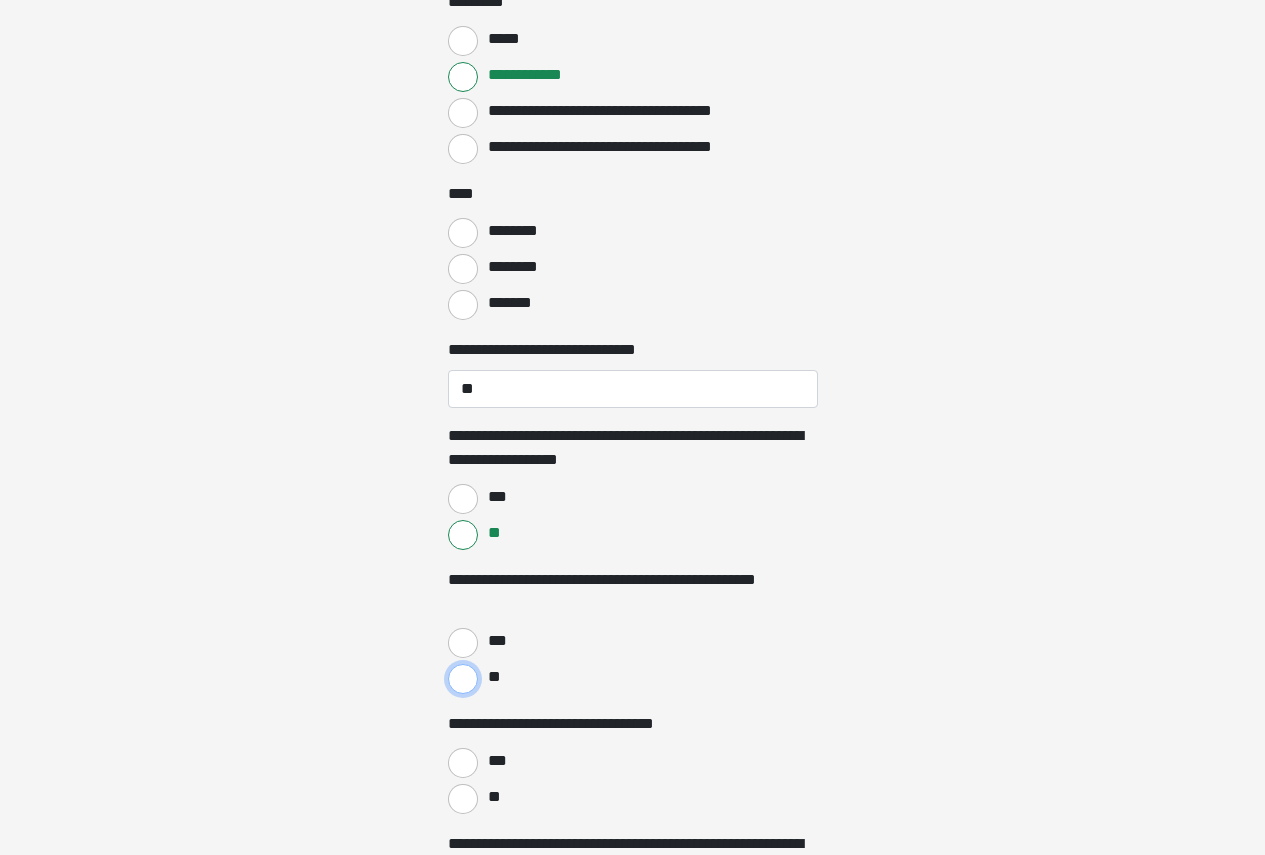 click on "**" at bounding box center (463, 679) 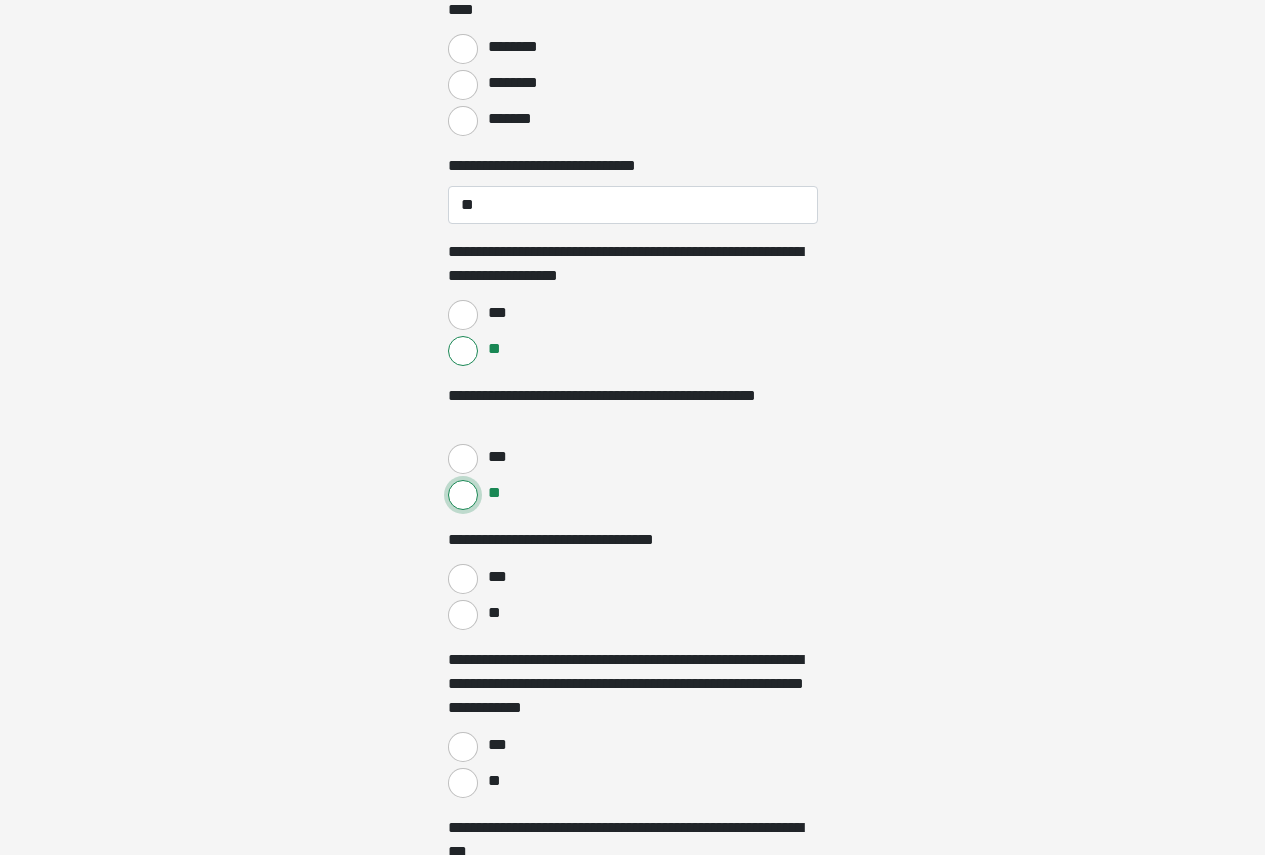 scroll, scrollTop: 2200, scrollLeft: 0, axis: vertical 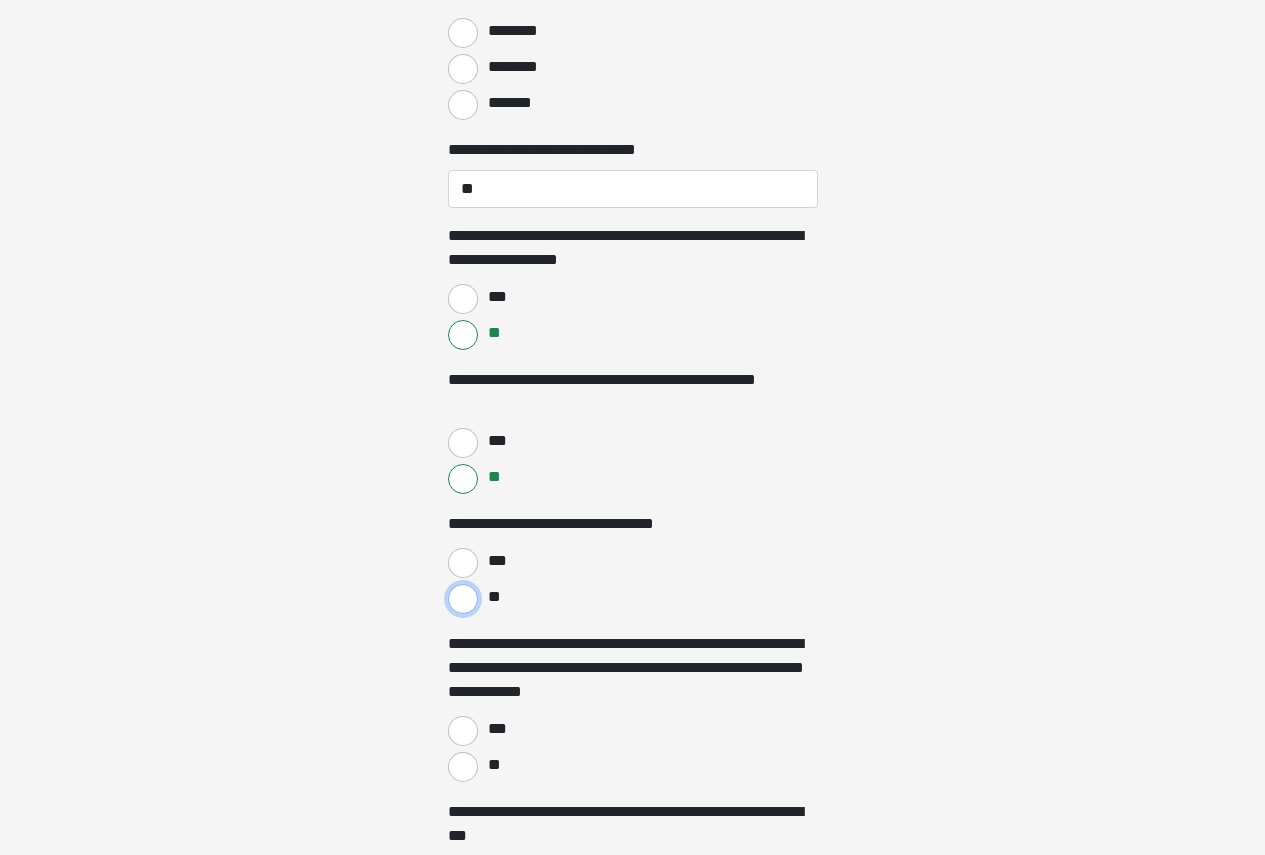drag, startPoint x: 461, startPoint y: 604, endPoint x: 484, endPoint y: 601, distance: 23.194826 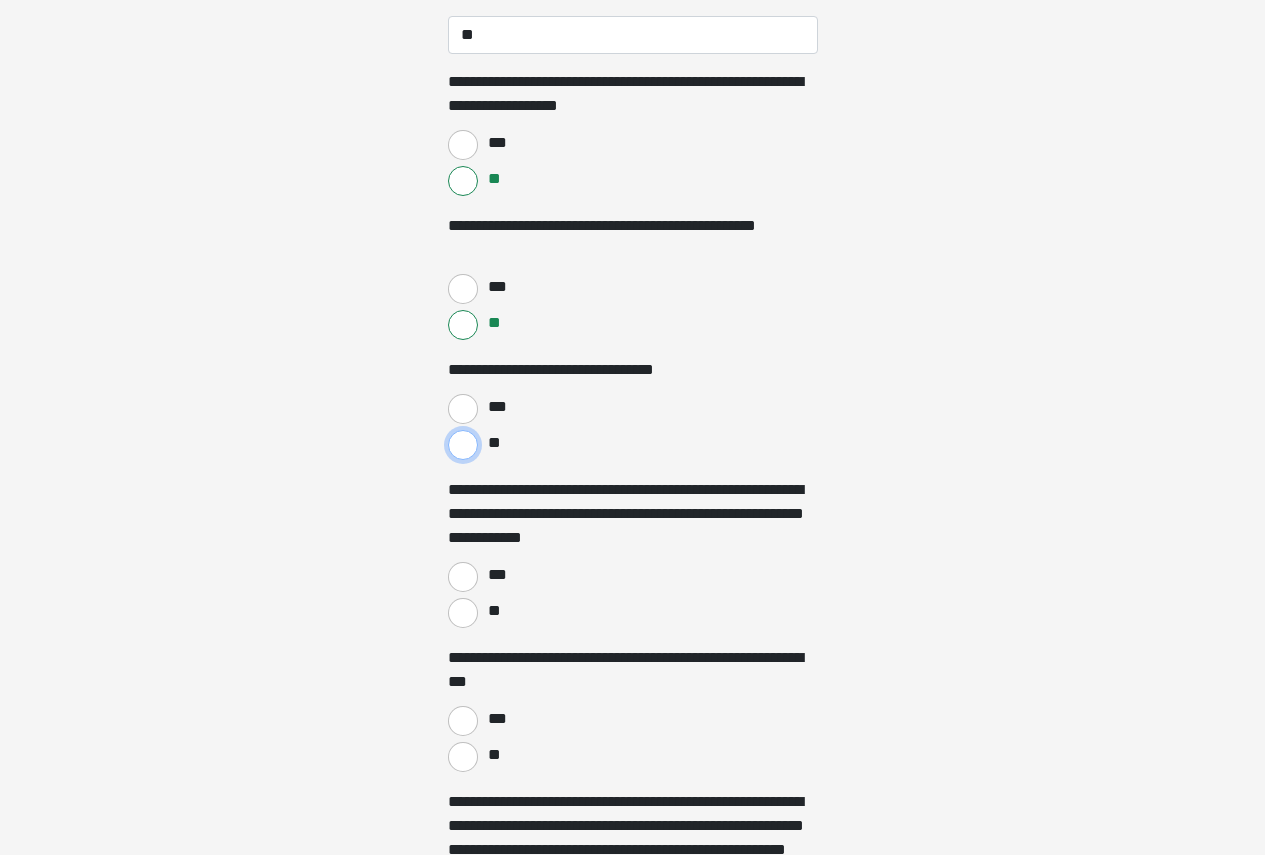 scroll, scrollTop: 2400, scrollLeft: 0, axis: vertical 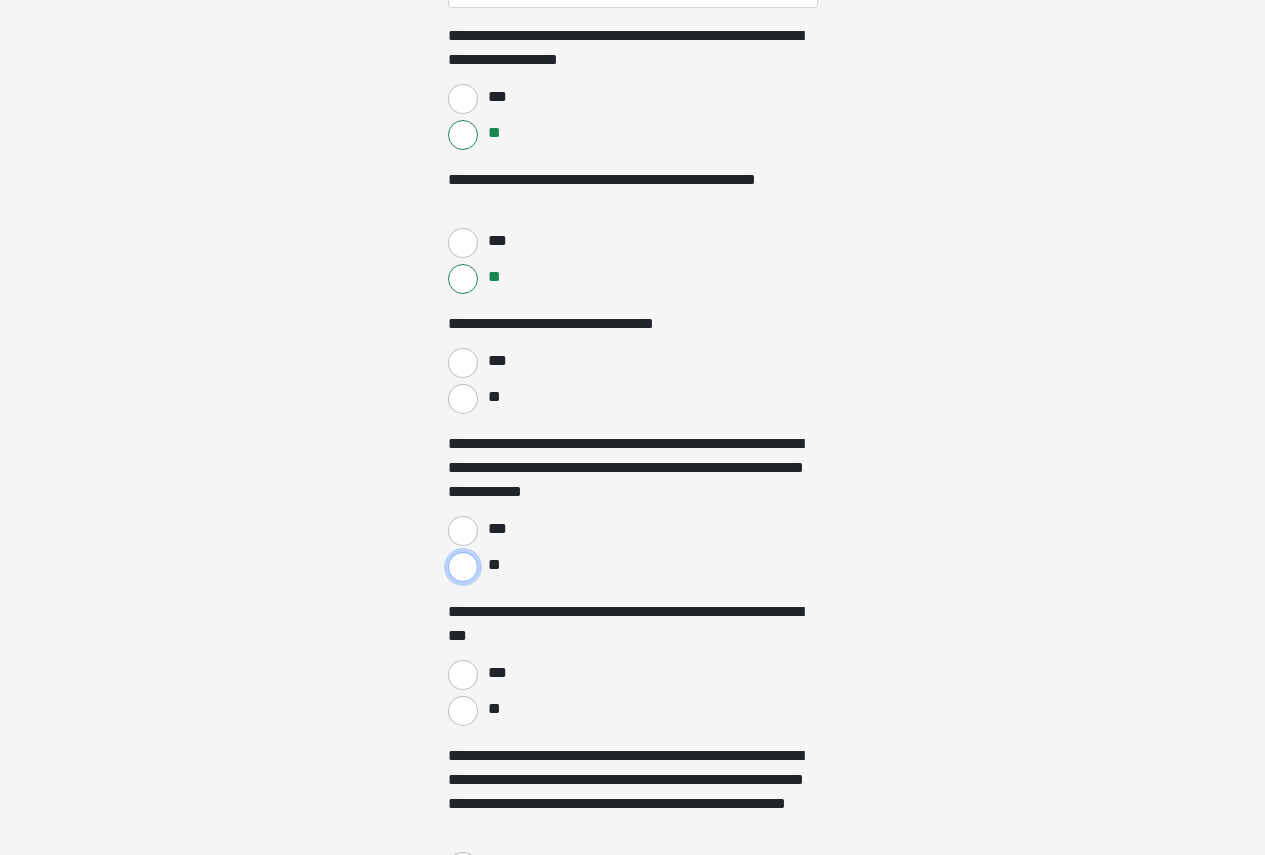 click on "**" at bounding box center [463, 567] 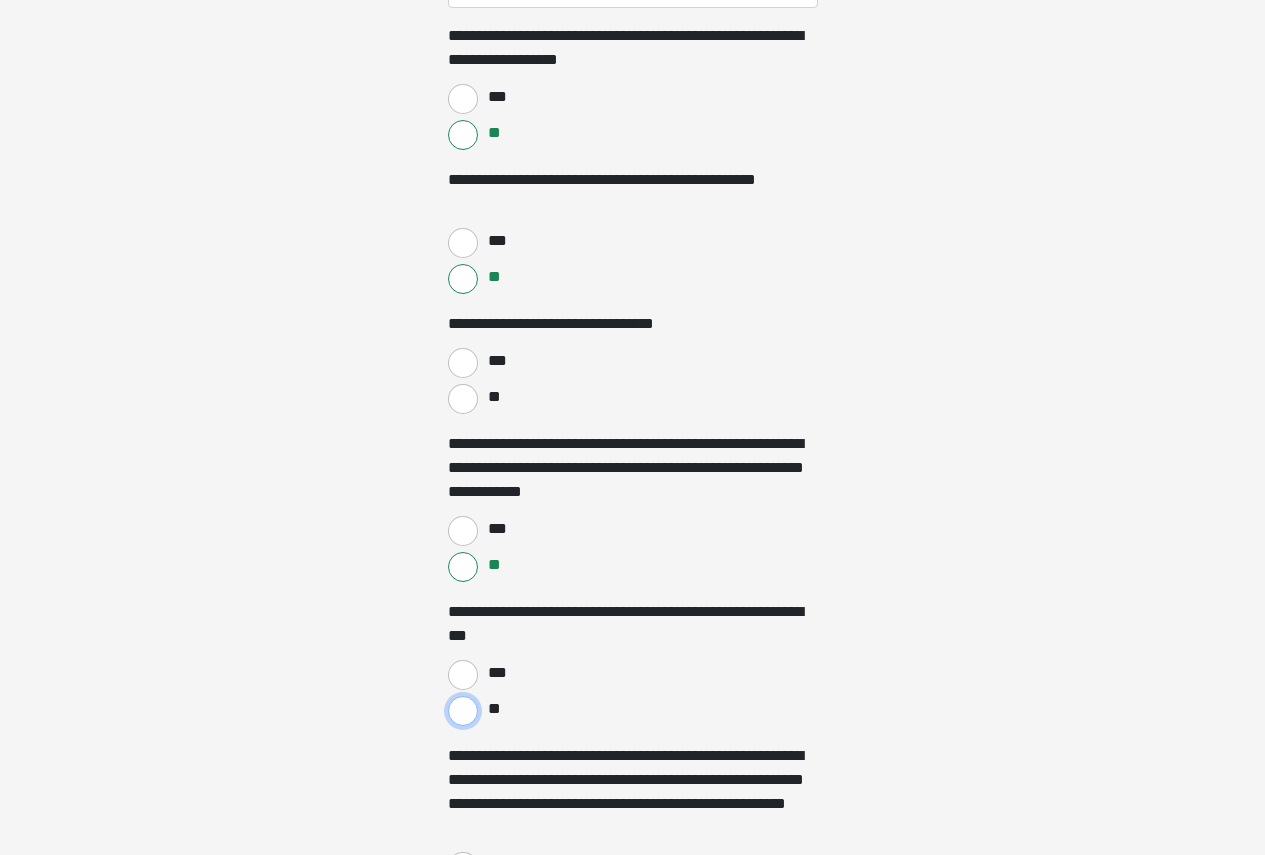 click on "**" at bounding box center (463, 711) 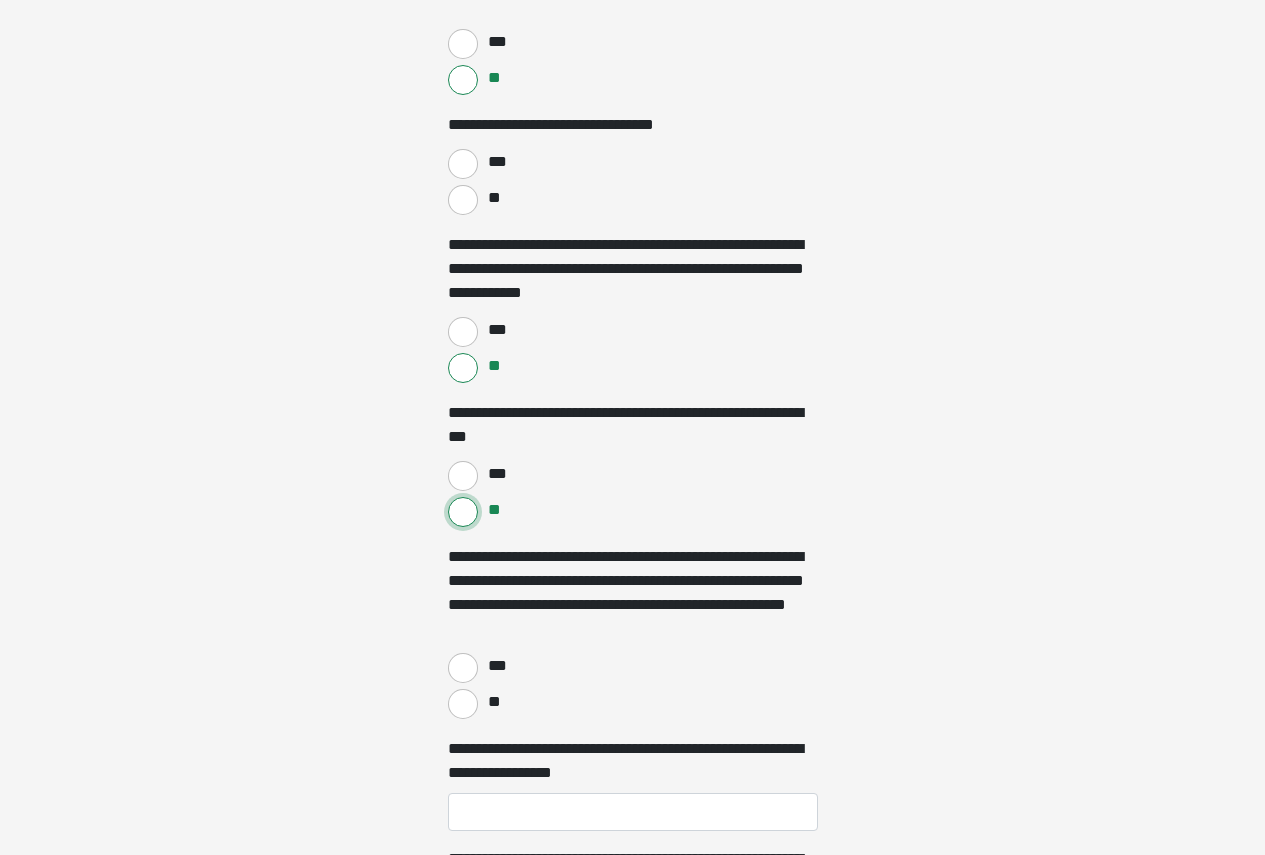 scroll, scrollTop: 2600, scrollLeft: 0, axis: vertical 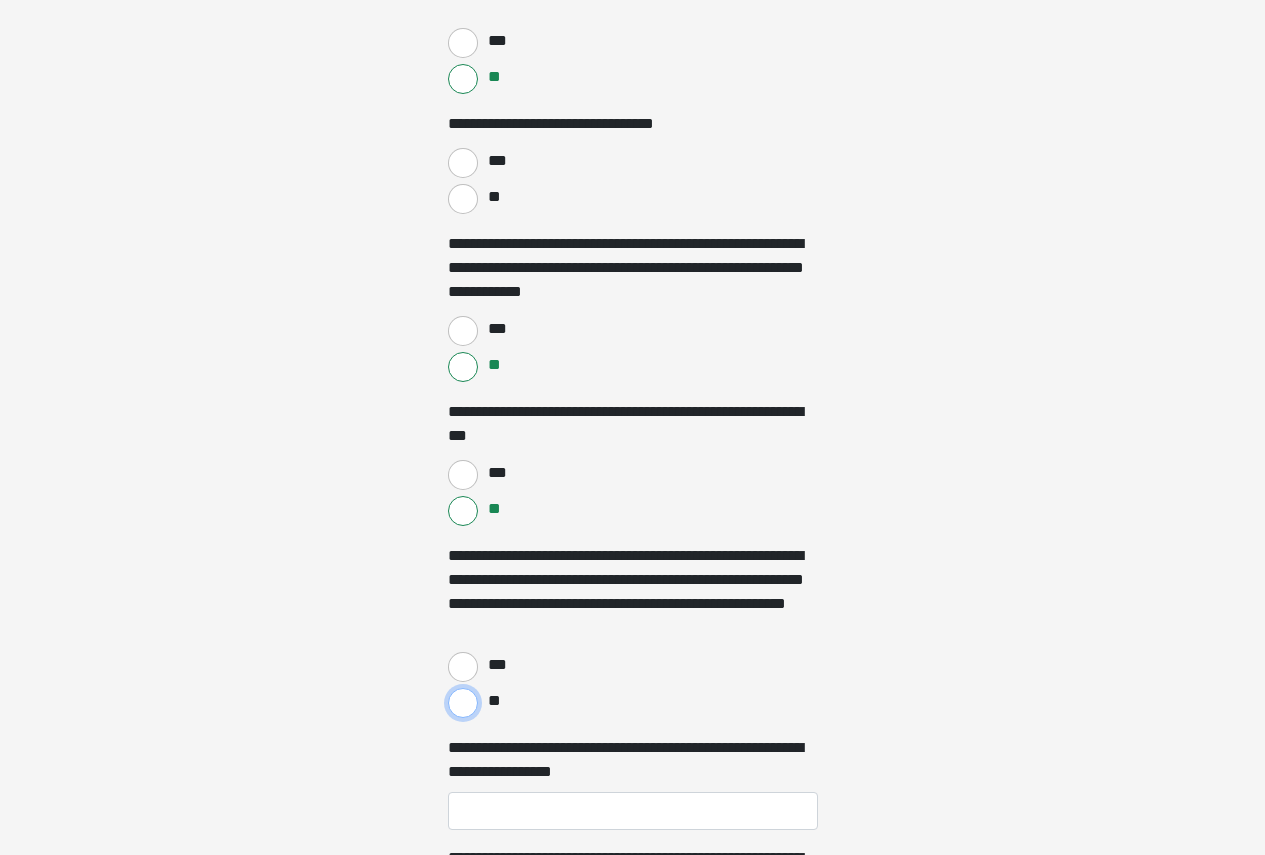 drag, startPoint x: 459, startPoint y: 701, endPoint x: 617, endPoint y: 699, distance: 158.01266 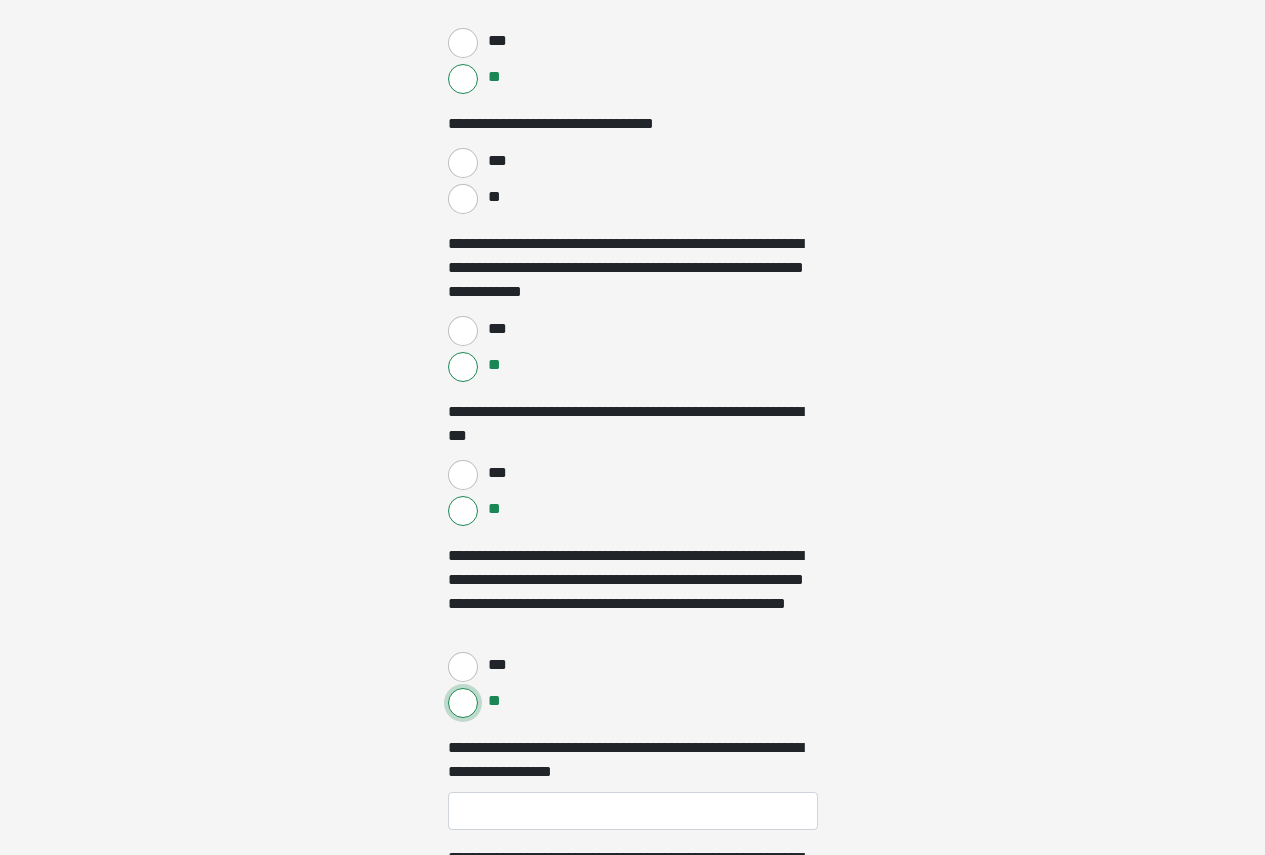 scroll, scrollTop: 2700, scrollLeft: 0, axis: vertical 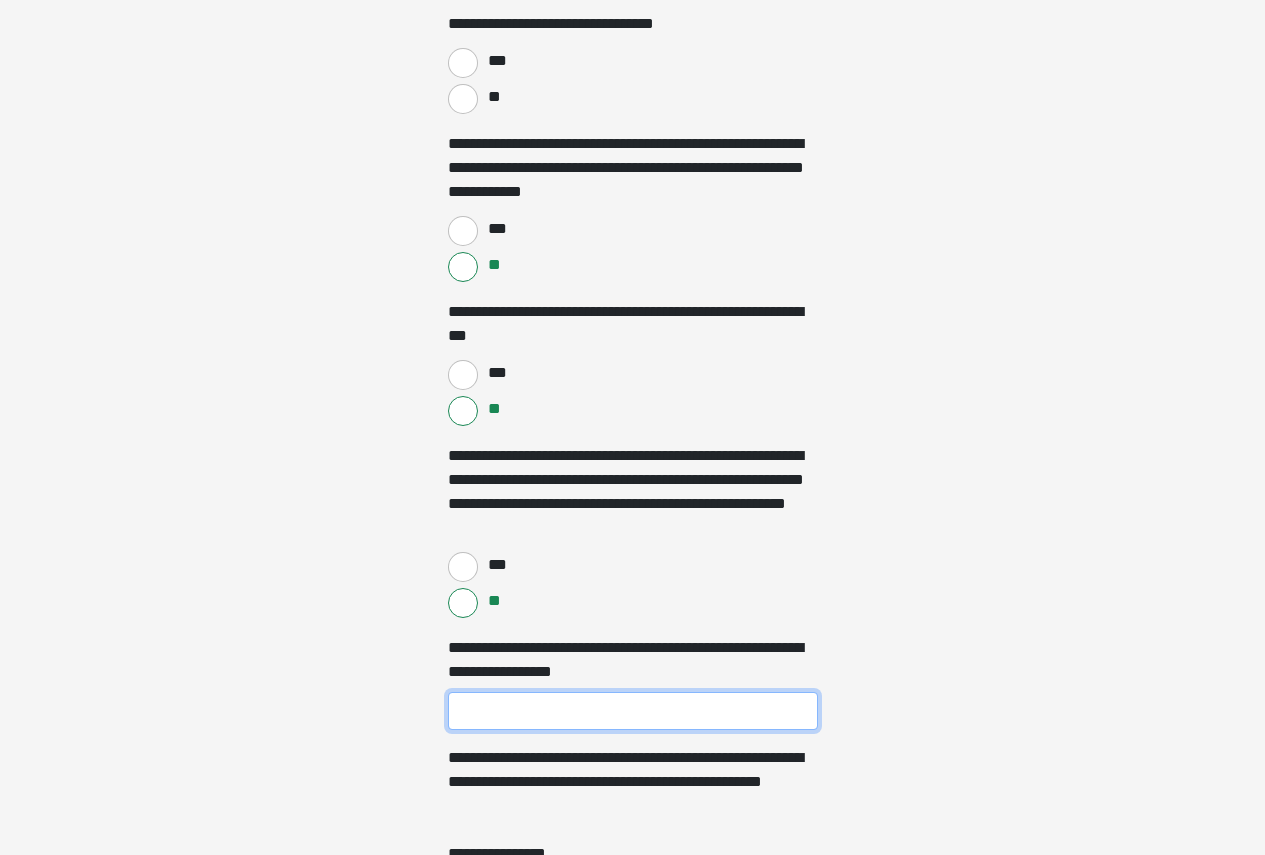 click on "*" at bounding box center [633, 711] 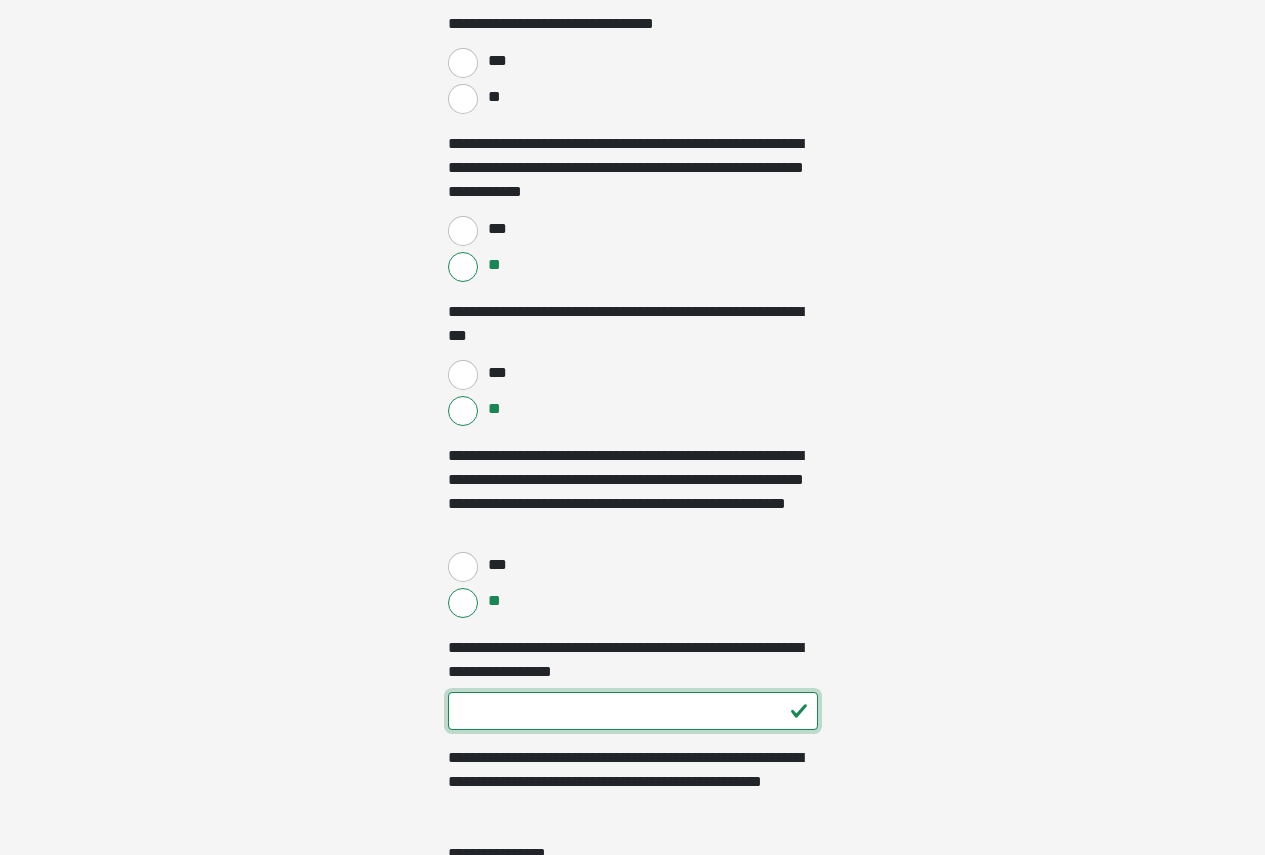 click on "*" at bounding box center (633, 711) 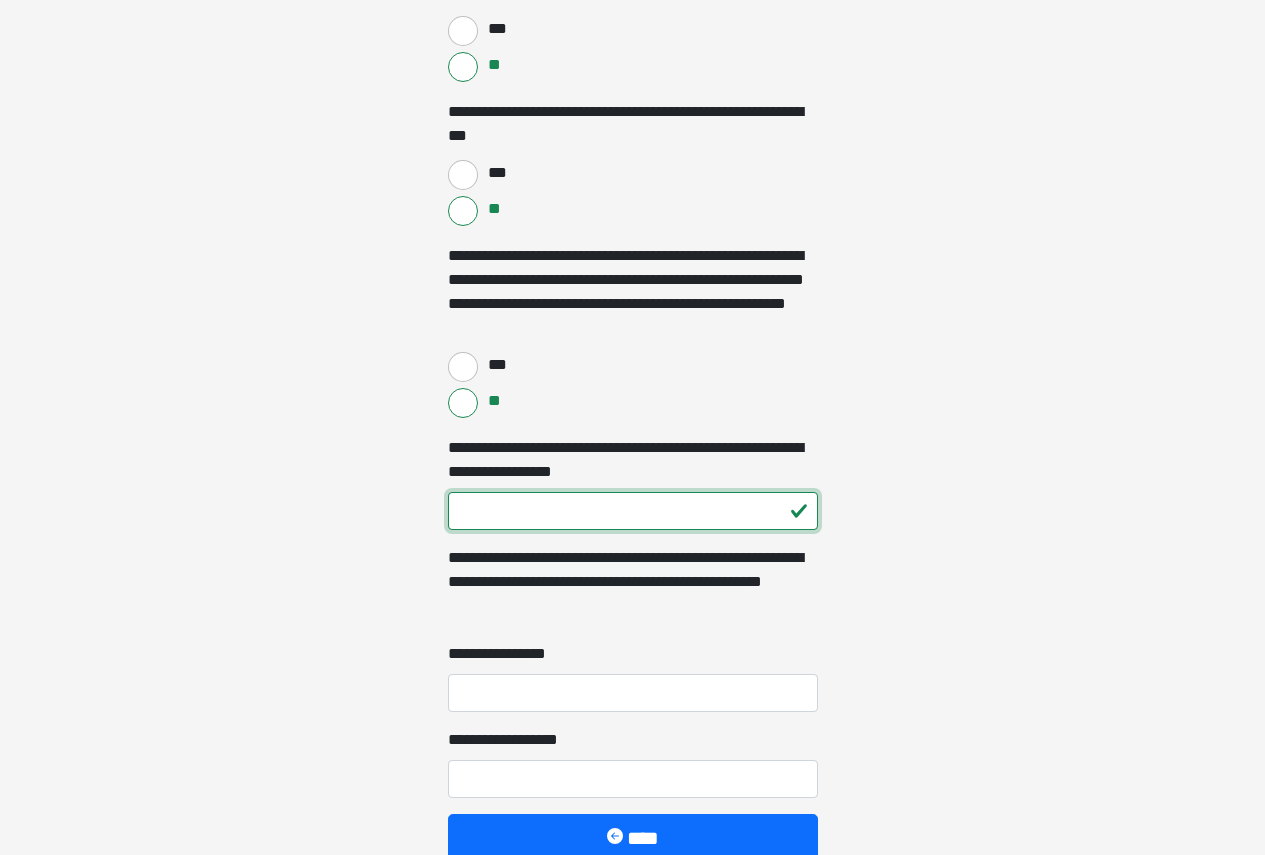 type on "***" 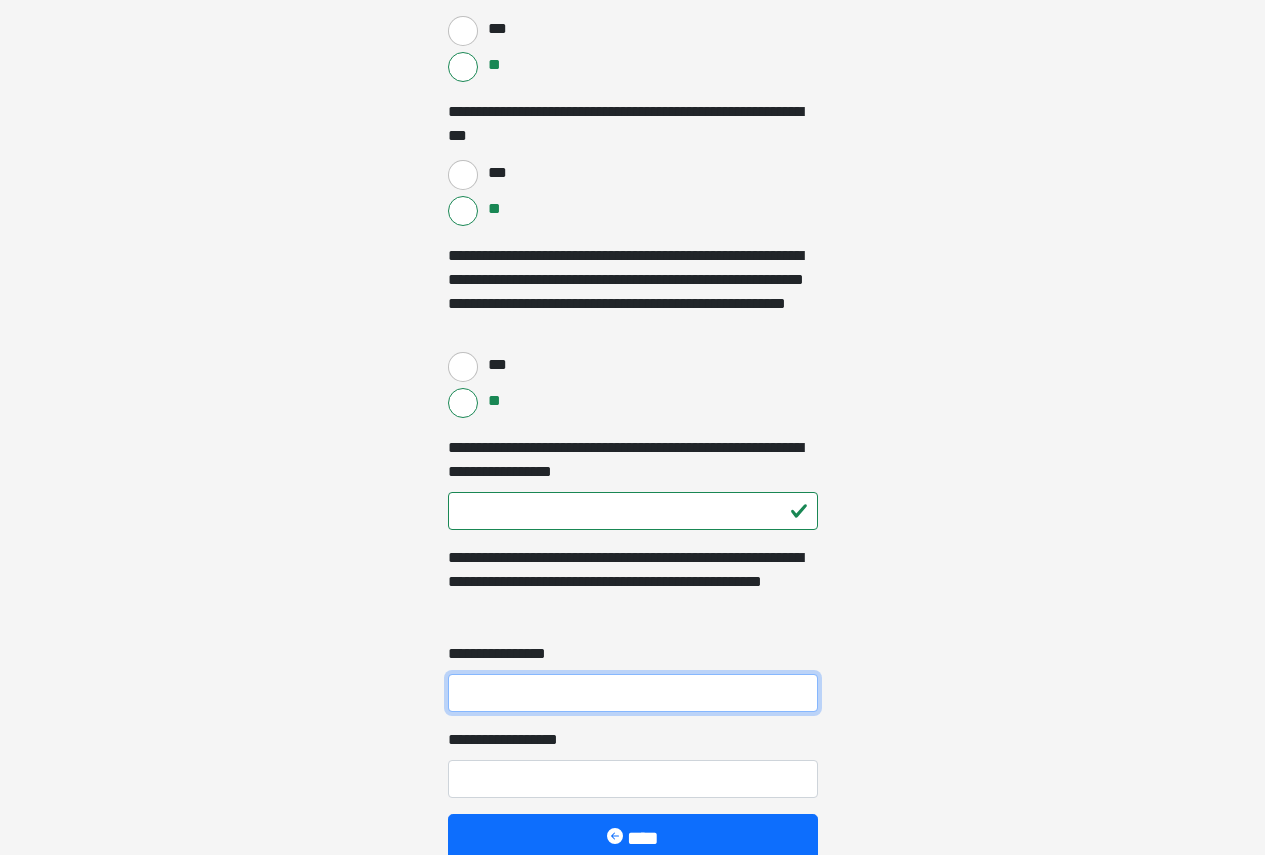 click on "**********" at bounding box center [633, 693] 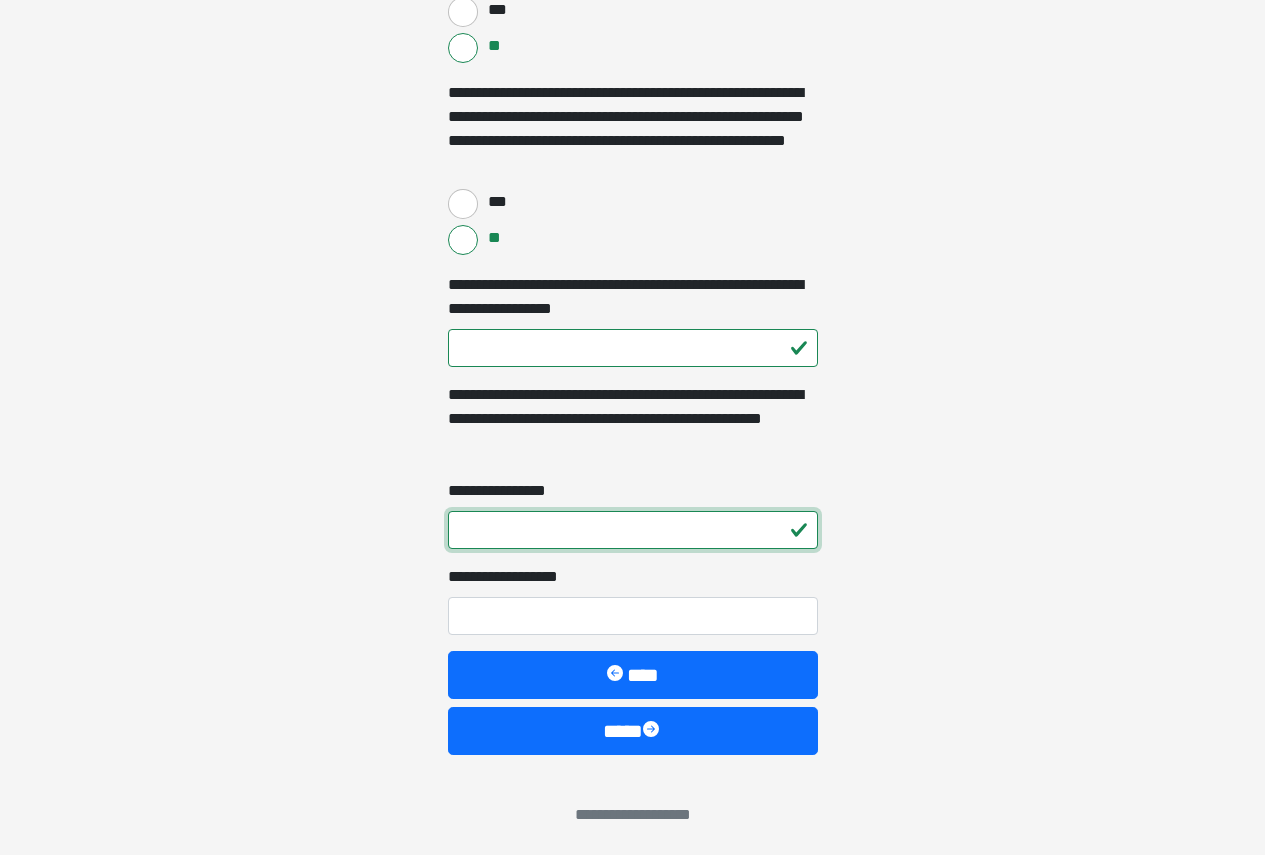 scroll, scrollTop: 3066, scrollLeft: 0, axis: vertical 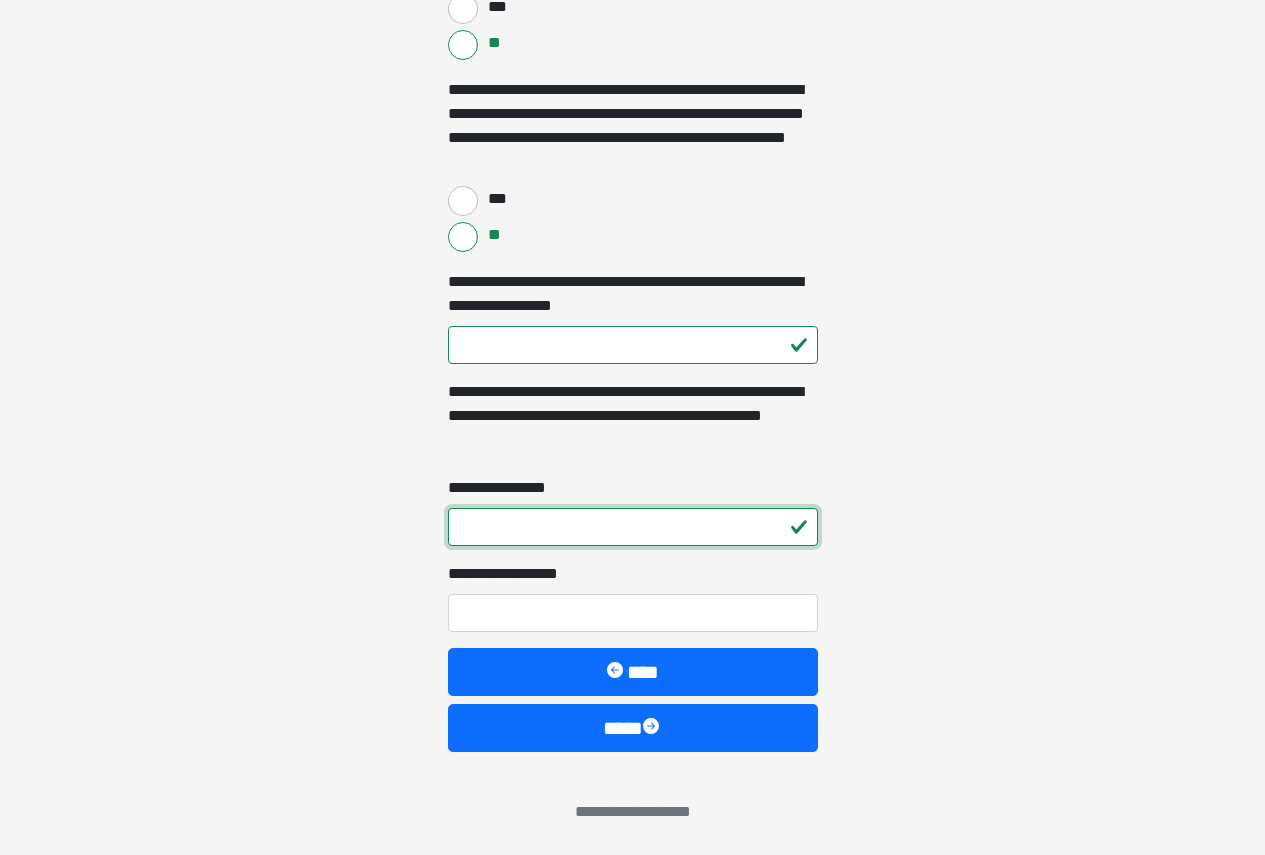 type on "*" 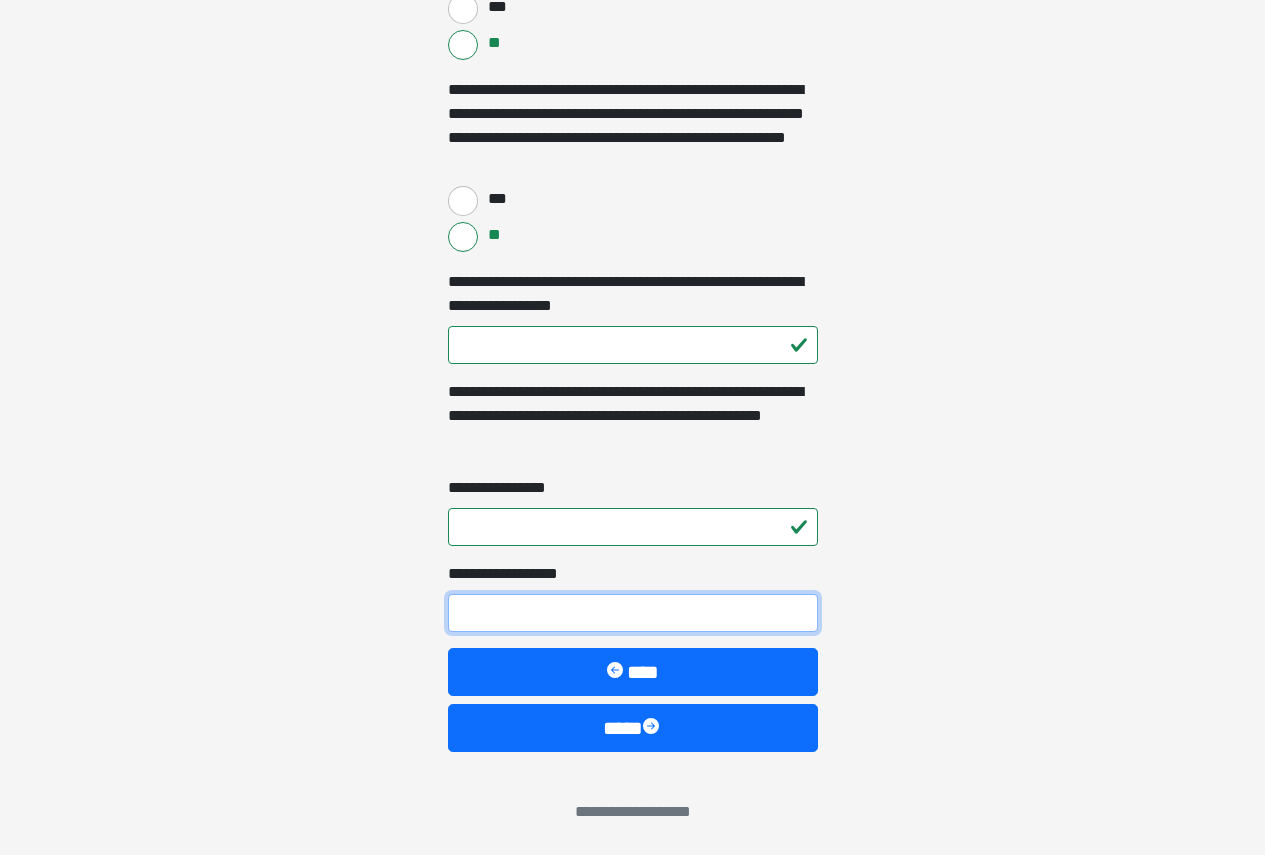 click on "**********" at bounding box center (633, 613) 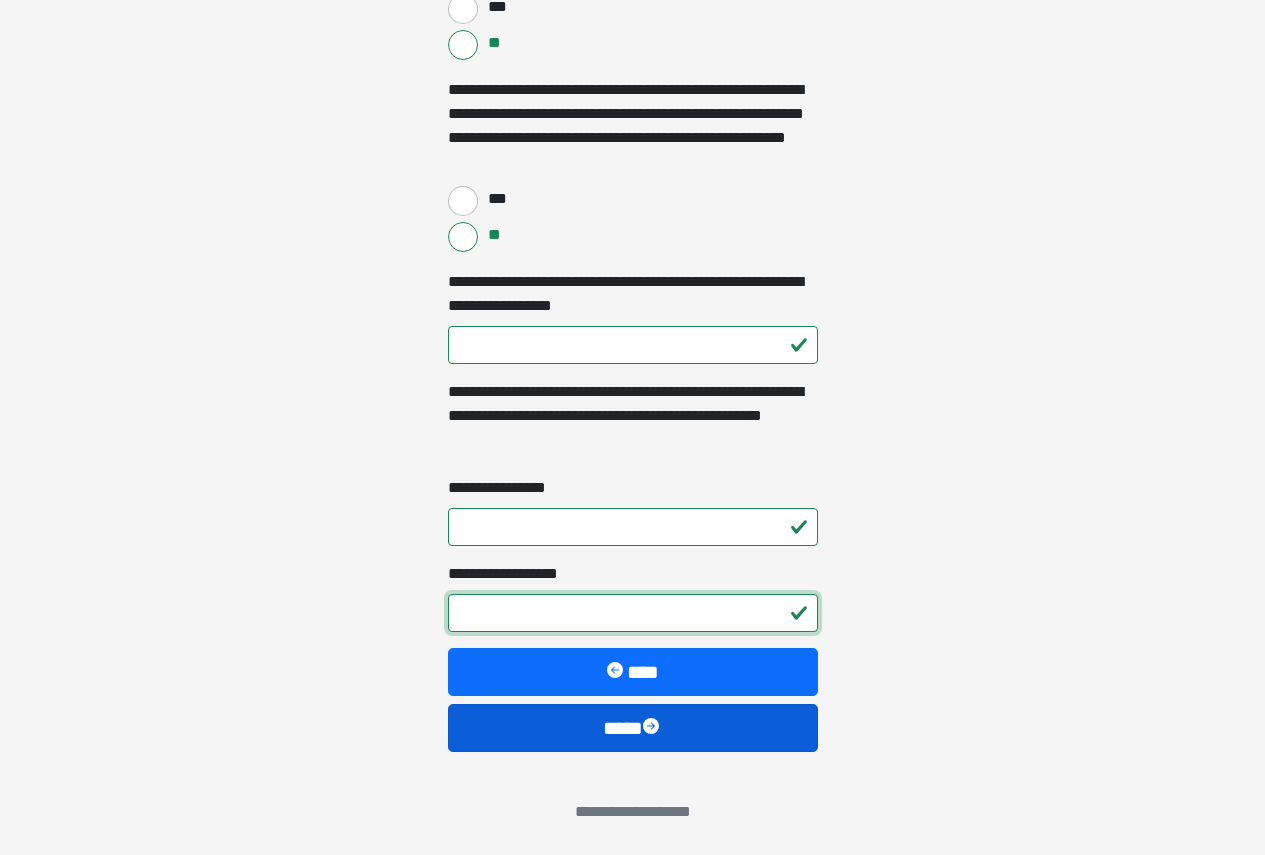 type on "*" 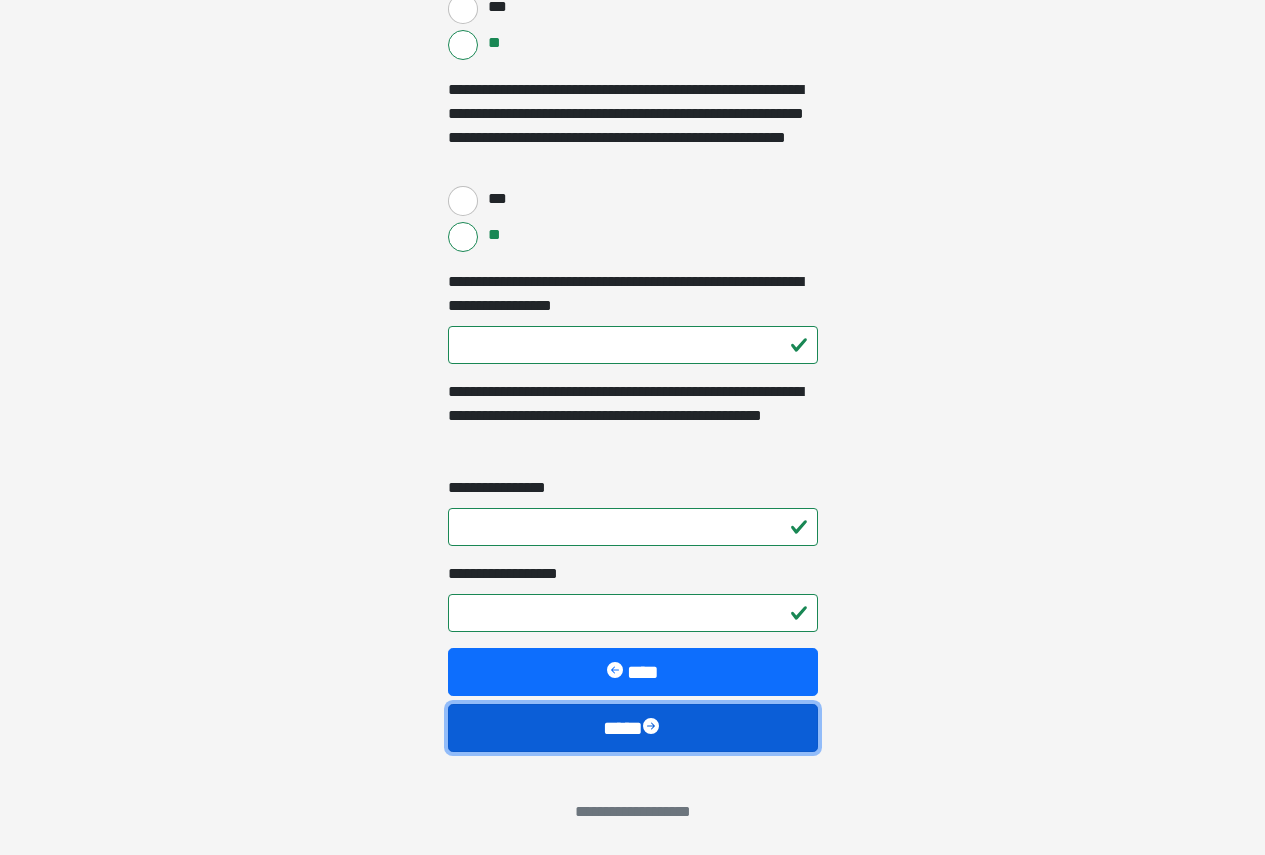 click at bounding box center [653, 728] 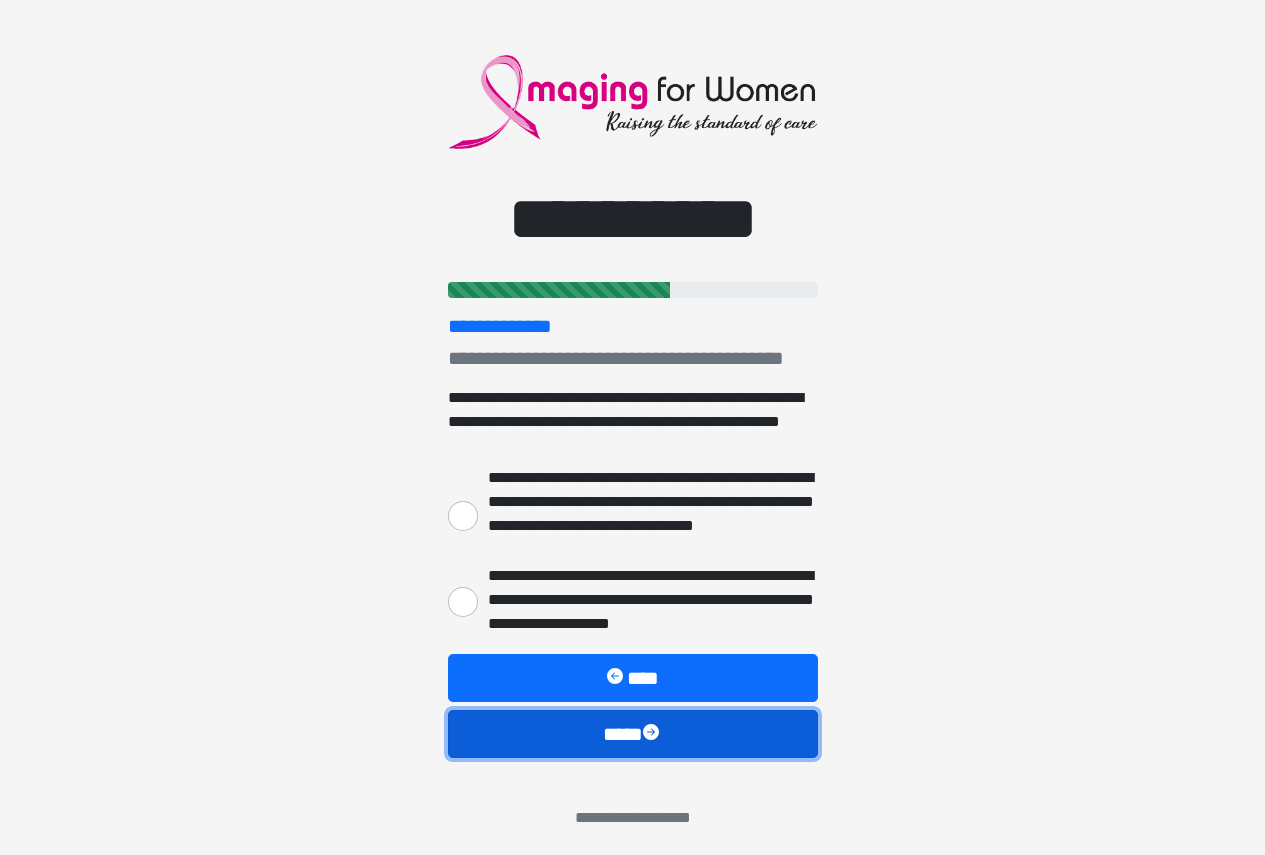 scroll, scrollTop: 6, scrollLeft: 0, axis: vertical 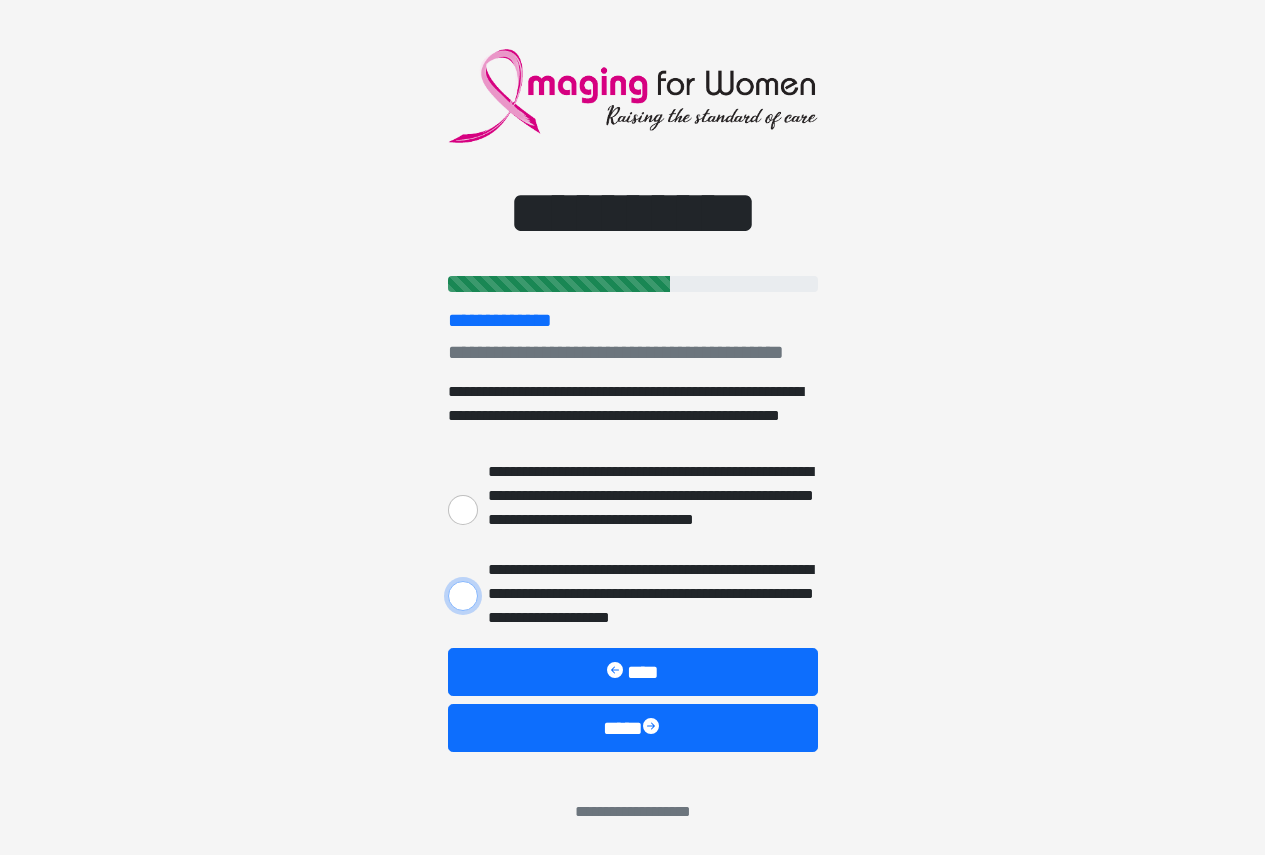 click on "**********" at bounding box center [463, 596] 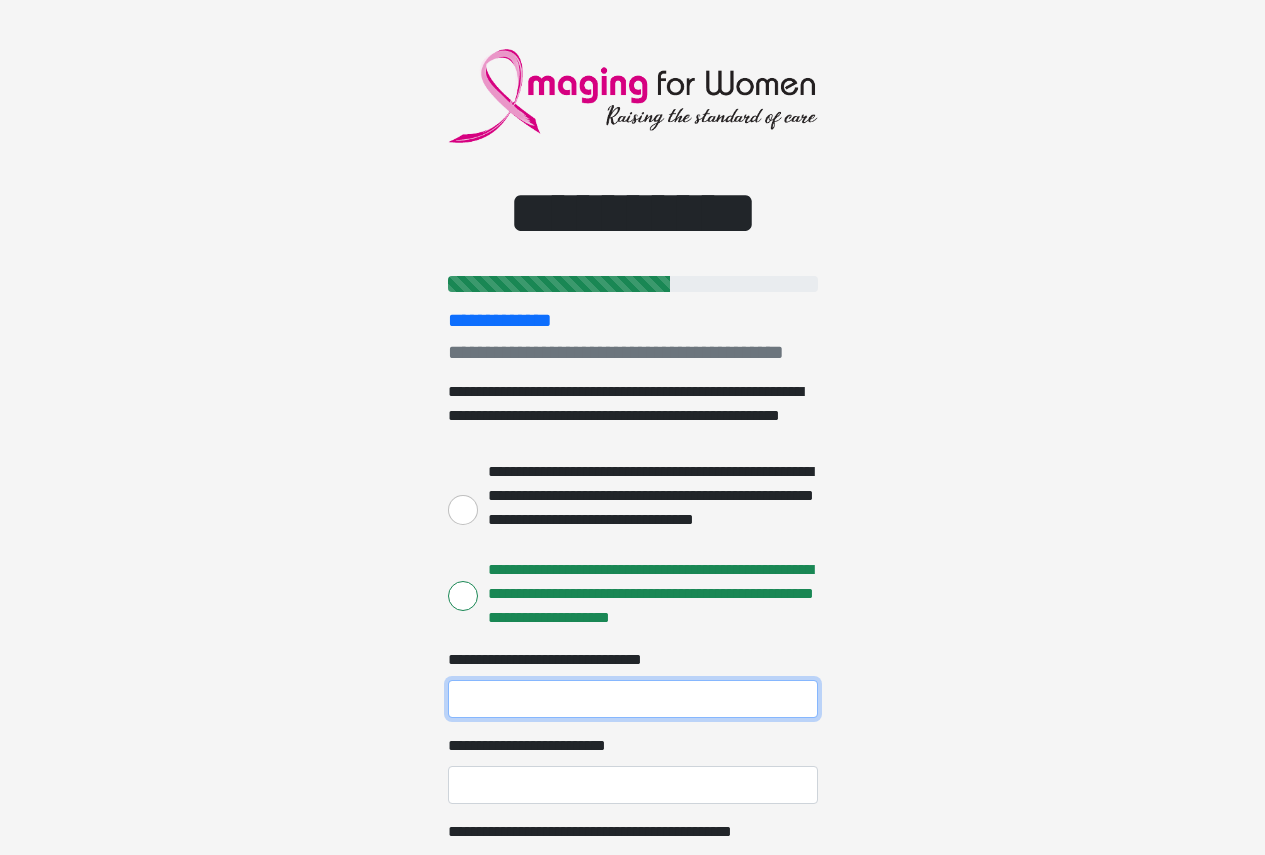 click on "**********" at bounding box center (633, 699) 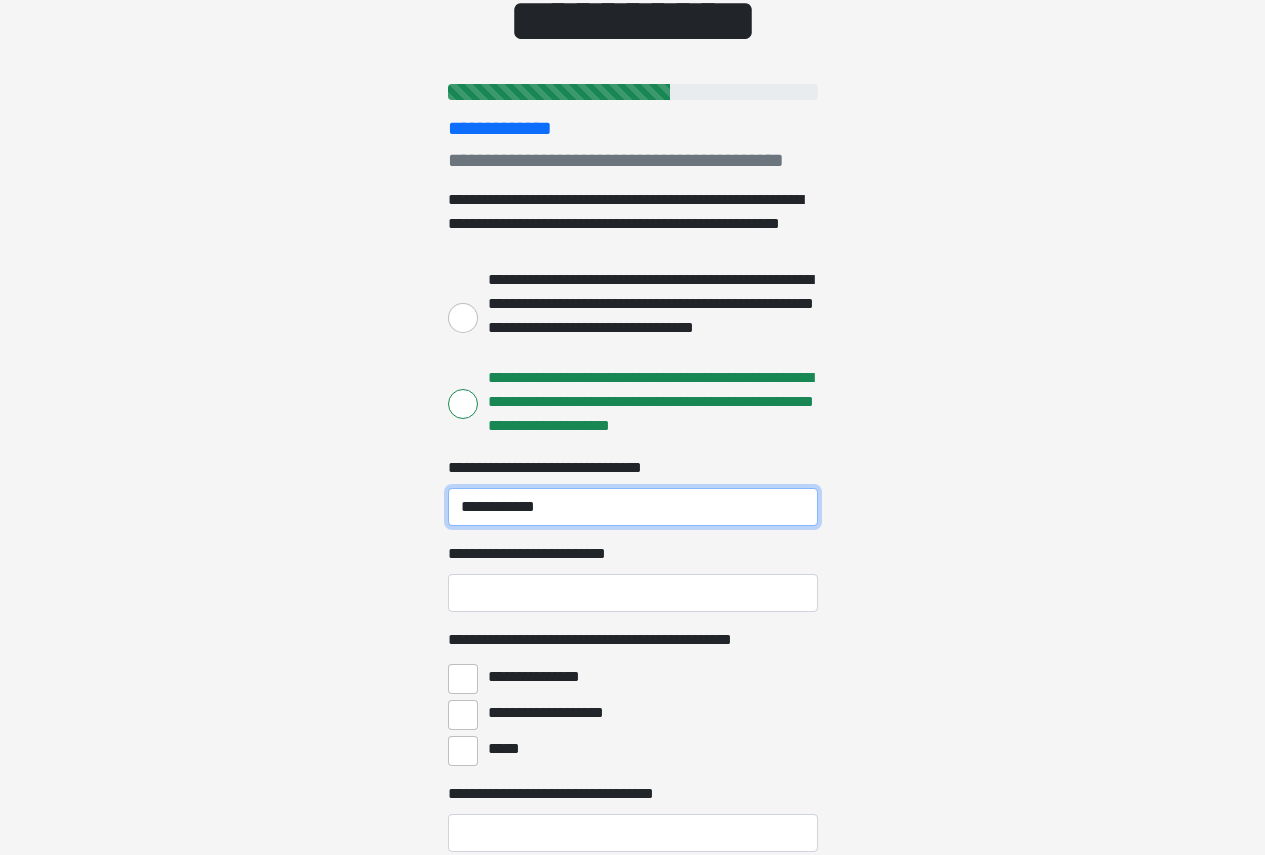 scroll, scrollTop: 206, scrollLeft: 0, axis: vertical 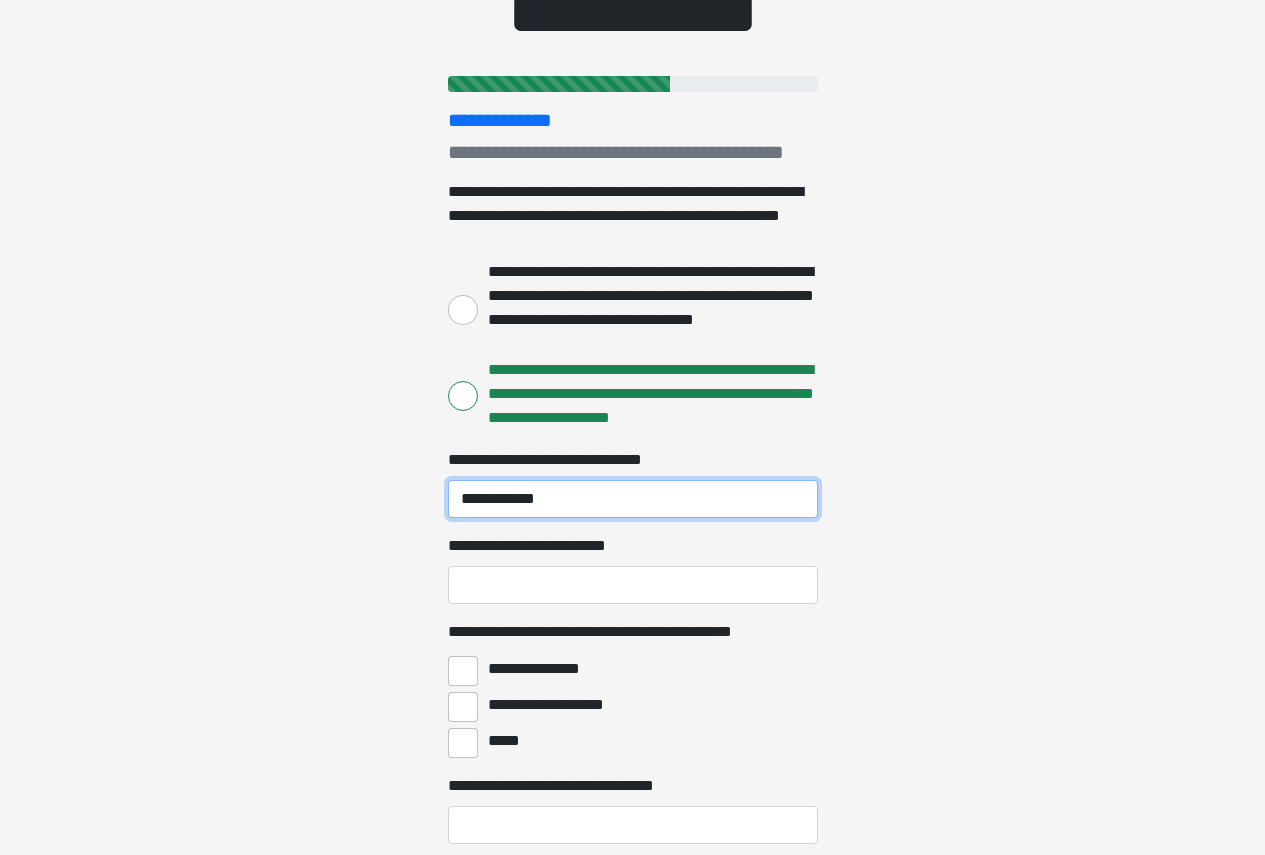 type on "**********" 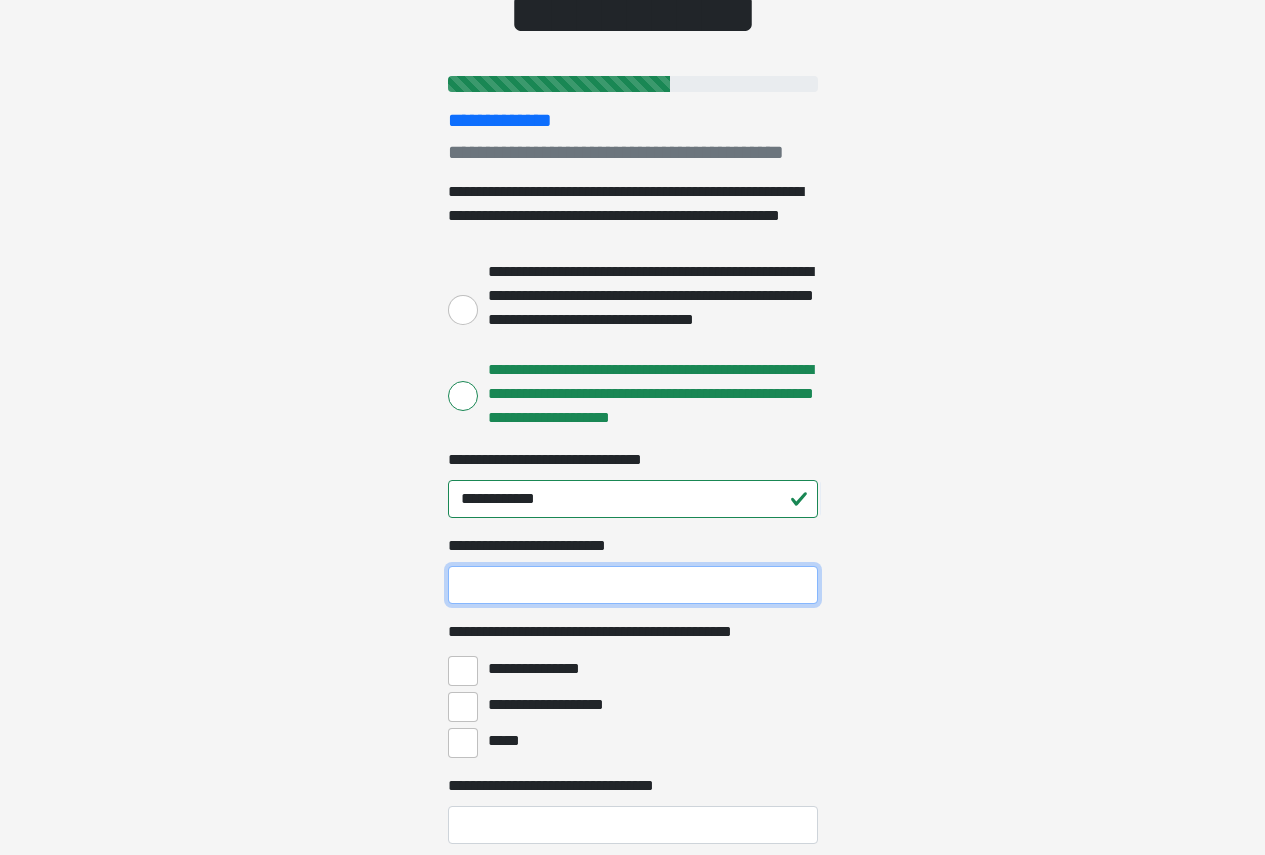 click on "**********" at bounding box center [633, 585] 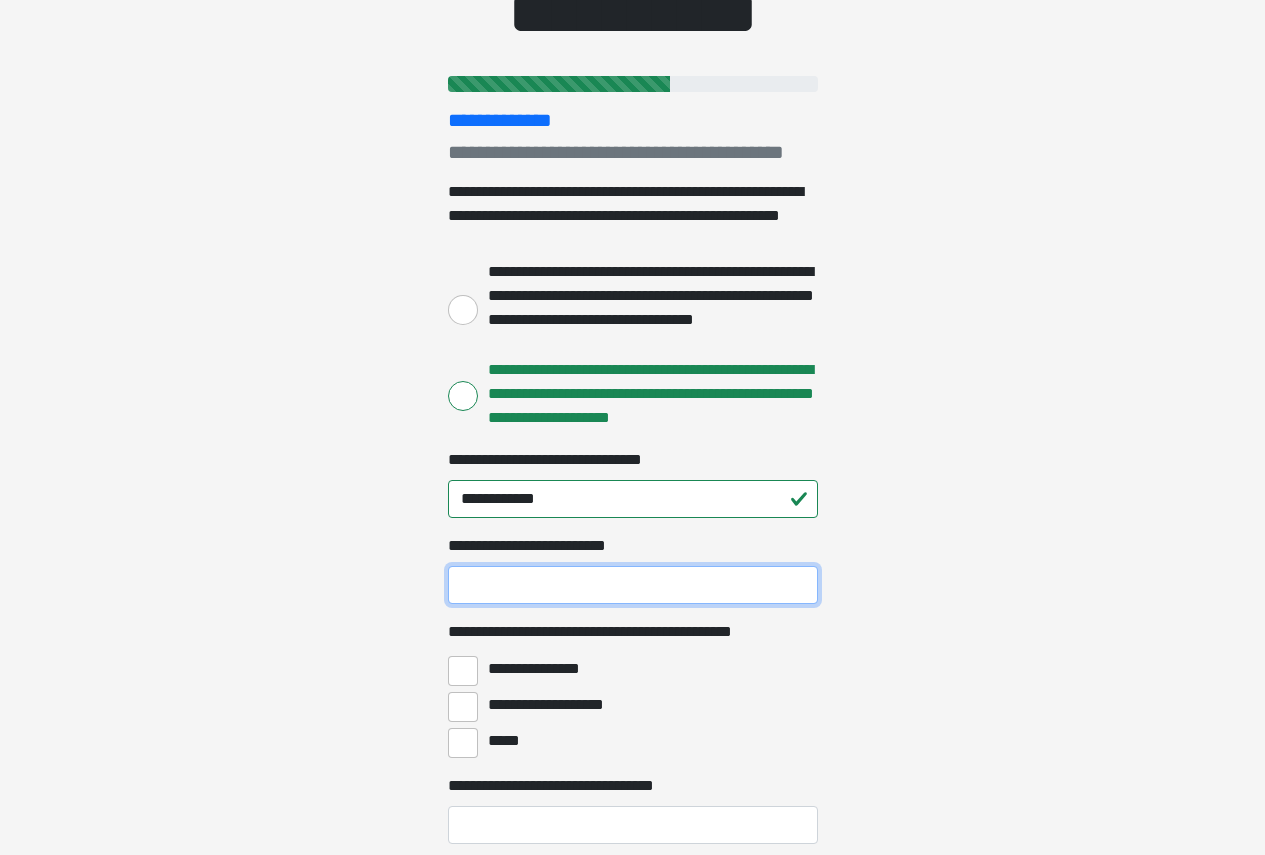 click on "**********" at bounding box center (633, 585) 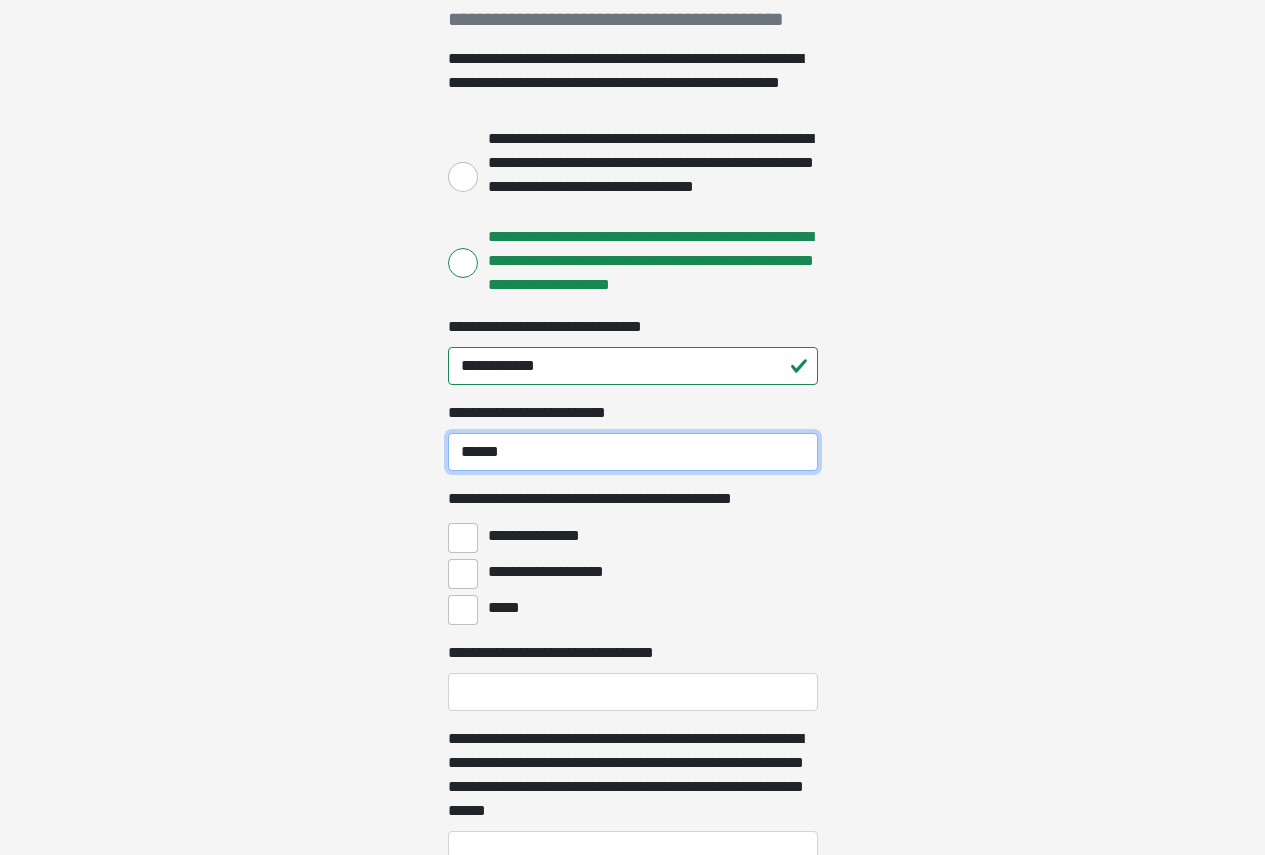 scroll, scrollTop: 406, scrollLeft: 0, axis: vertical 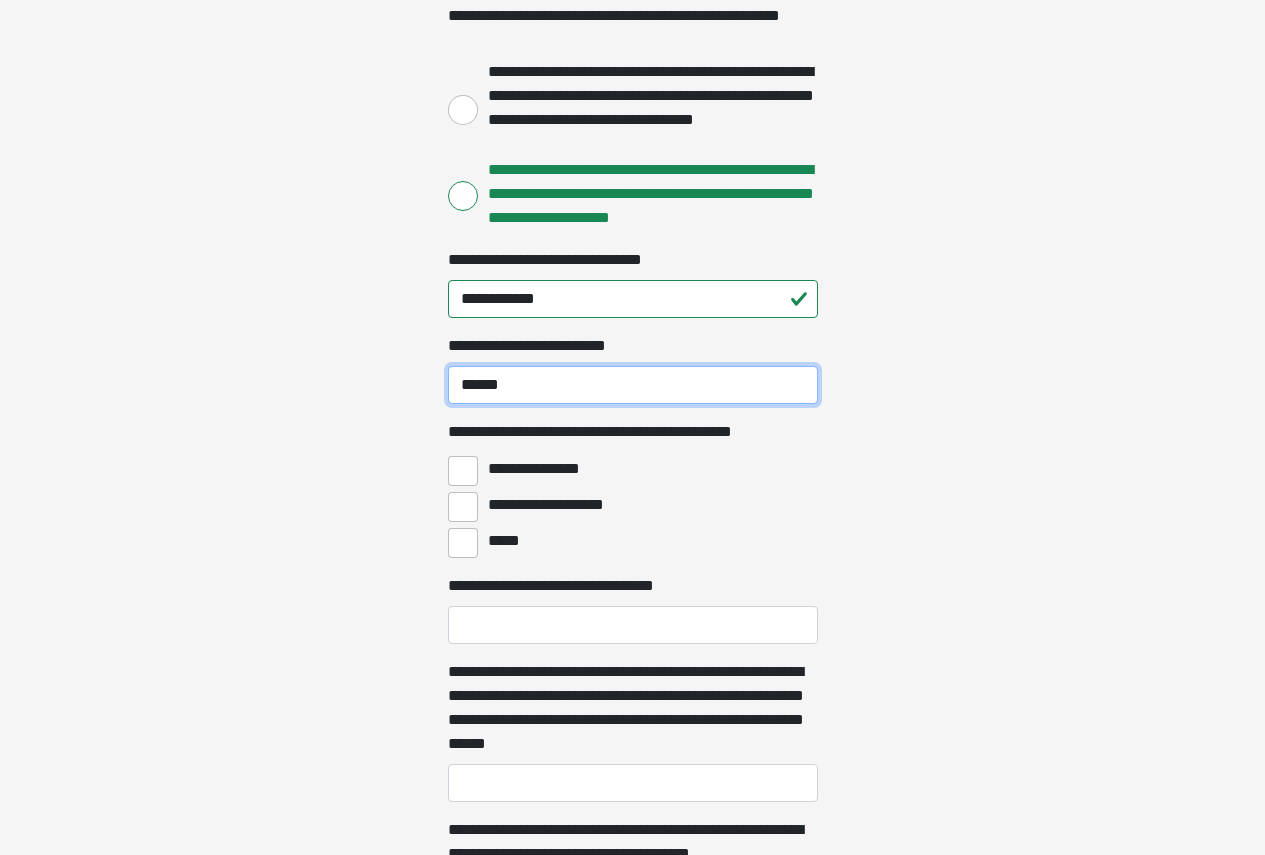 type on "******" 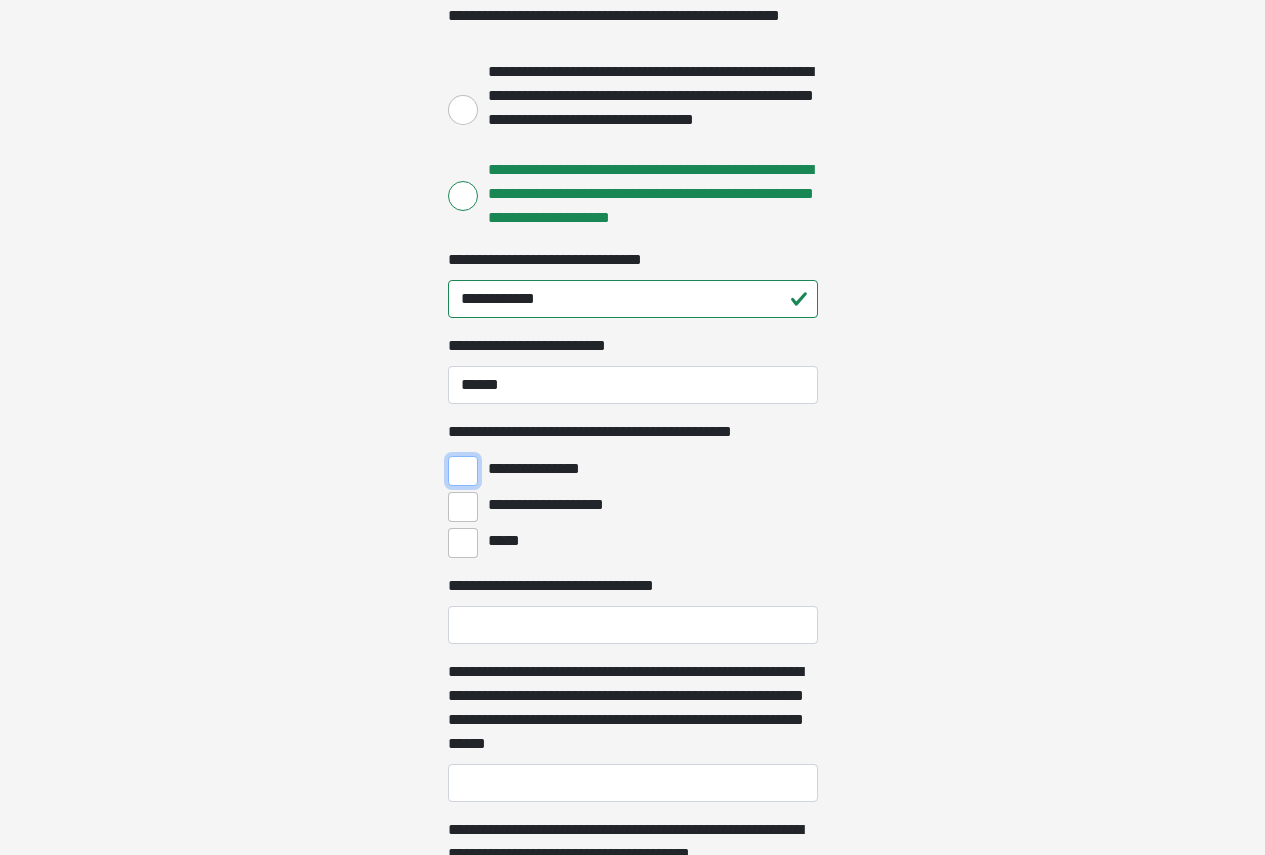 click on "**********" at bounding box center [463, 471] 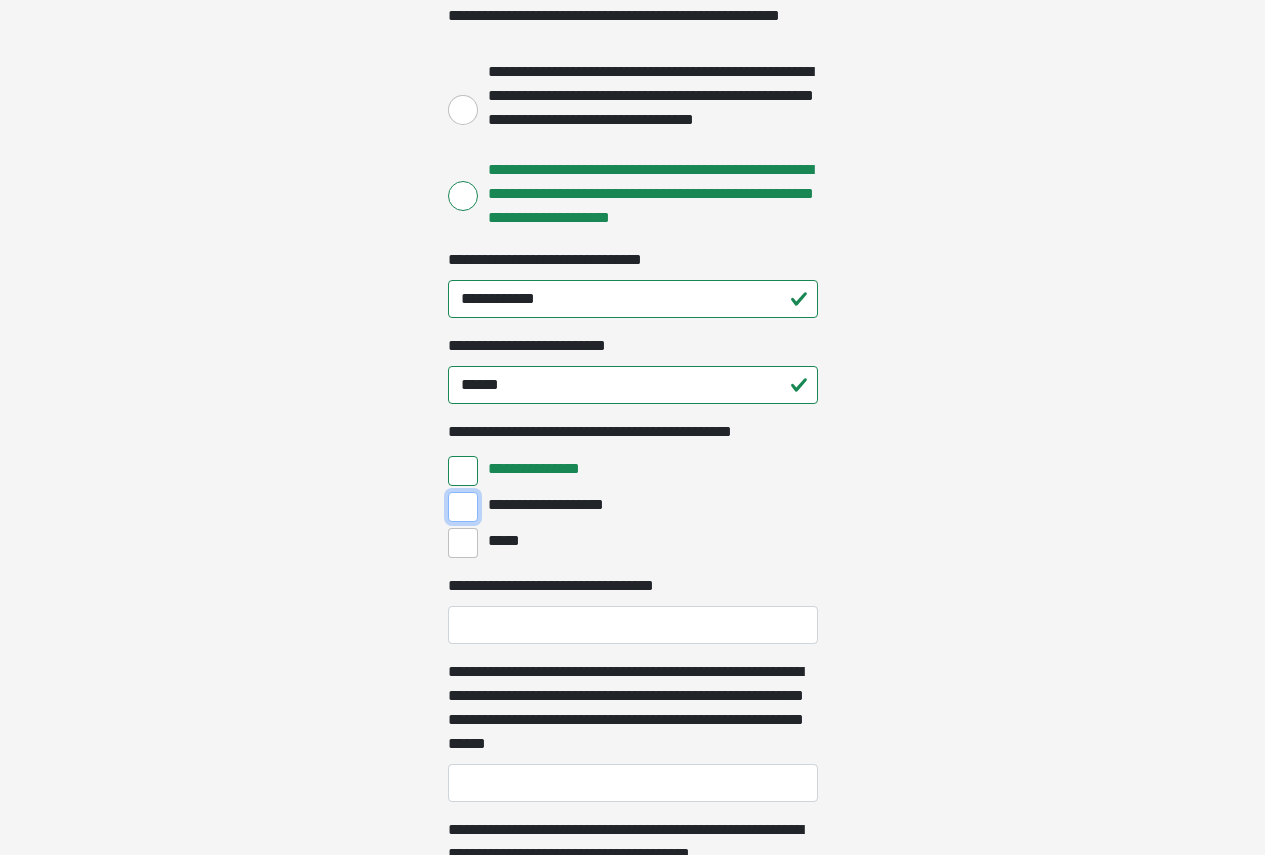 click on "**********" at bounding box center [463, 507] 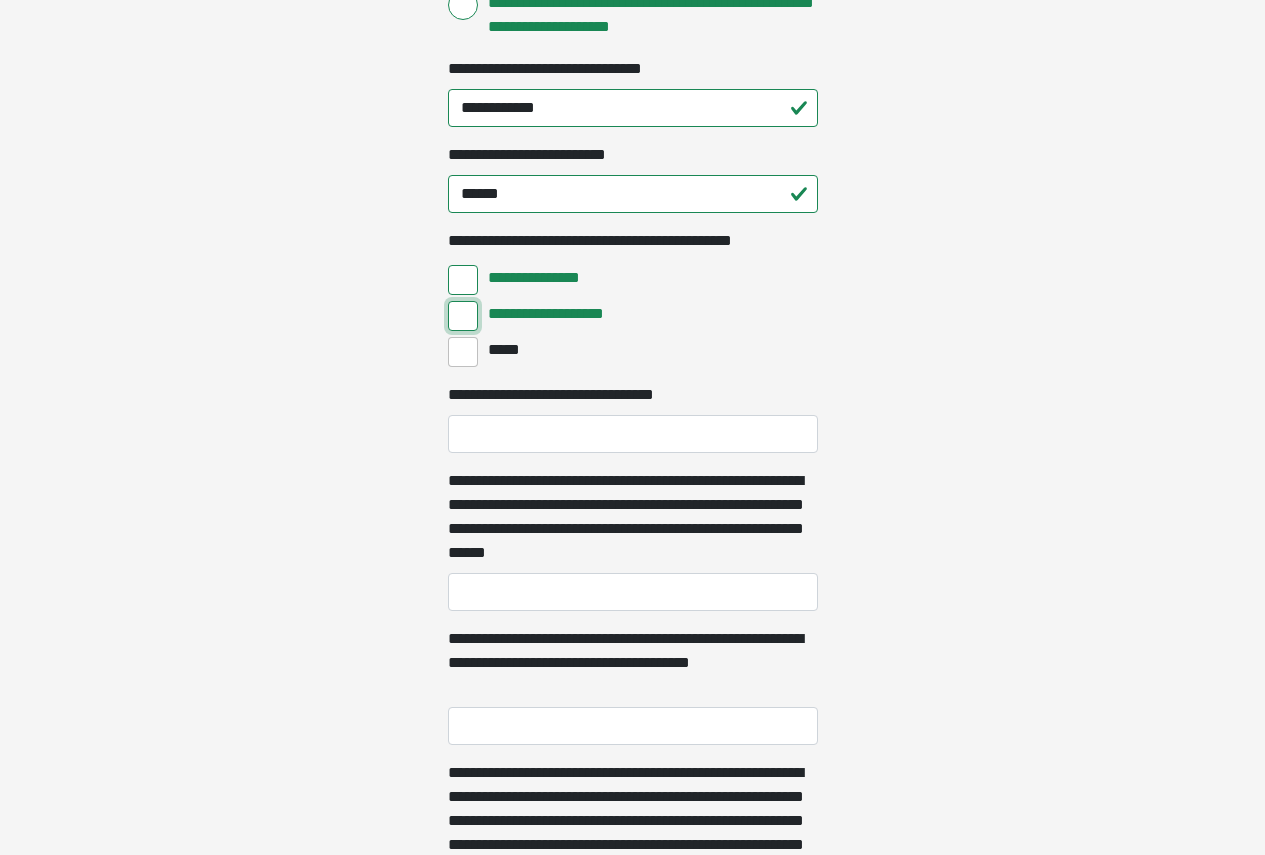 scroll, scrollTop: 606, scrollLeft: 0, axis: vertical 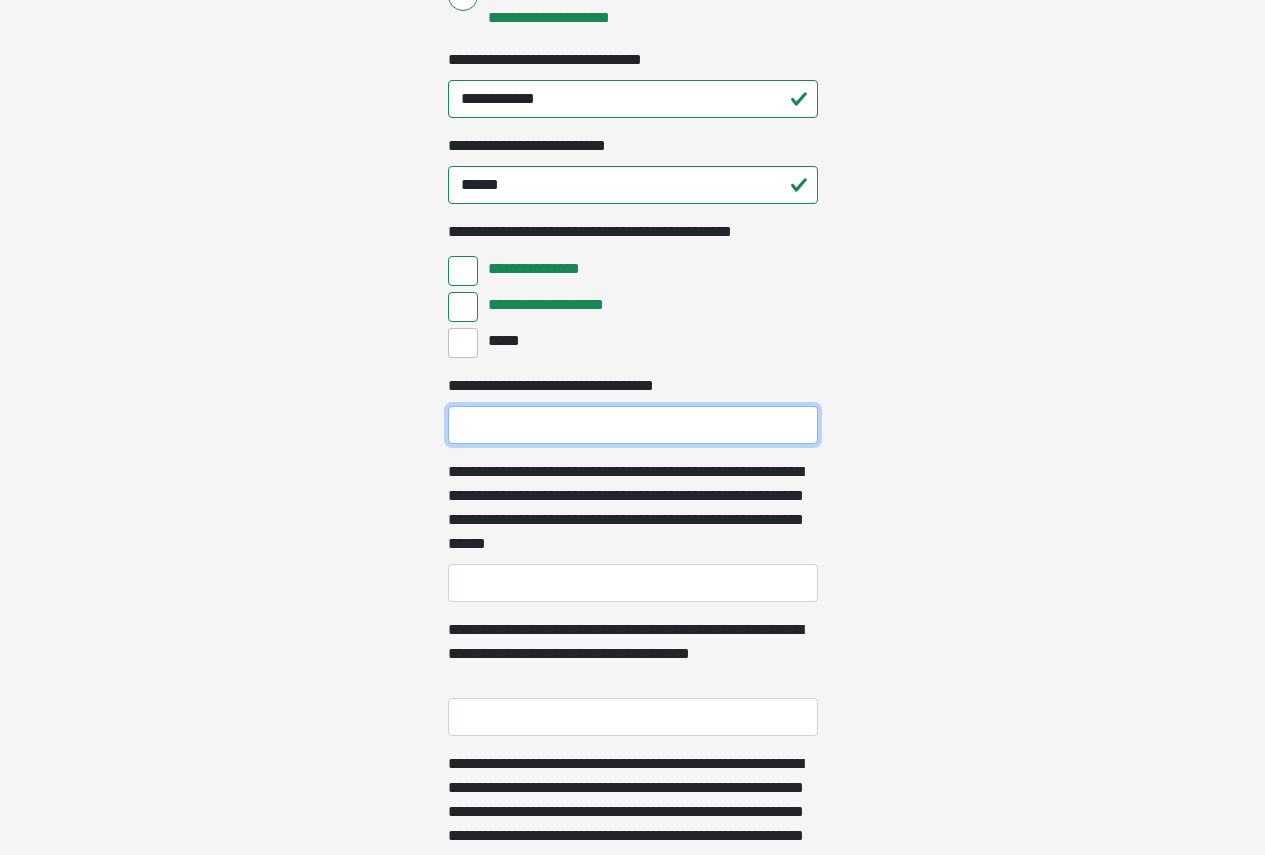 click on "**********" at bounding box center (633, 425) 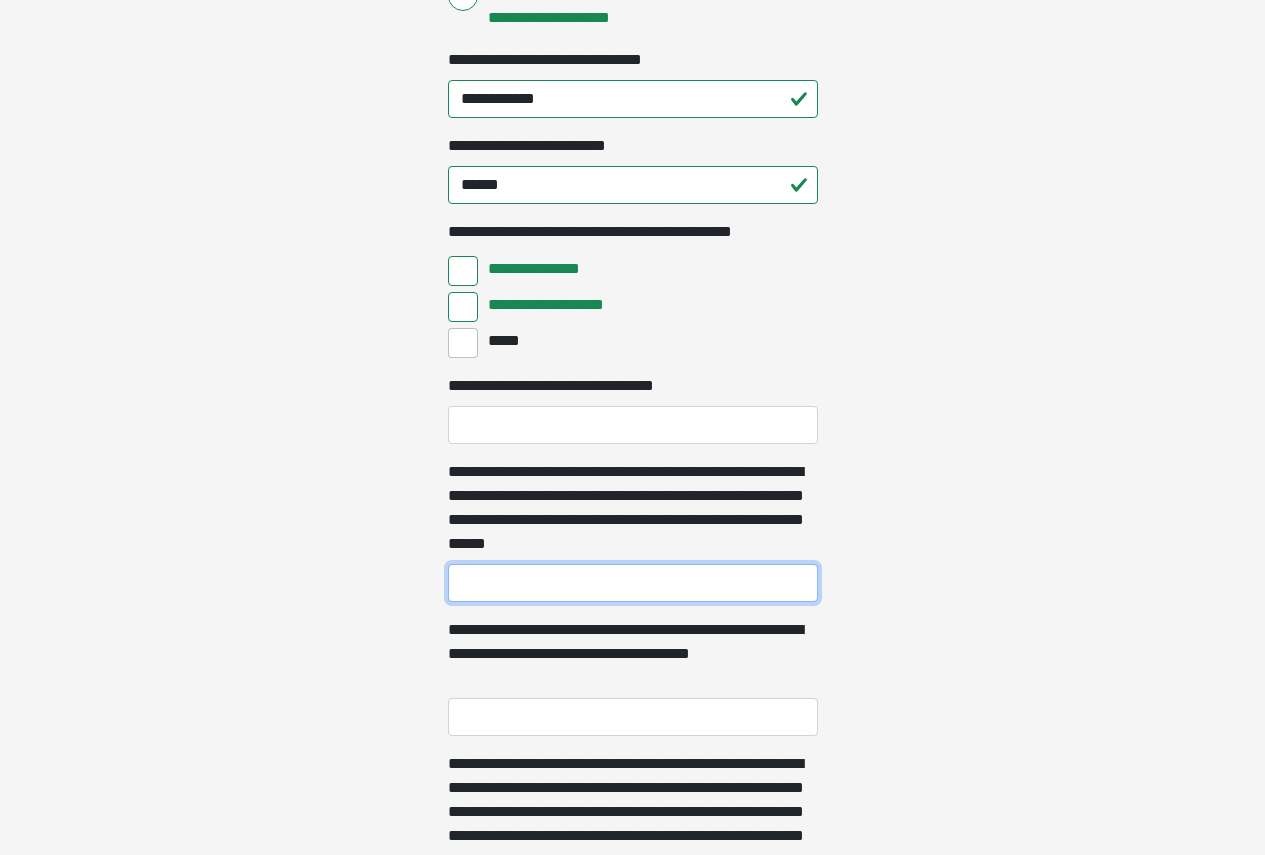 click on "**********" at bounding box center [633, 583] 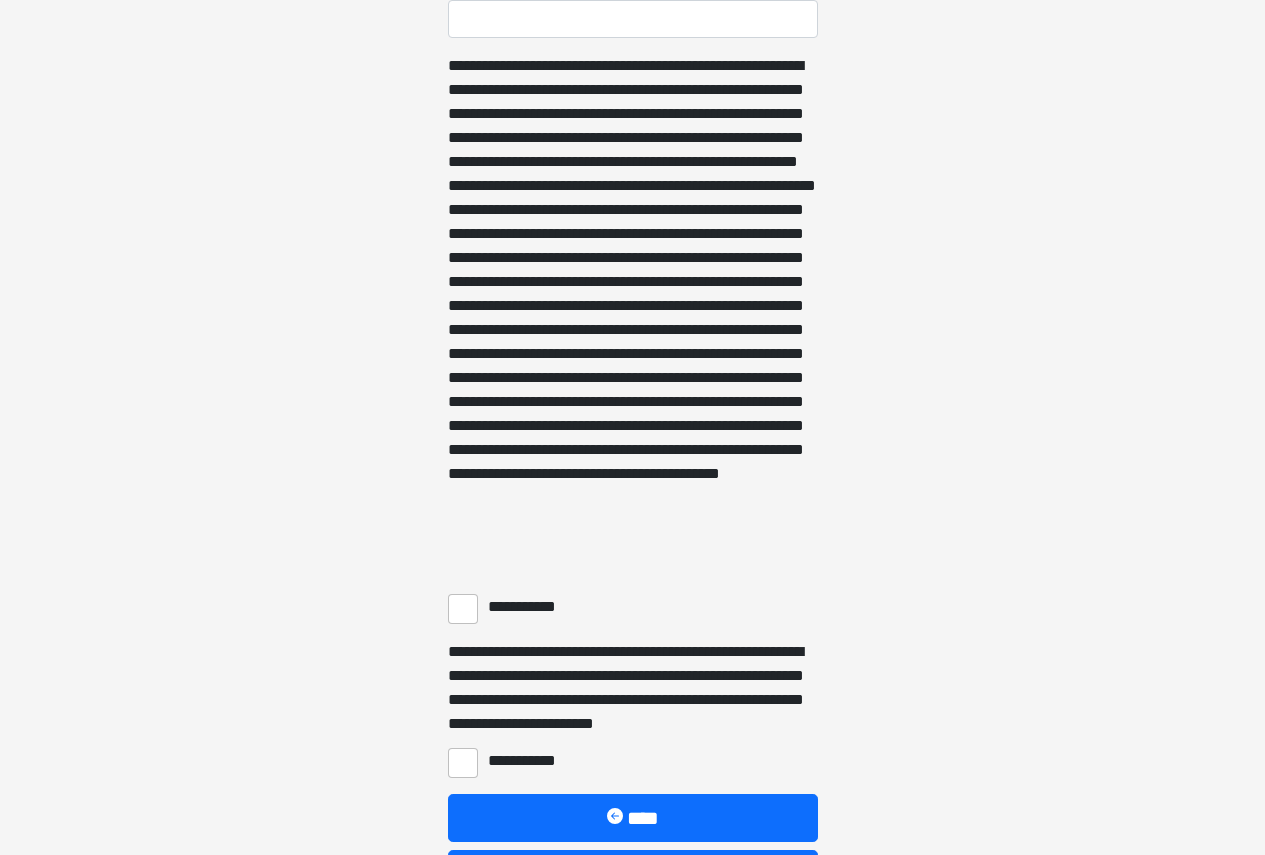 scroll, scrollTop: 1306, scrollLeft: 0, axis: vertical 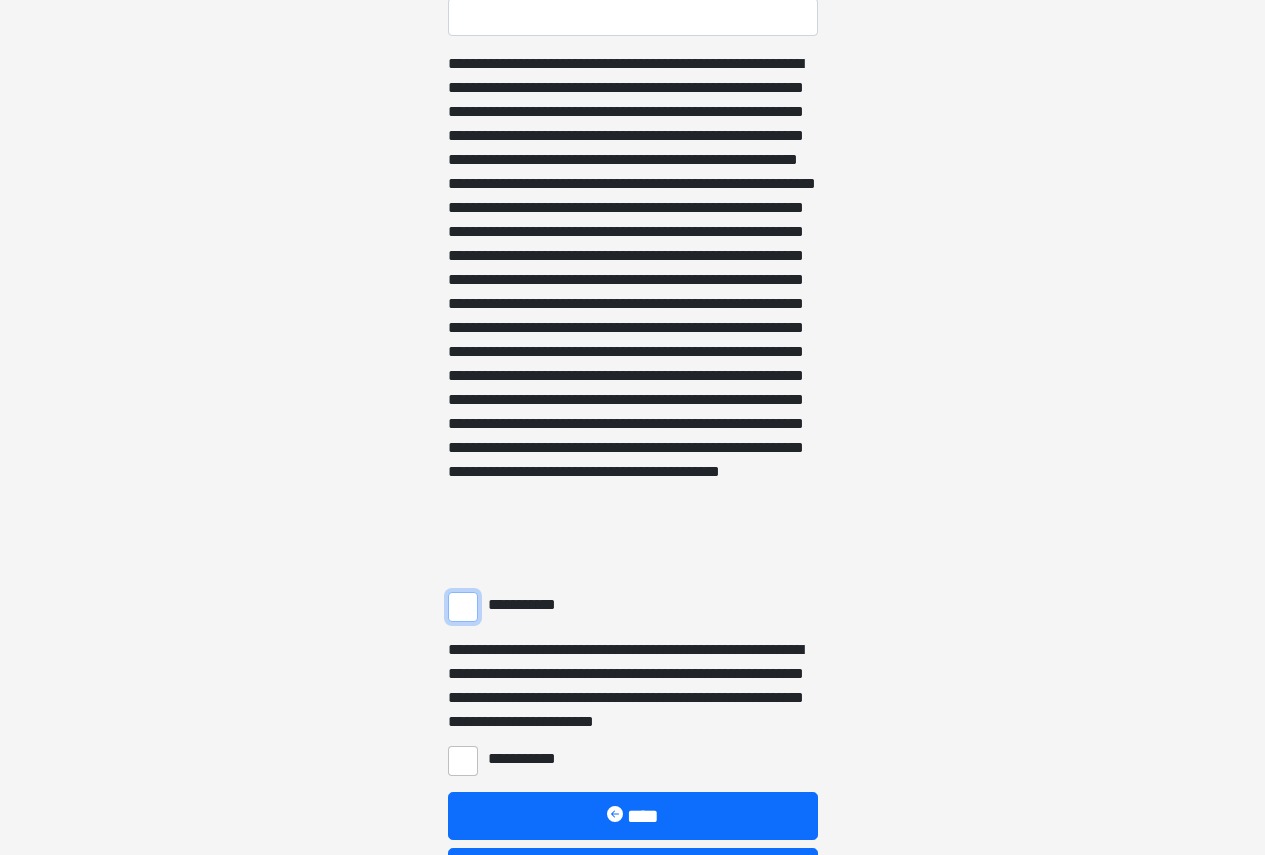 drag, startPoint x: 460, startPoint y: 606, endPoint x: 502, endPoint y: 595, distance: 43.416588 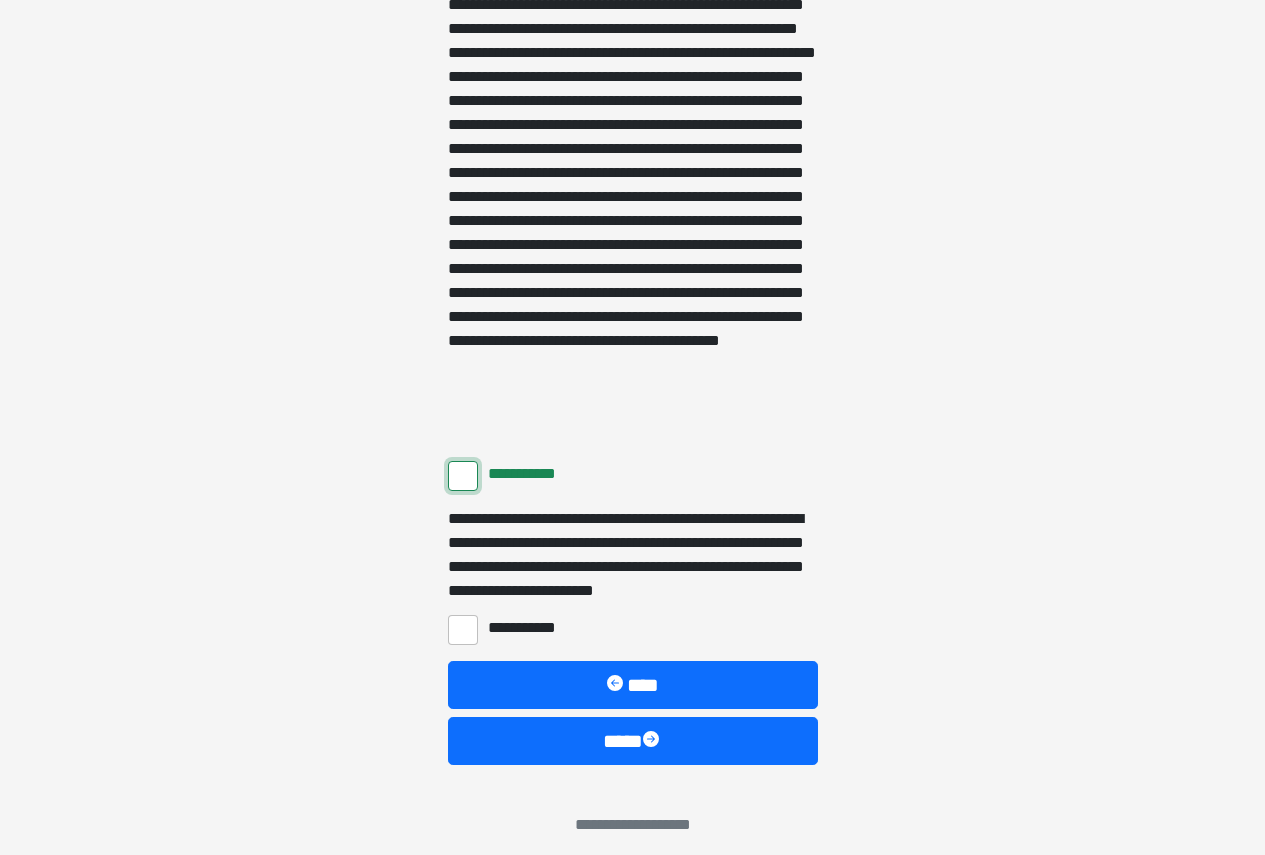 scroll, scrollTop: 1450, scrollLeft: 0, axis: vertical 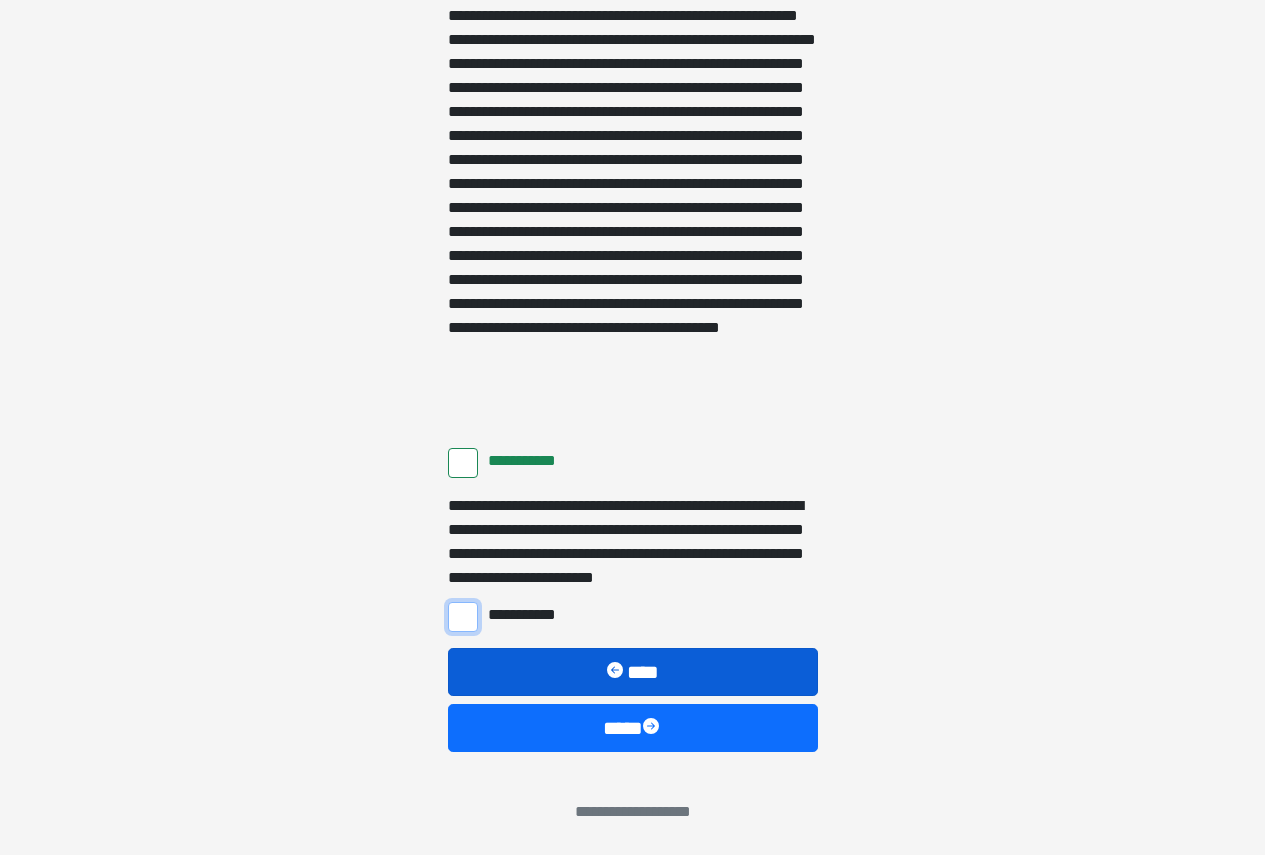 drag, startPoint x: 464, startPoint y: 616, endPoint x: 537, endPoint y: 659, distance: 84.723076 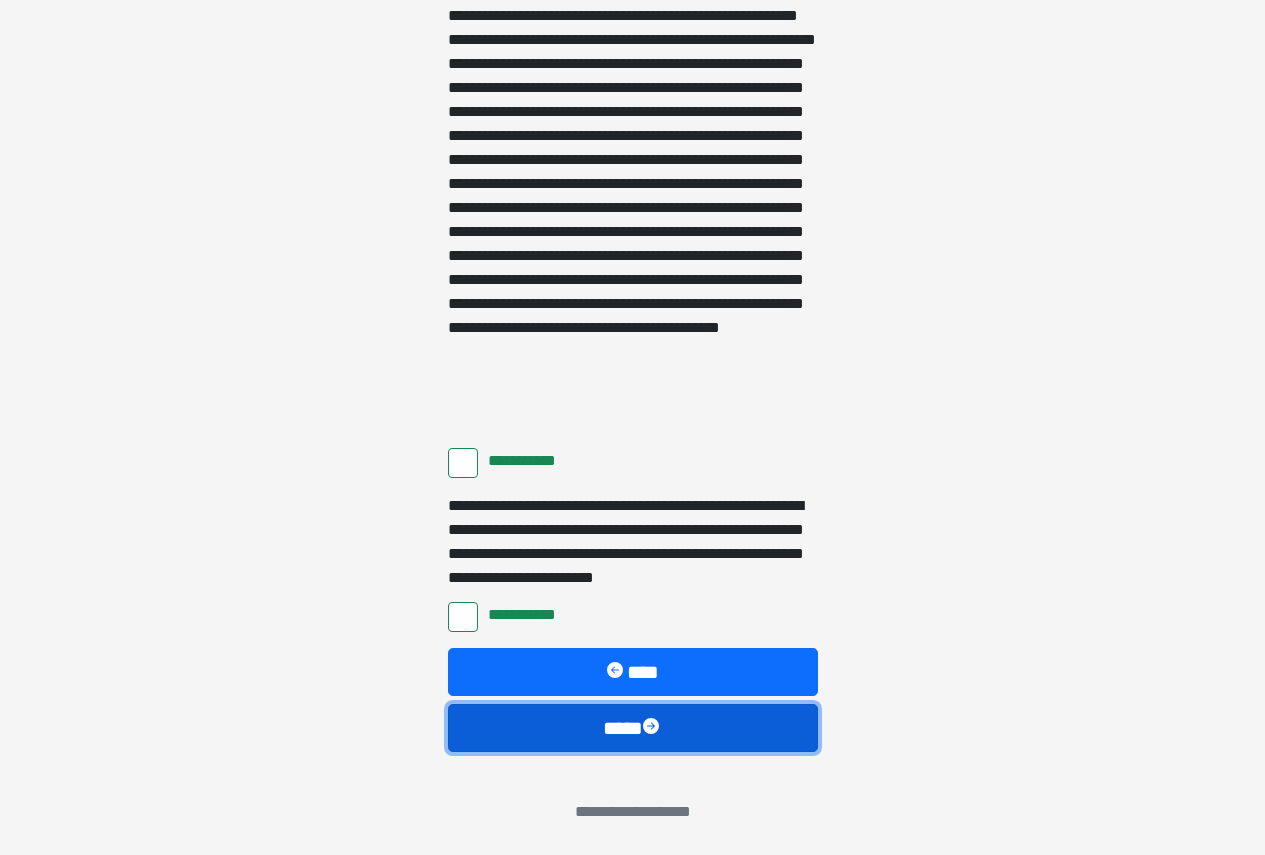 click at bounding box center (653, 728) 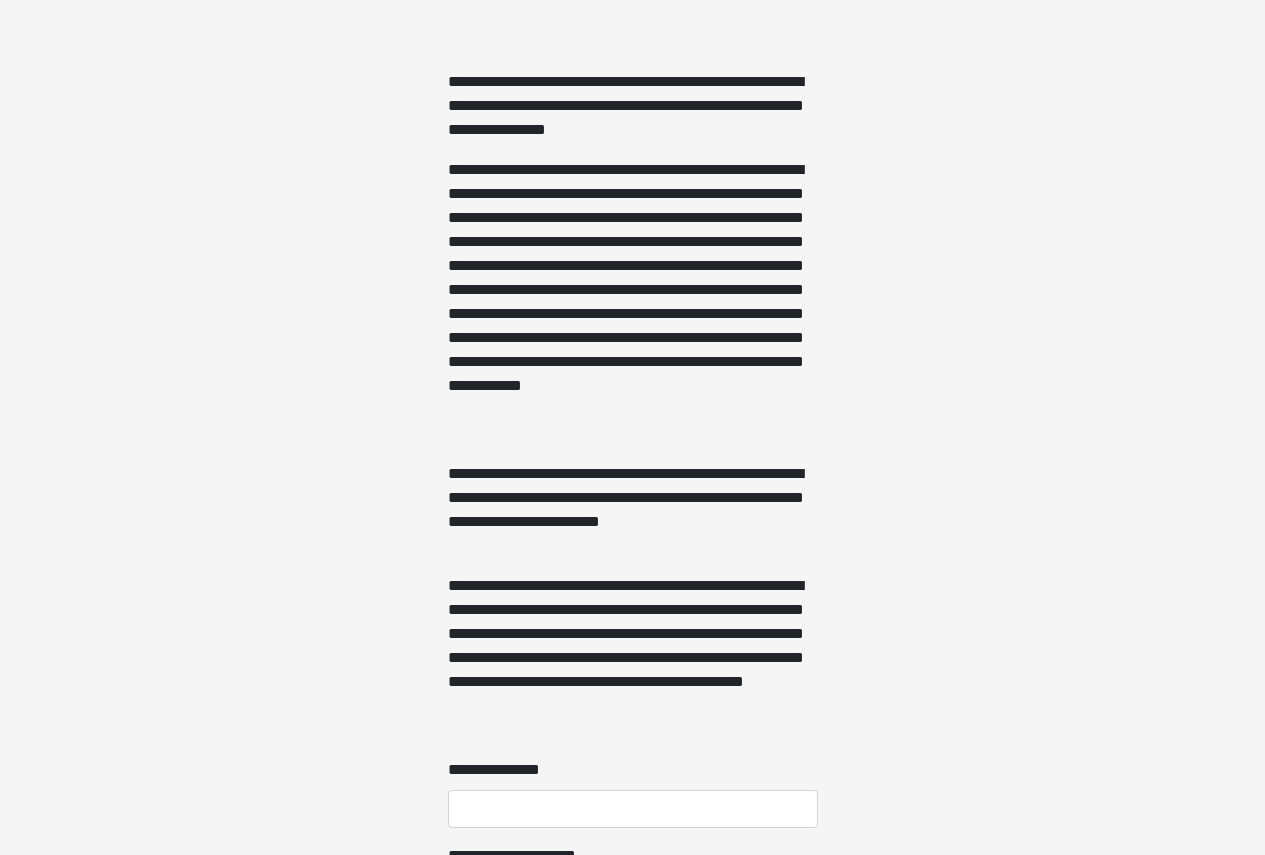 scroll, scrollTop: 1200, scrollLeft: 0, axis: vertical 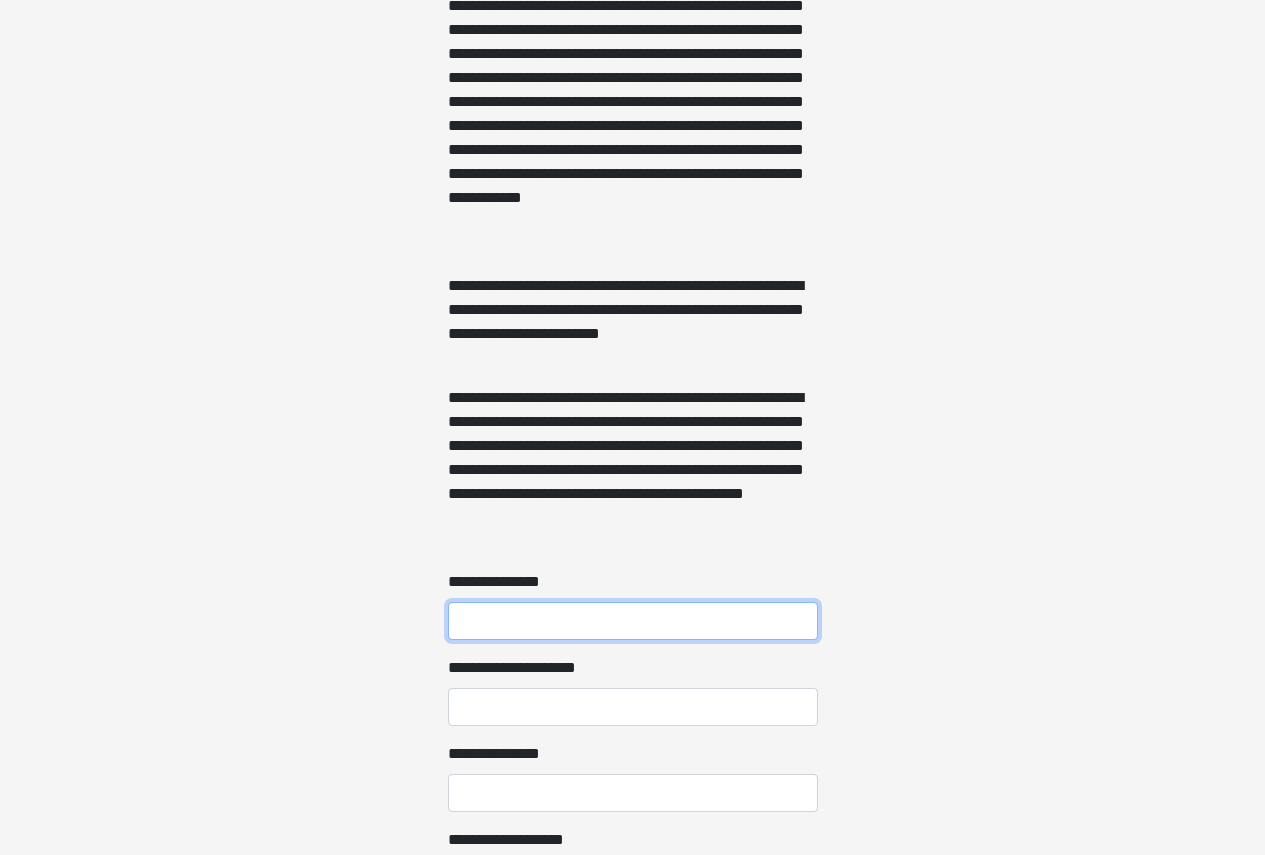 drag, startPoint x: 479, startPoint y: 617, endPoint x: 505, endPoint y: 606, distance: 28.231188 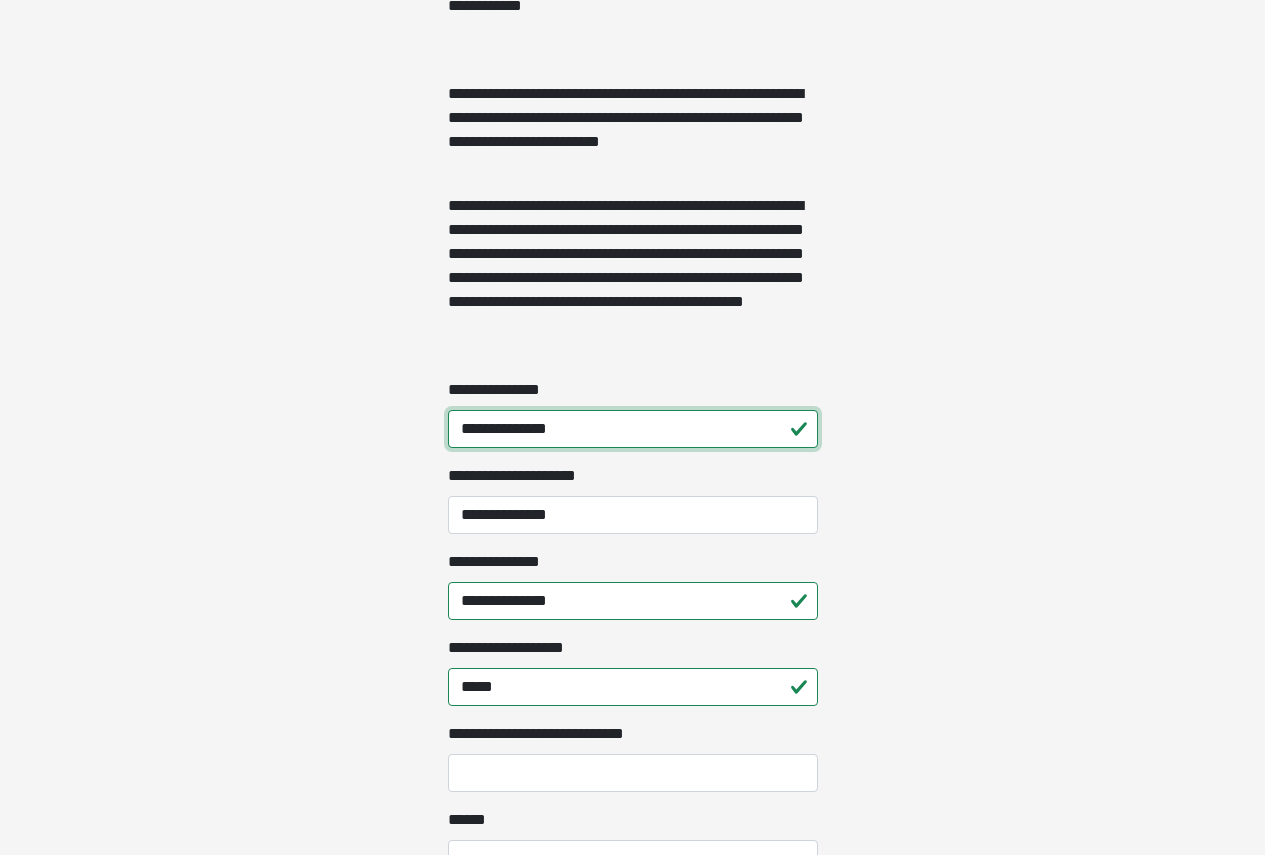 scroll, scrollTop: 1400, scrollLeft: 0, axis: vertical 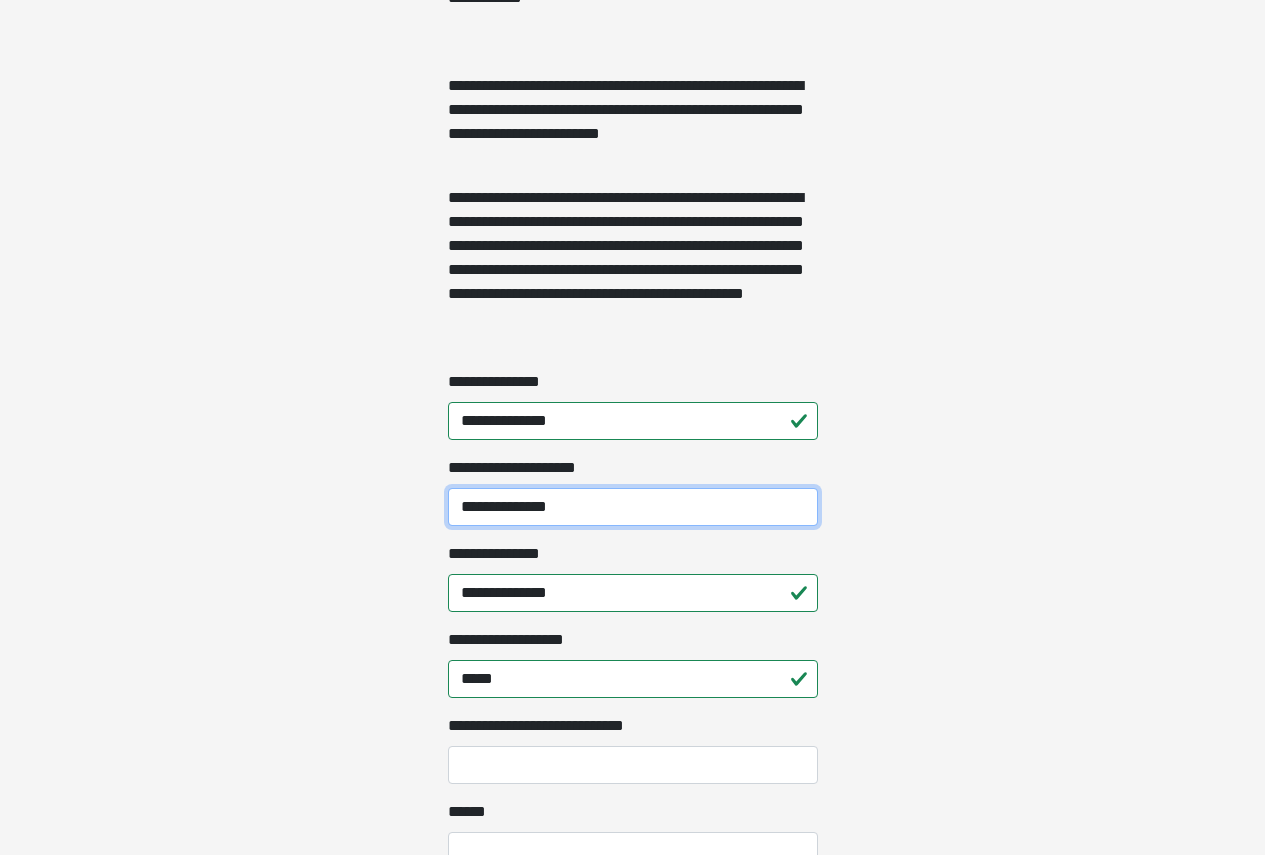 drag, startPoint x: 580, startPoint y: 512, endPoint x: 302, endPoint y: 517, distance: 278.04495 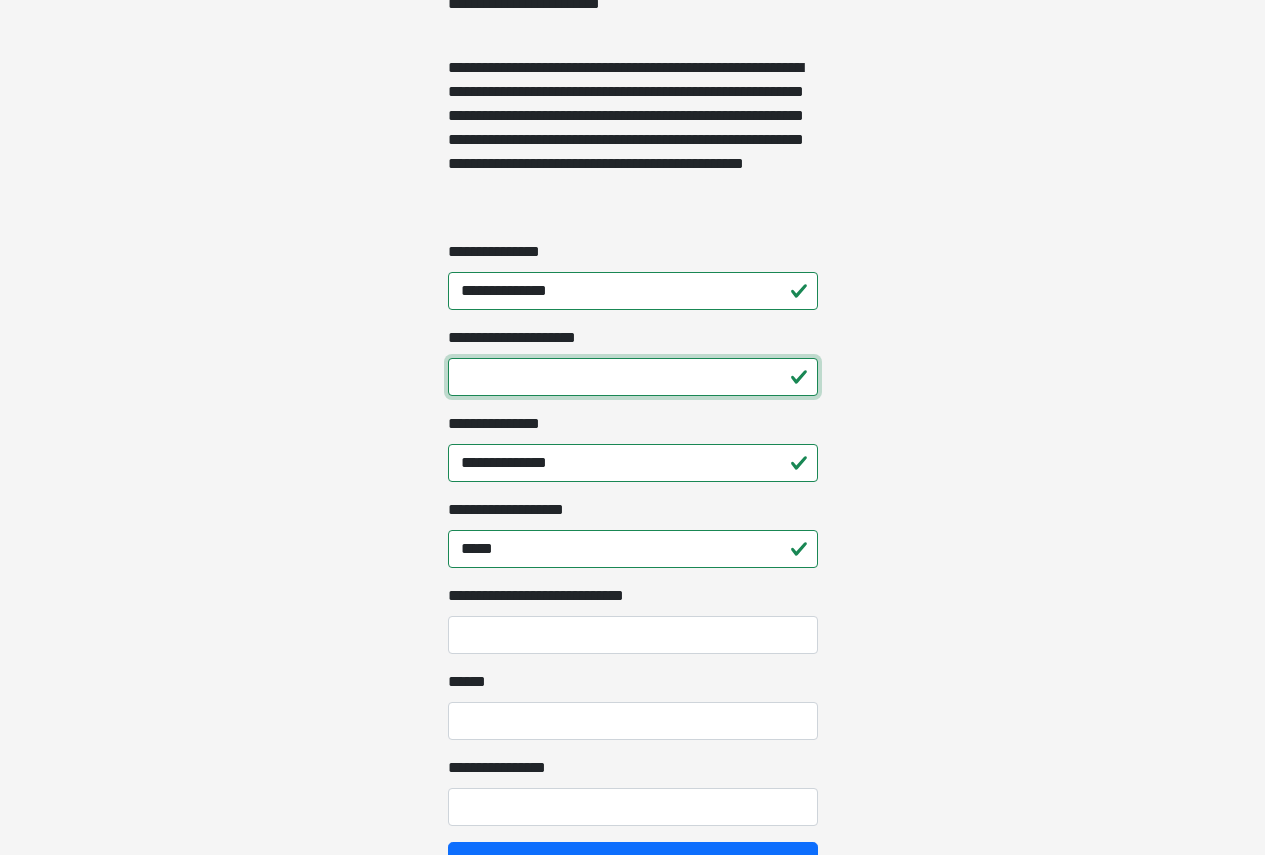 scroll, scrollTop: 1700, scrollLeft: 0, axis: vertical 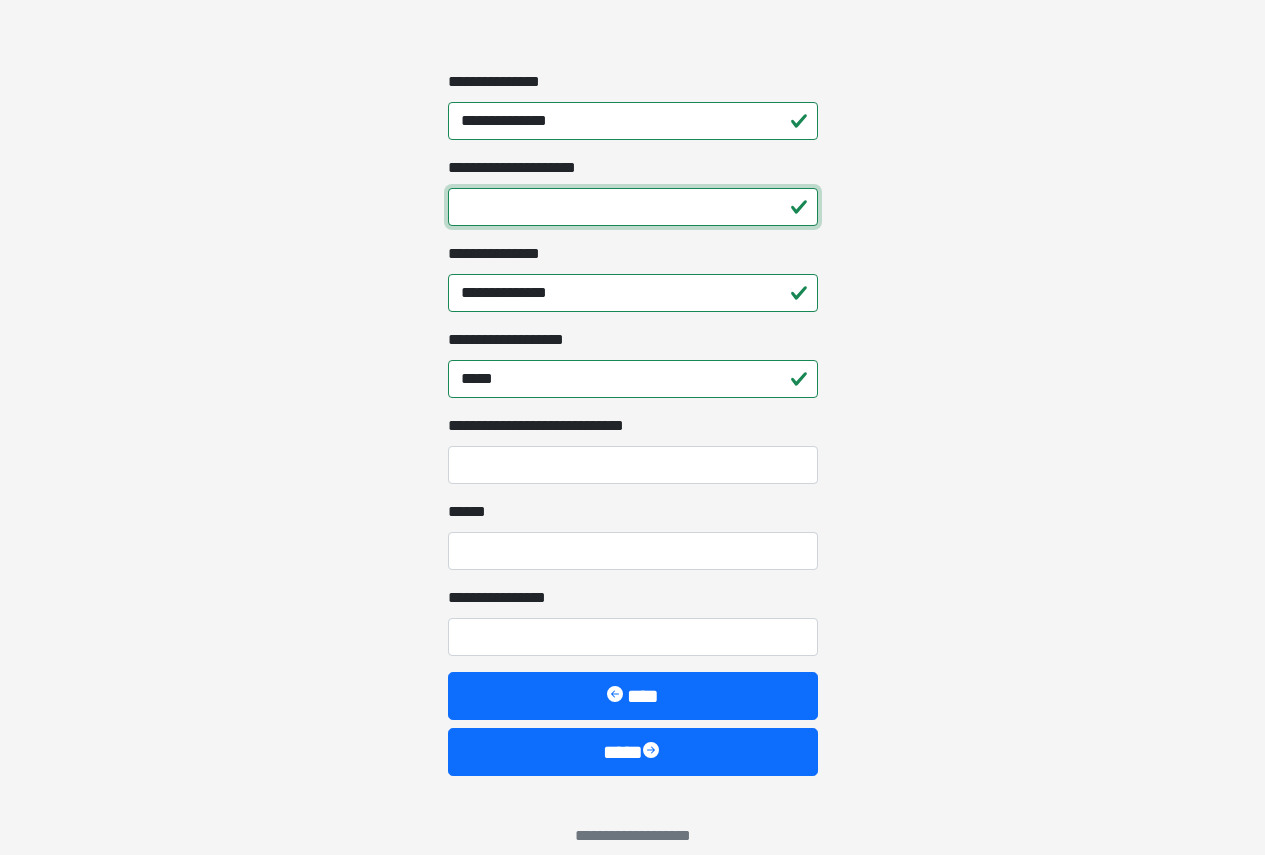type 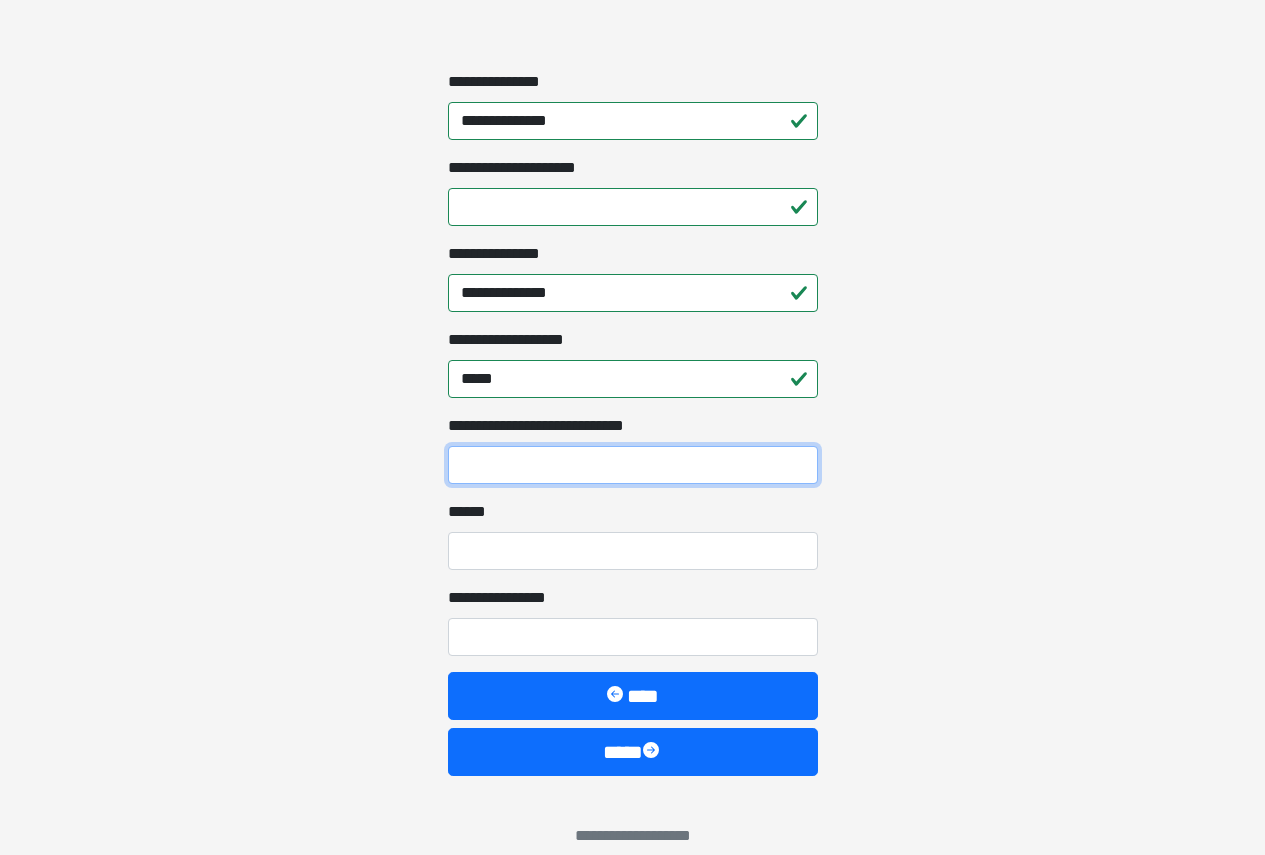 click on "**********" at bounding box center [633, 465] 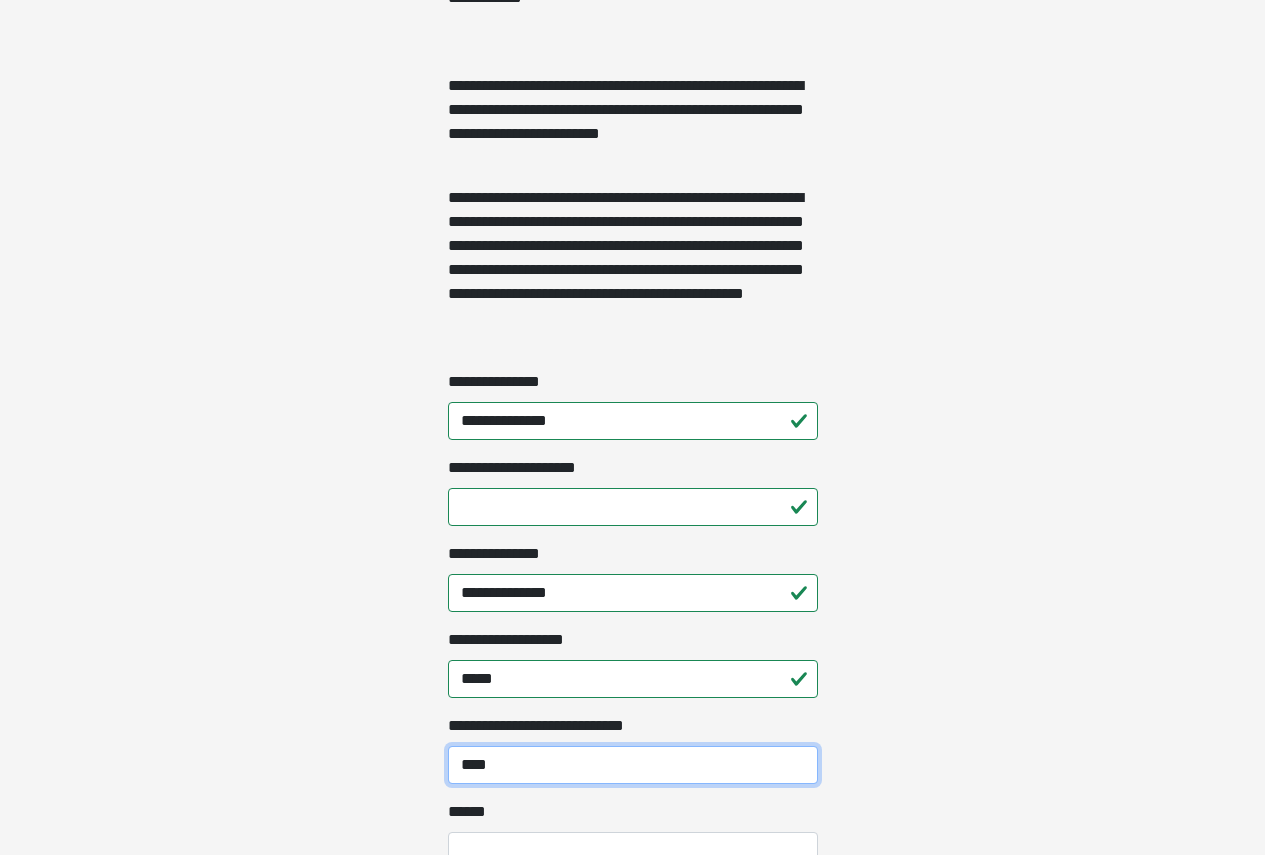 scroll, scrollTop: 1500, scrollLeft: 0, axis: vertical 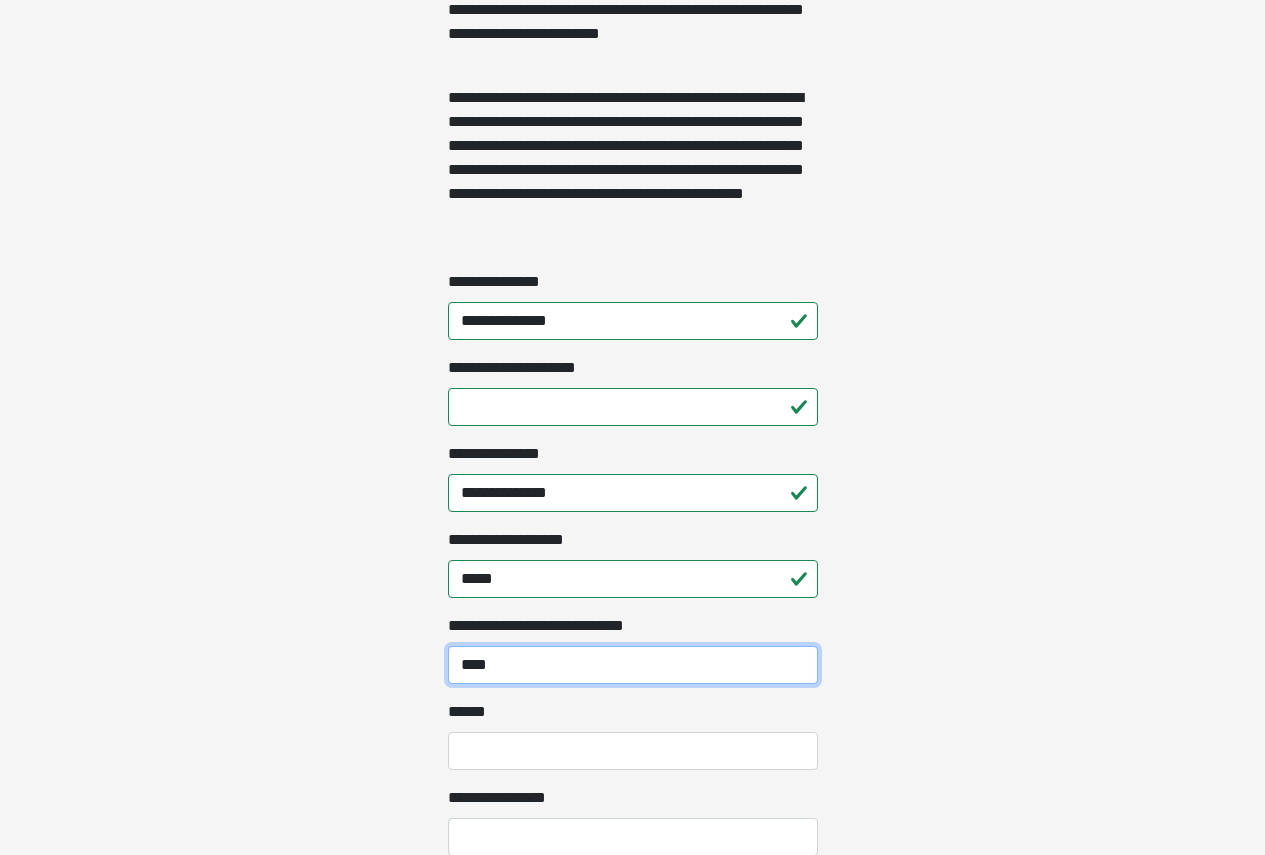 type on "****" 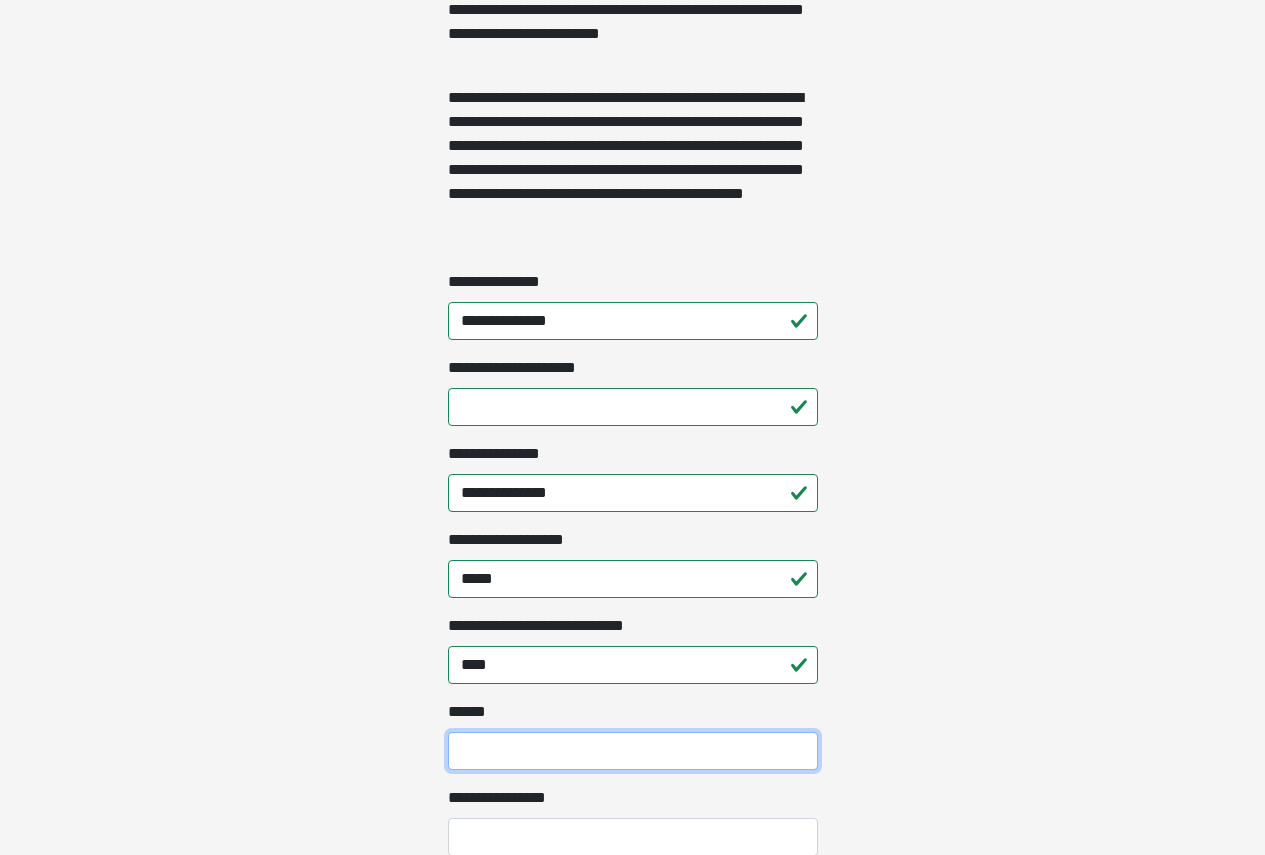 click on "**** *" at bounding box center (633, 751) 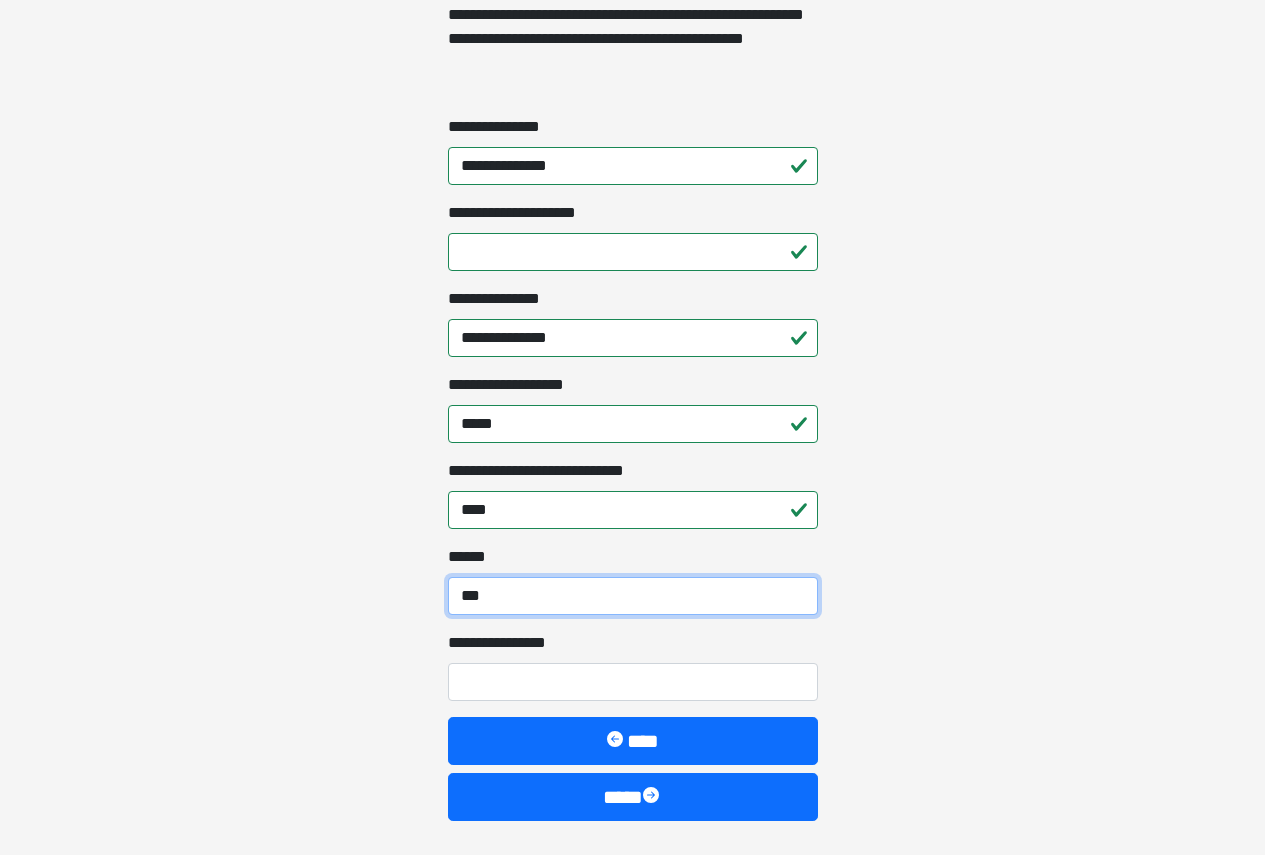 scroll, scrollTop: 1700, scrollLeft: 0, axis: vertical 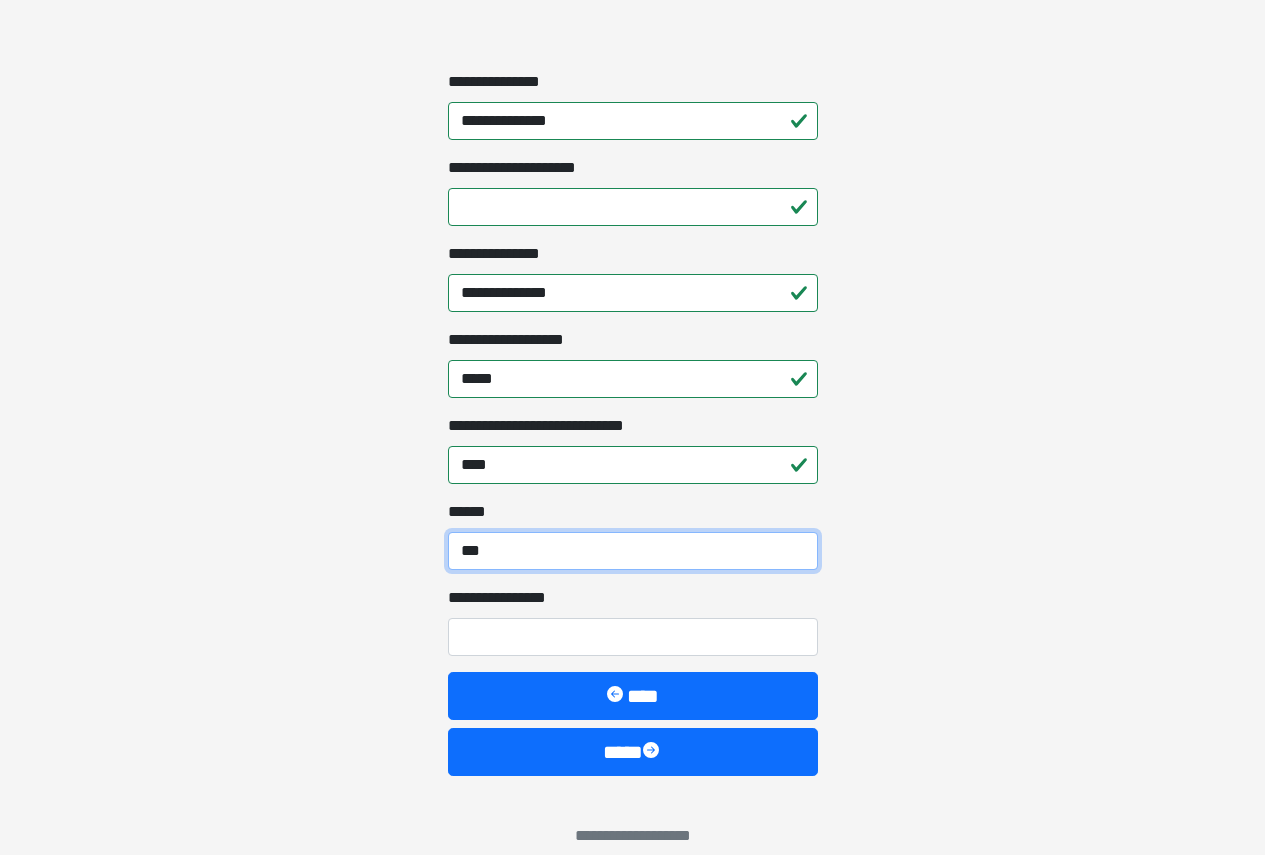 type on "***" 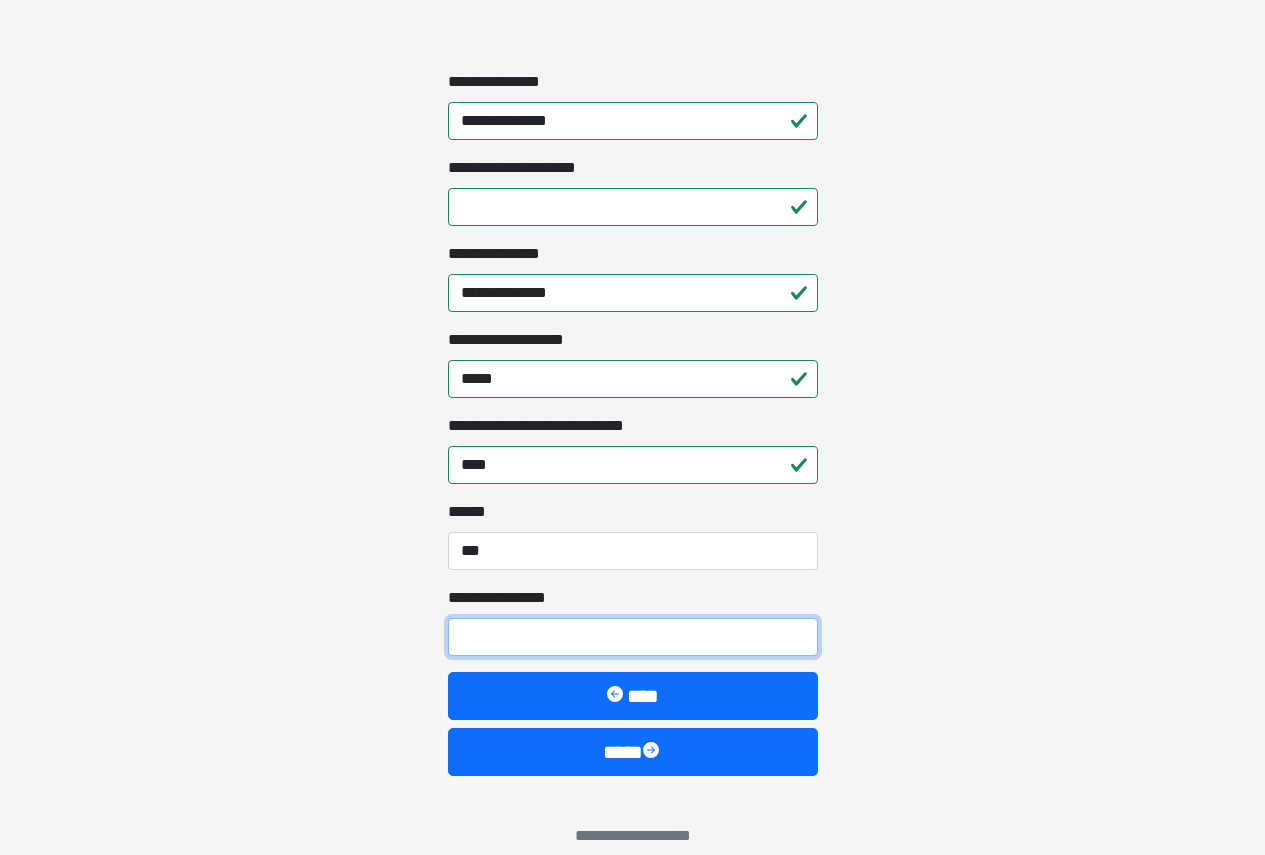 click on "**********" at bounding box center (633, 637) 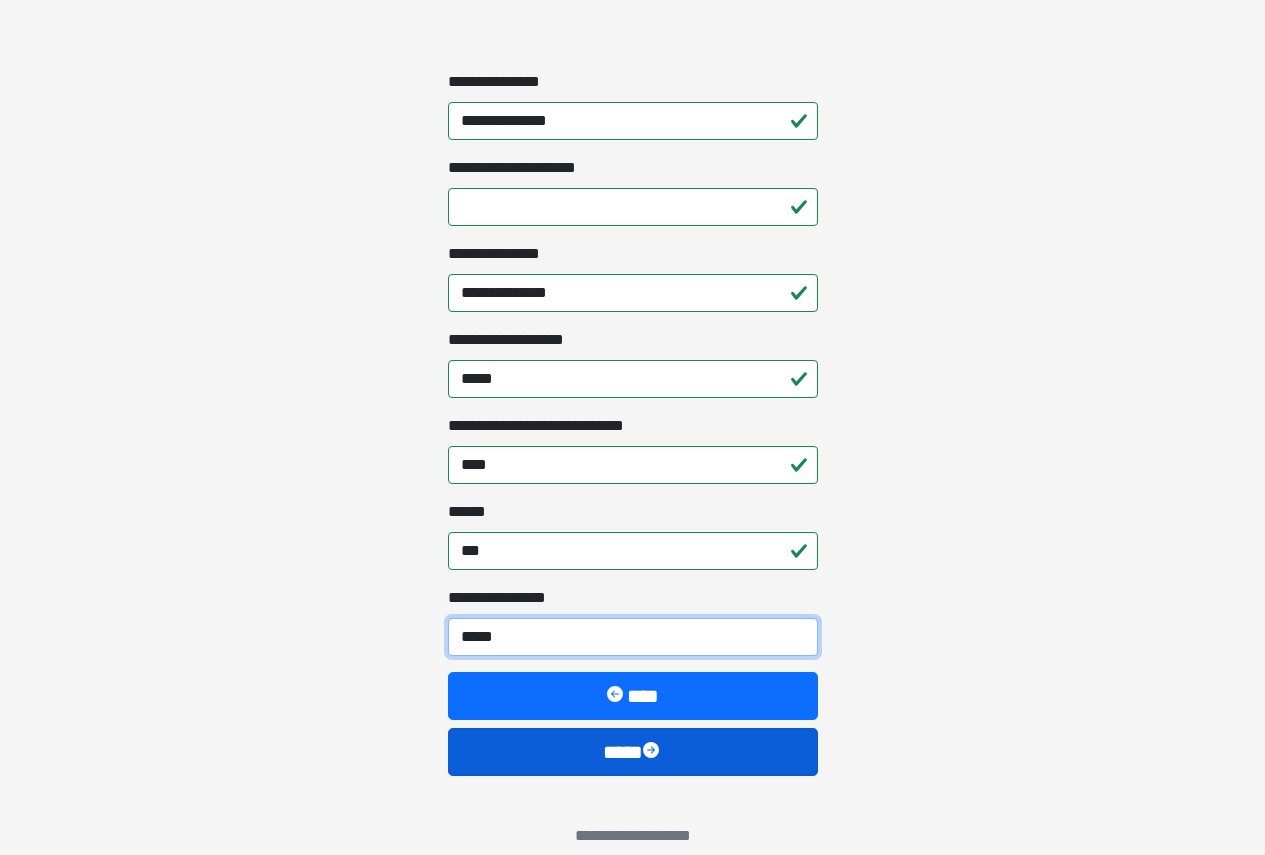 type on "*****" 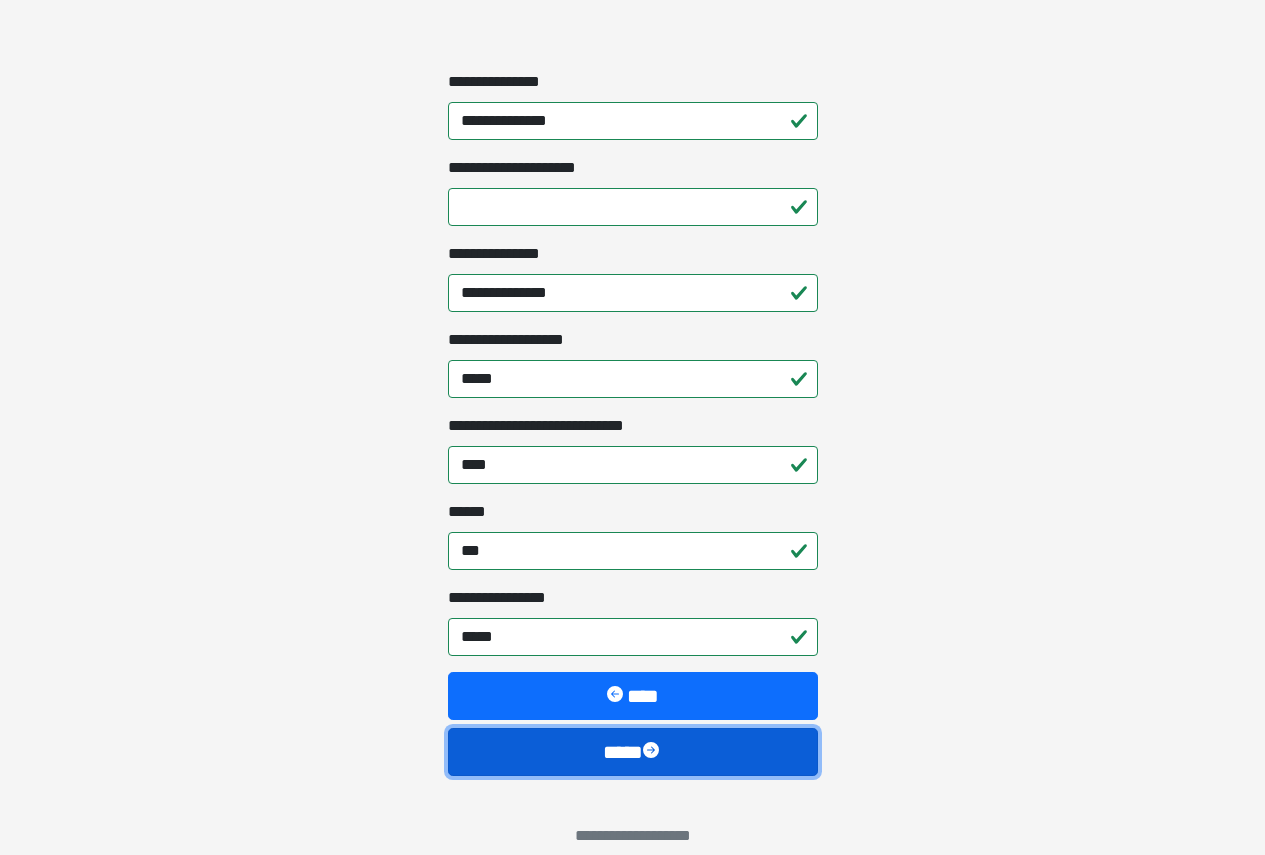 click on "****" at bounding box center [633, 752] 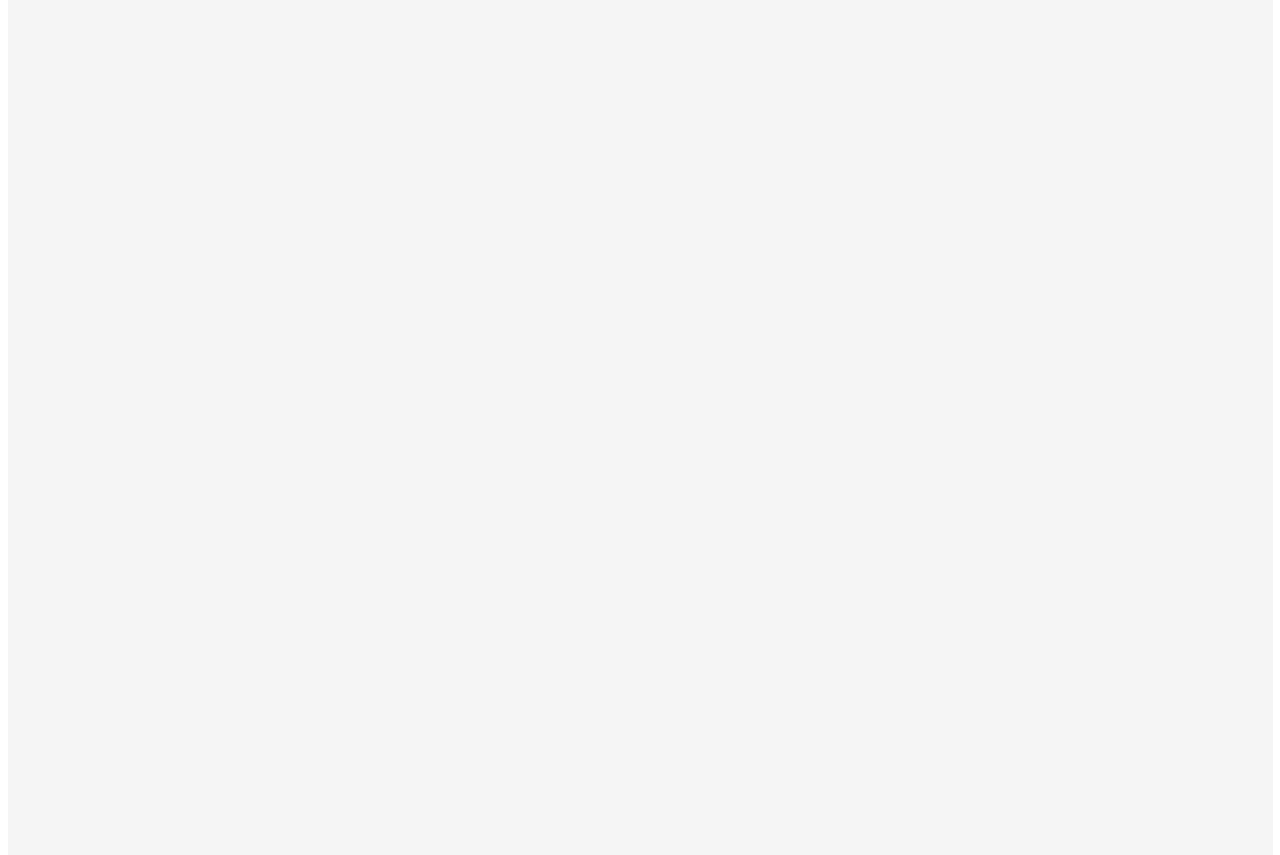 scroll, scrollTop: 0, scrollLeft: 0, axis: both 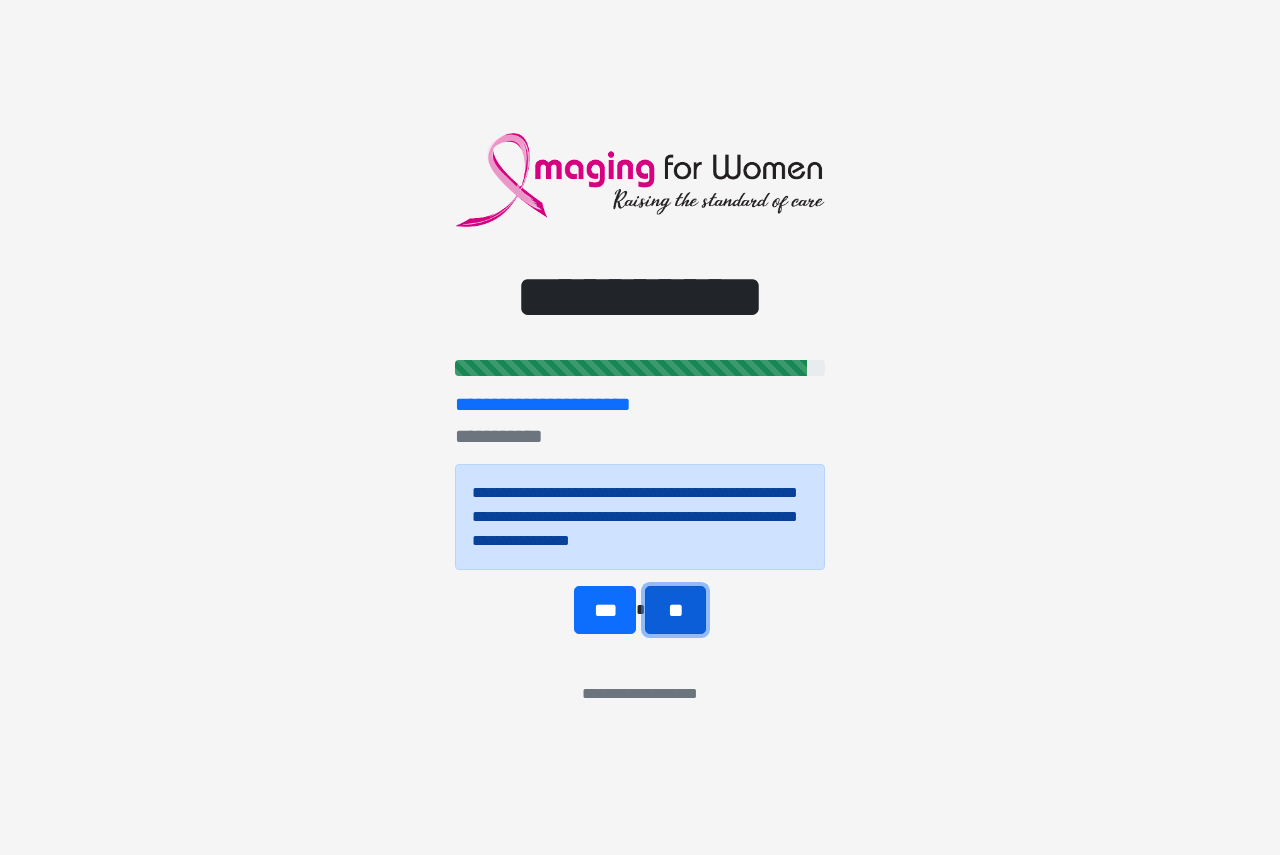 click on "**" at bounding box center [675, 610] 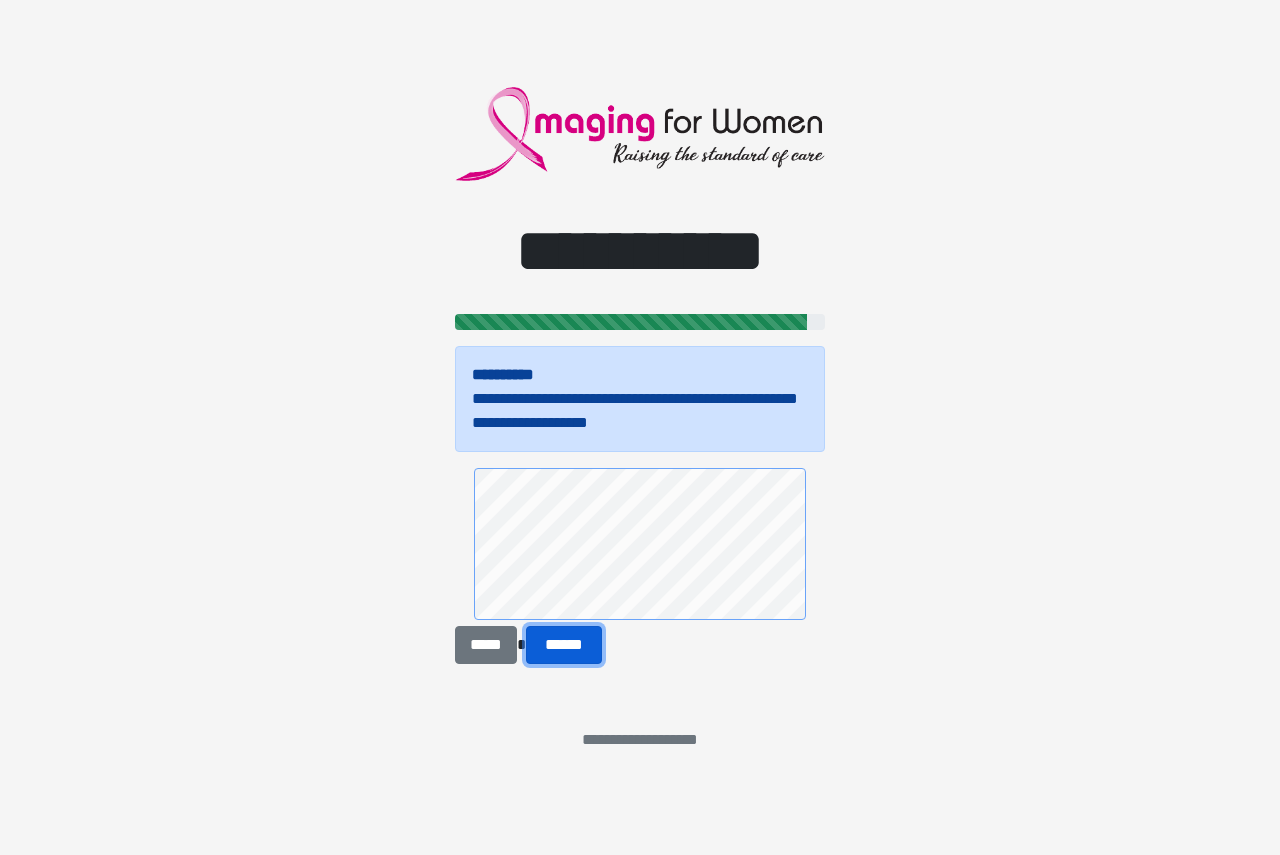 click on "******" at bounding box center [564, 645] 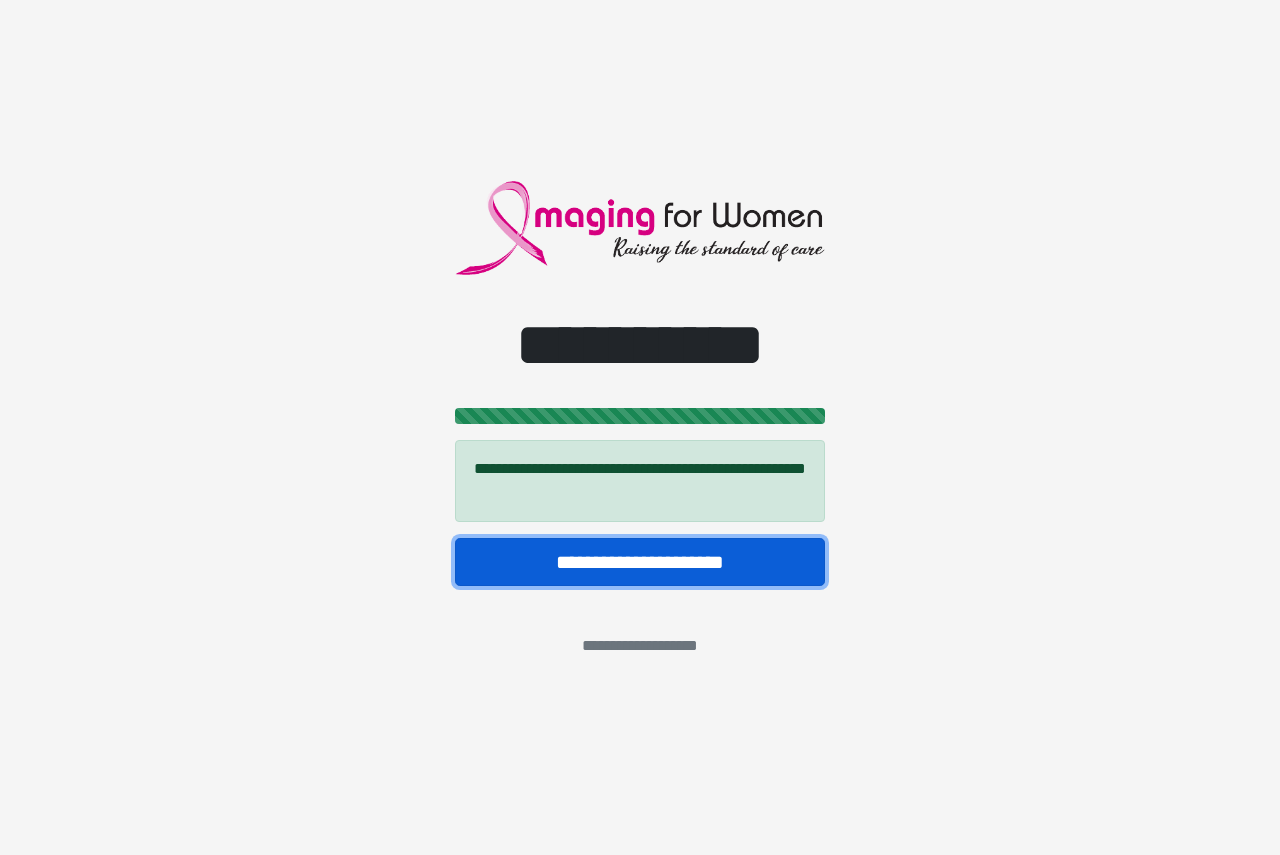 click on "**********" at bounding box center (640, 562) 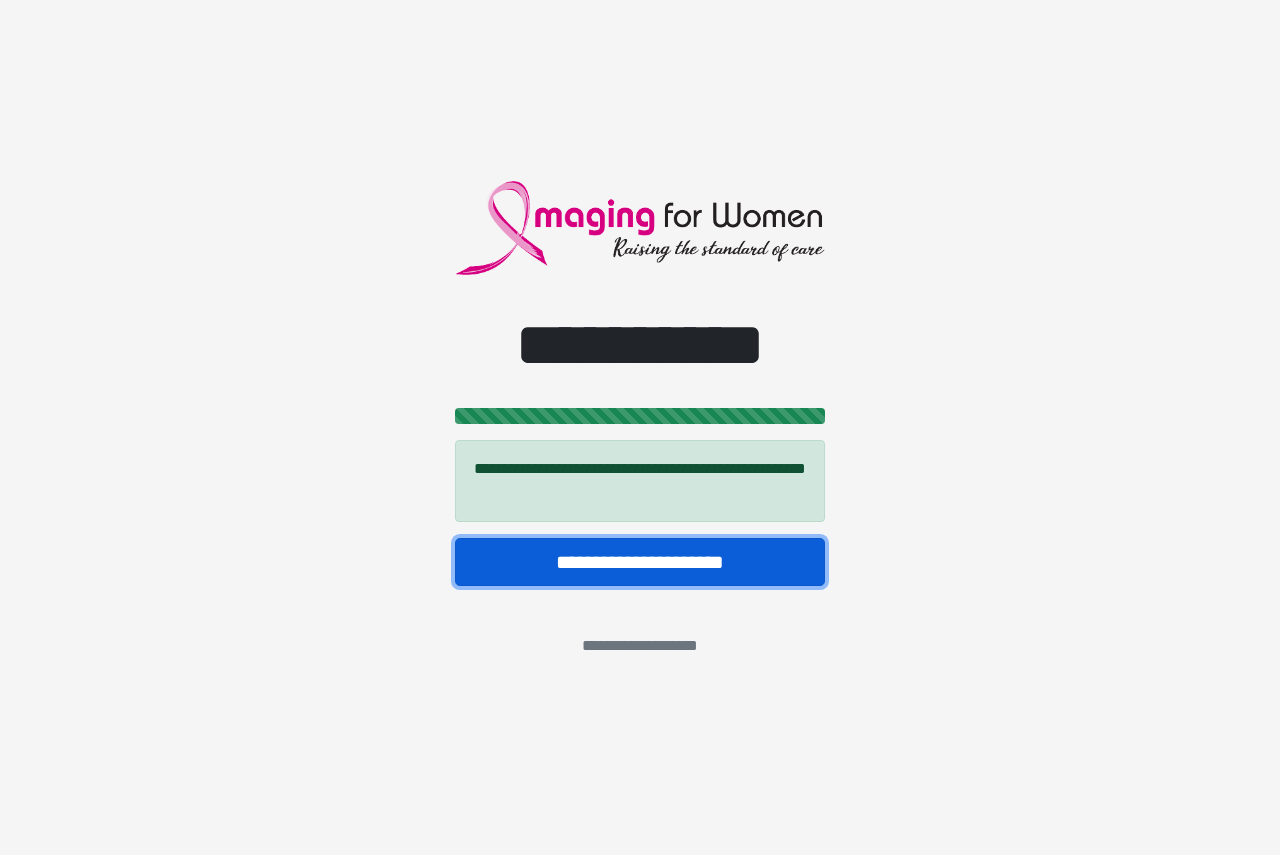 click on "**********" at bounding box center [640, 562] 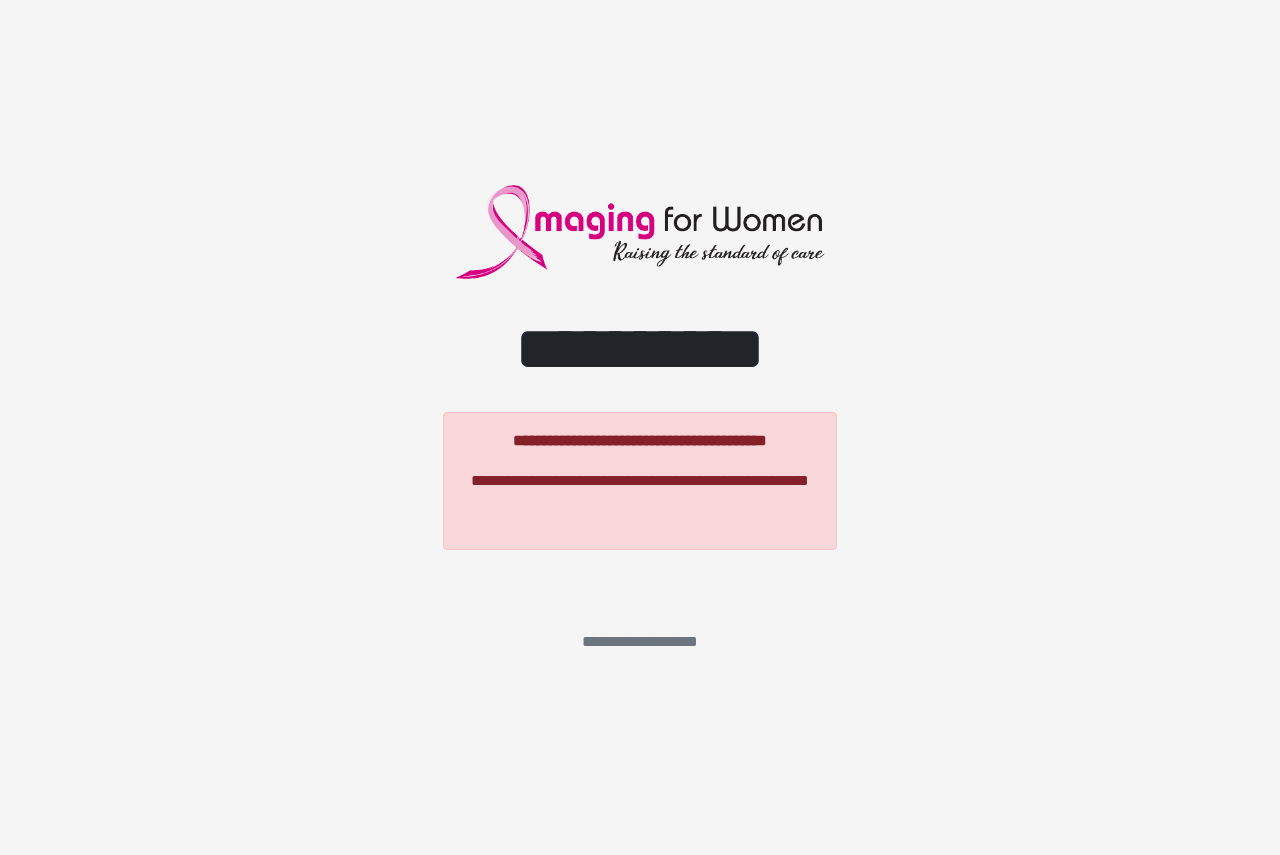 scroll, scrollTop: 0, scrollLeft: 0, axis: both 